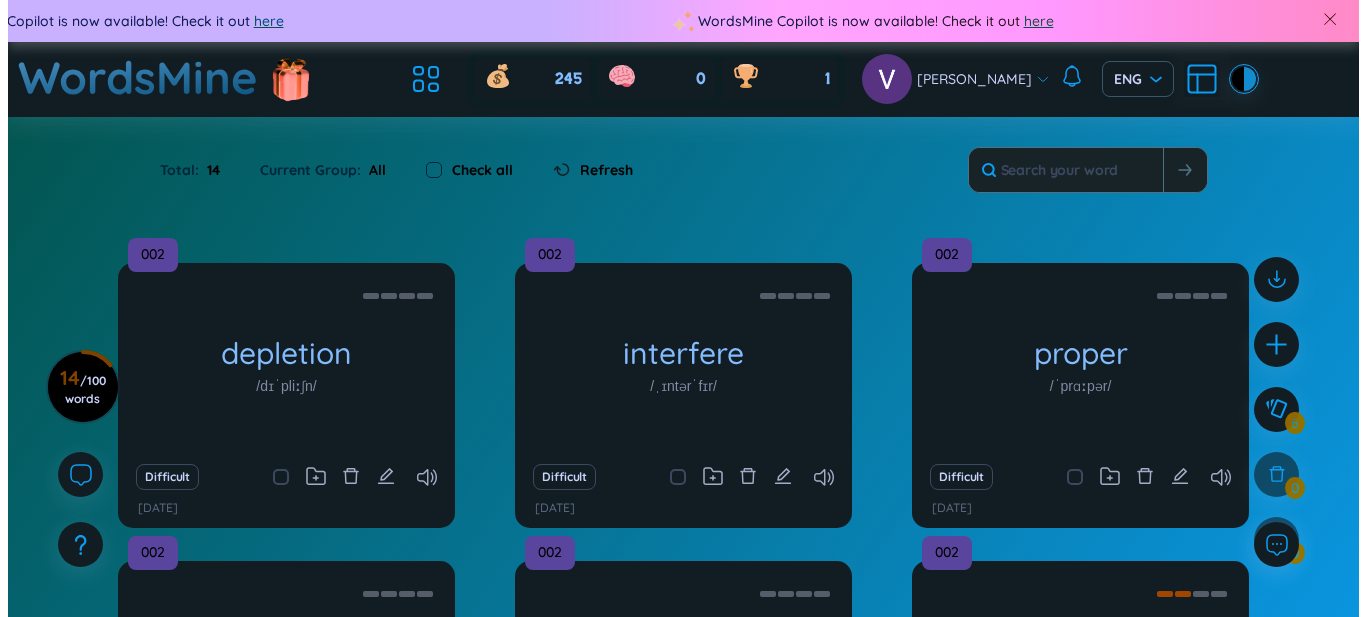 scroll, scrollTop: 43, scrollLeft: 0, axis: vertical 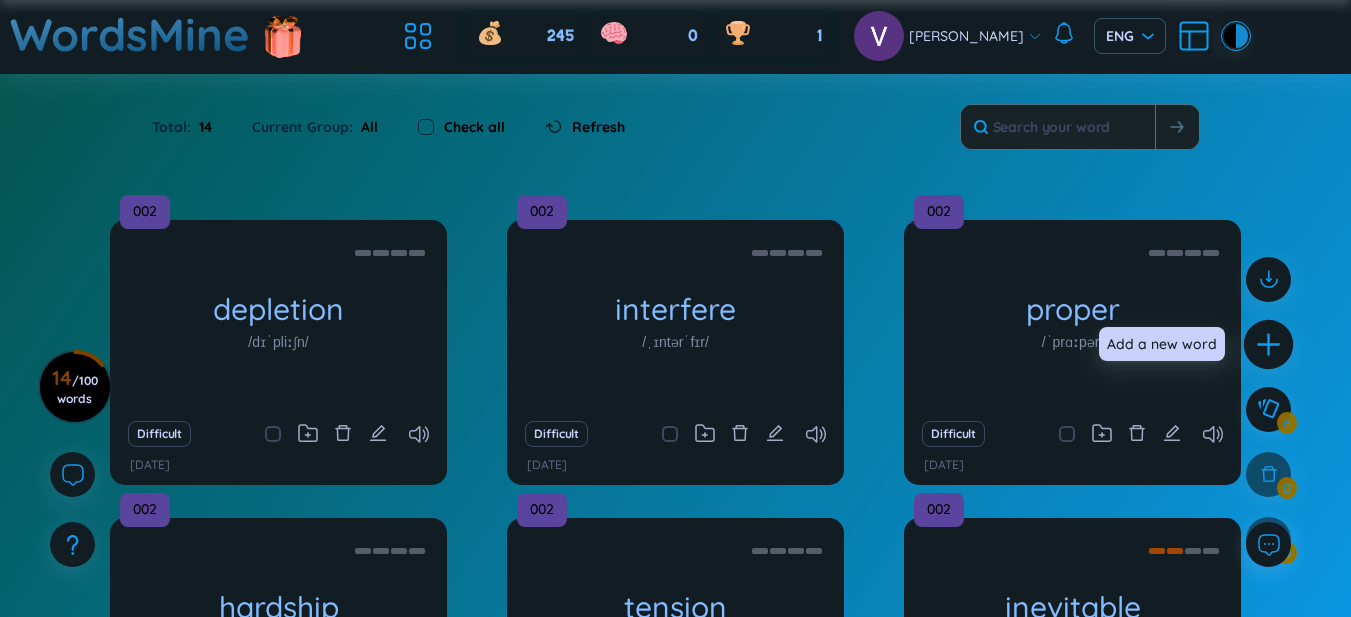 click 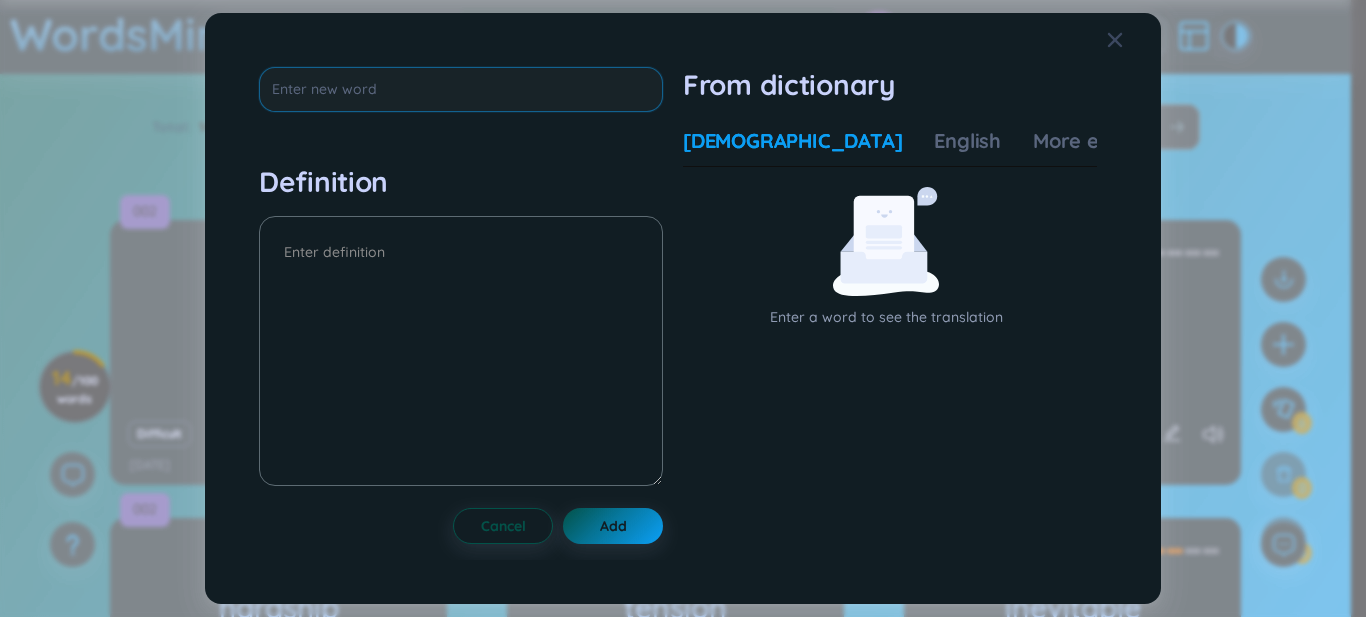 click at bounding box center [461, 89] 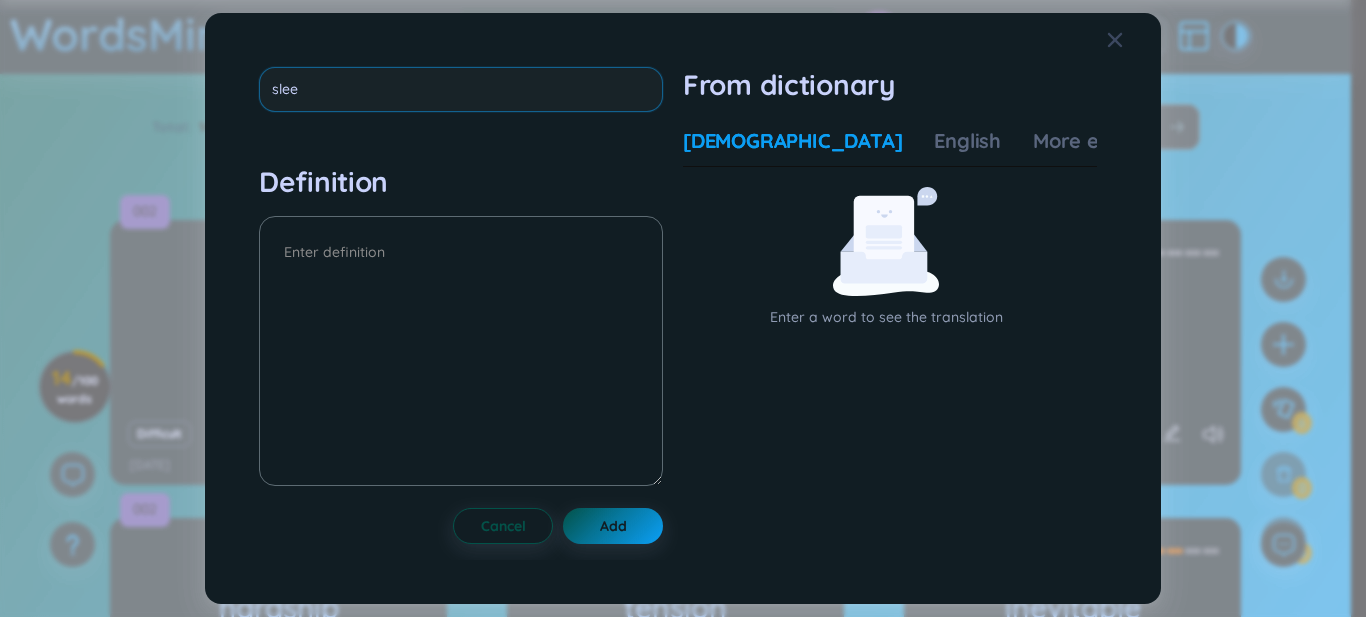 type on "sleek" 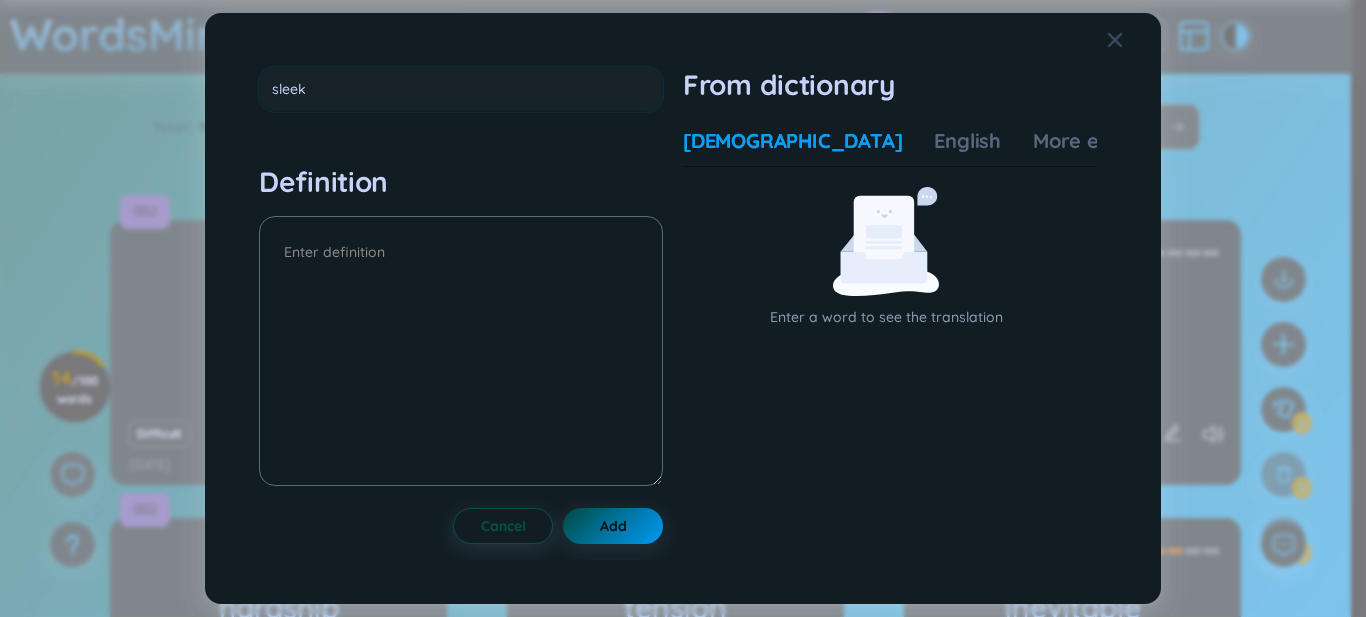 click on "sleek Definition Cancel Add" at bounding box center [461, 309] 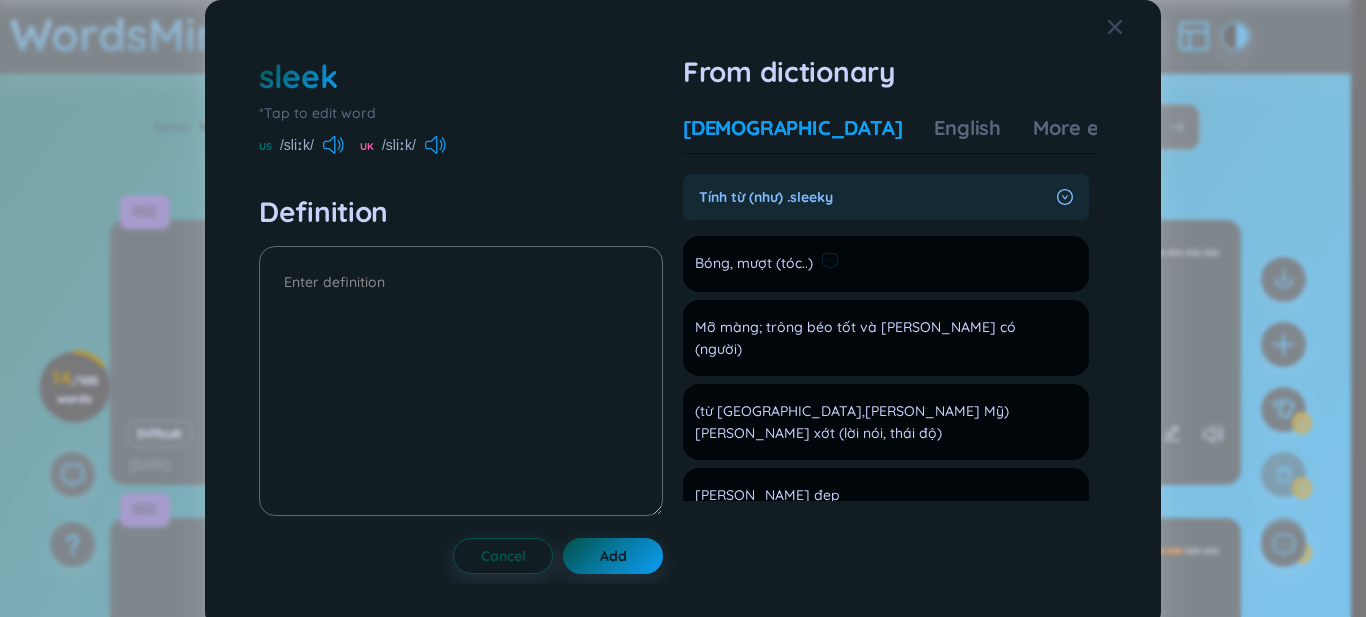 click on "Bóng, mượt (tóc..)" at bounding box center [754, 264] 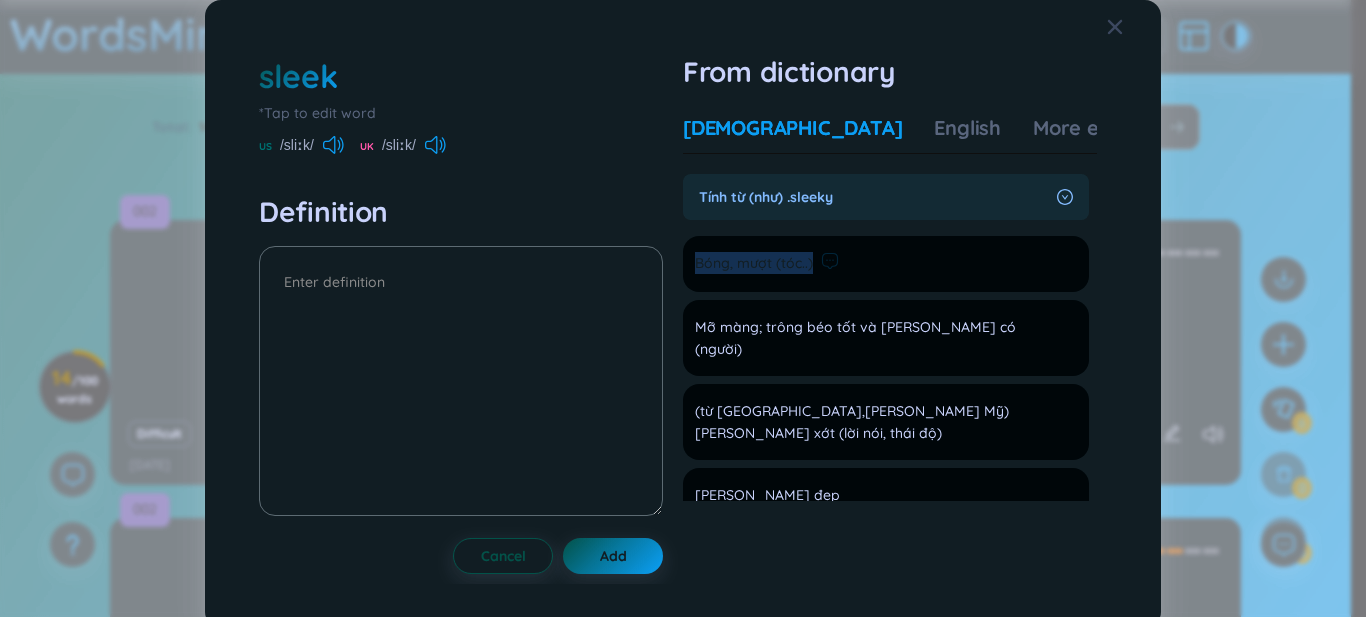 drag, startPoint x: 811, startPoint y: 261, endPoint x: 695, endPoint y: 256, distance: 116.10771 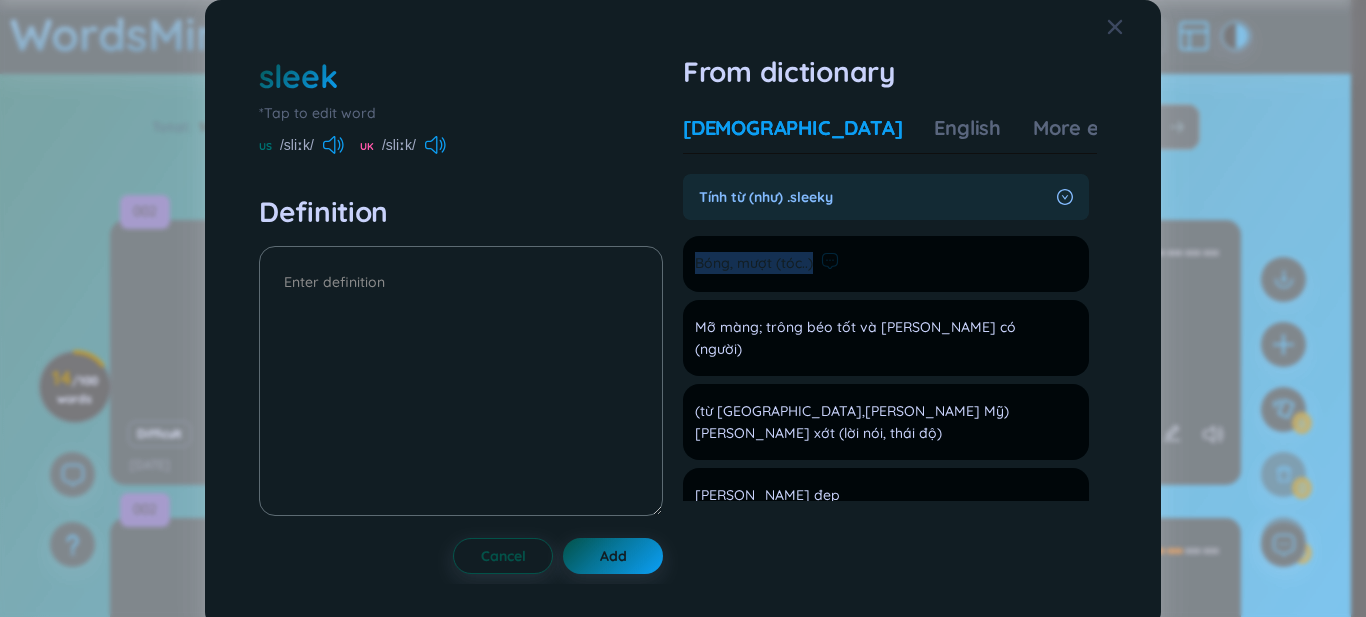 click on "Bóng, mượt (tóc..)" at bounding box center [767, 264] 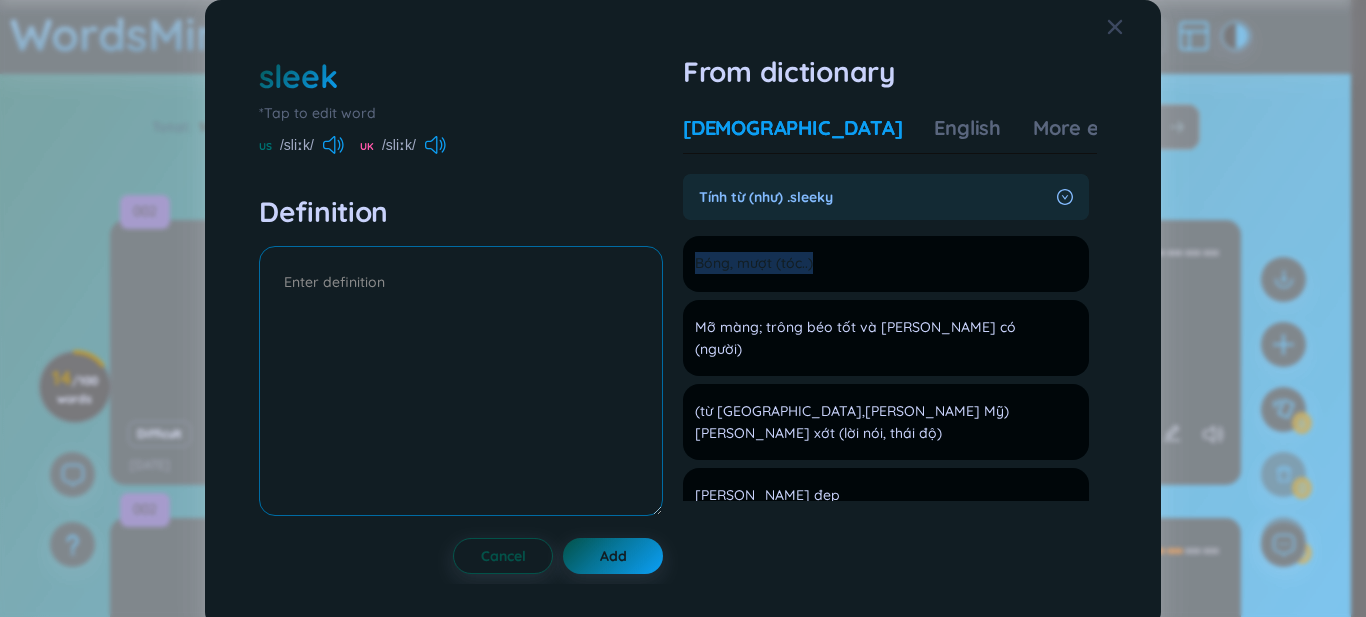 click at bounding box center (461, 381) 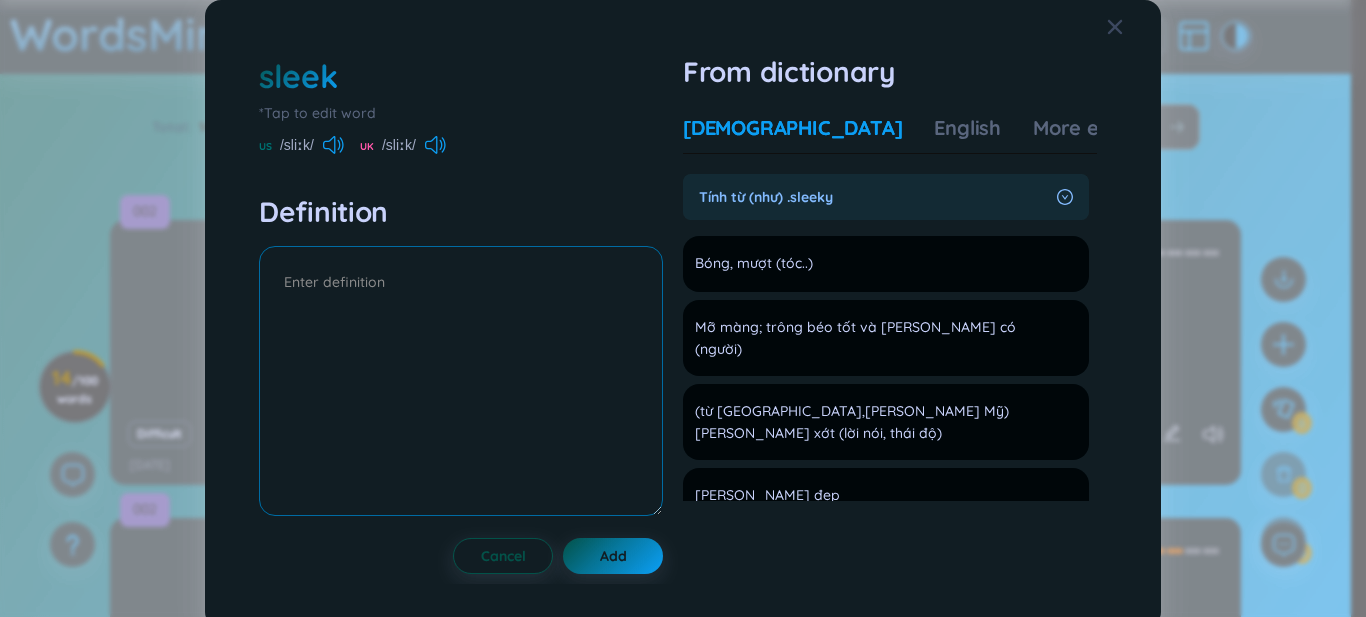 paste on "Bóng, mượt (tóc..)" 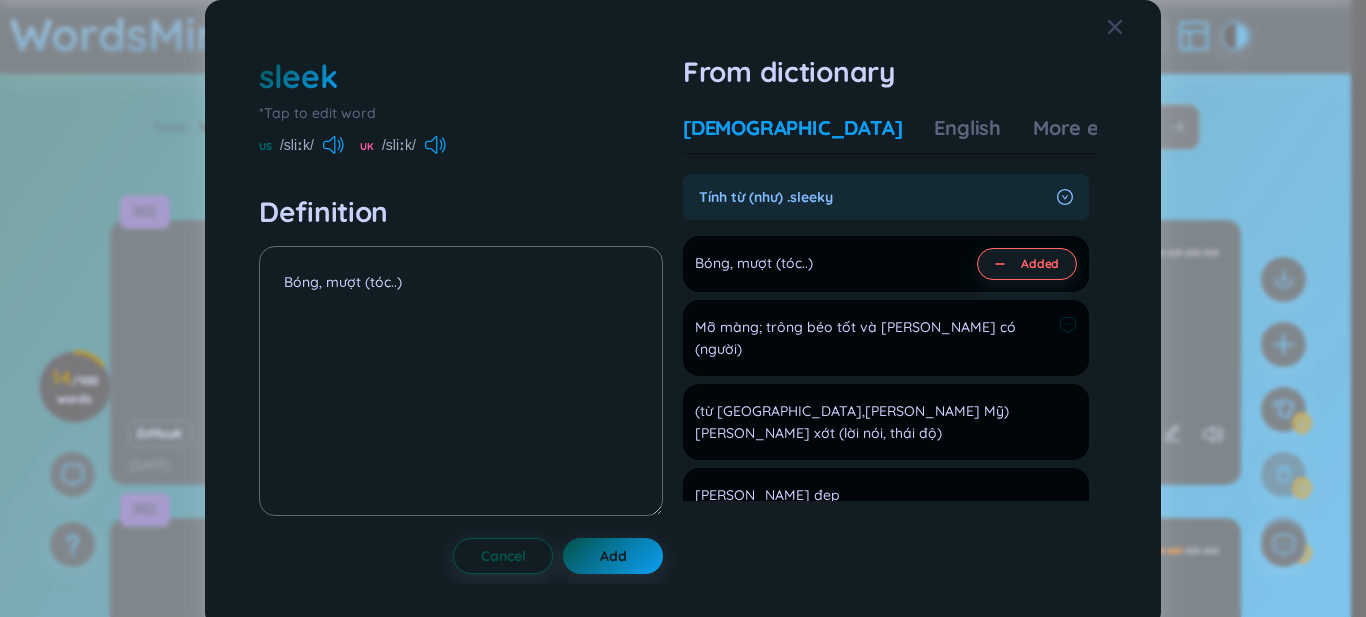click on "Mỡ màng; trông béo tốt và [PERSON_NAME] có (người) Add" at bounding box center (886, 338) 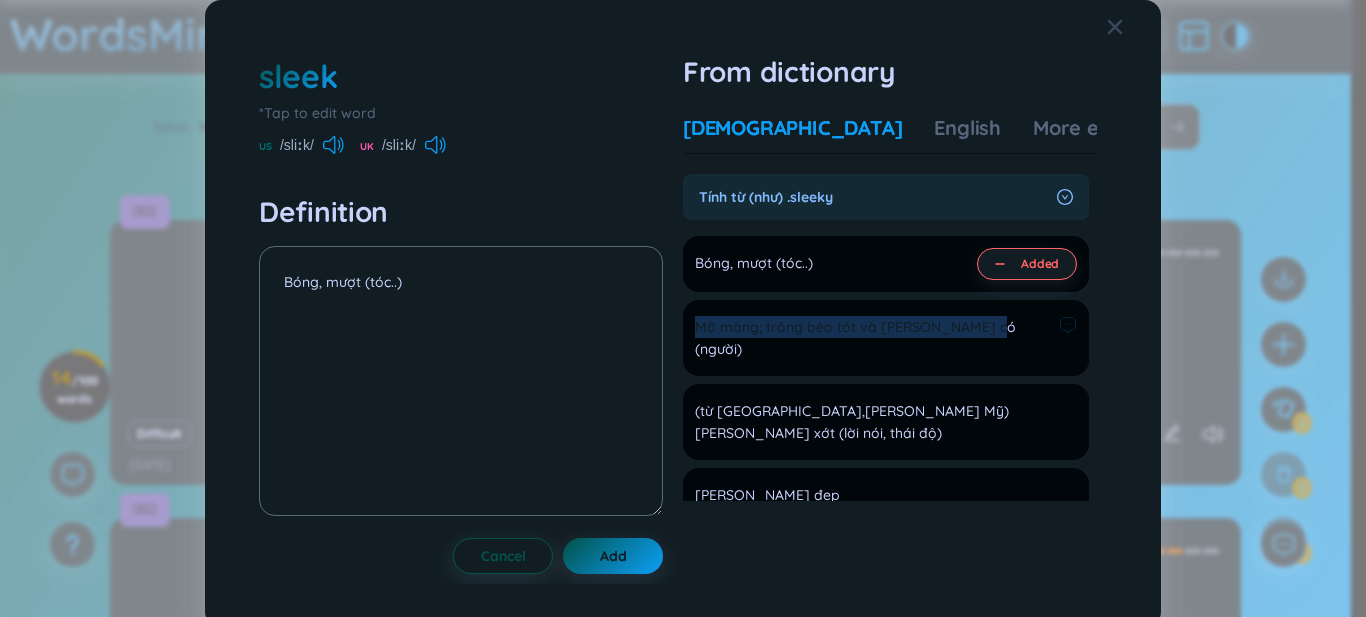 drag, startPoint x: 697, startPoint y: 328, endPoint x: 981, endPoint y: 331, distance: 284.01584 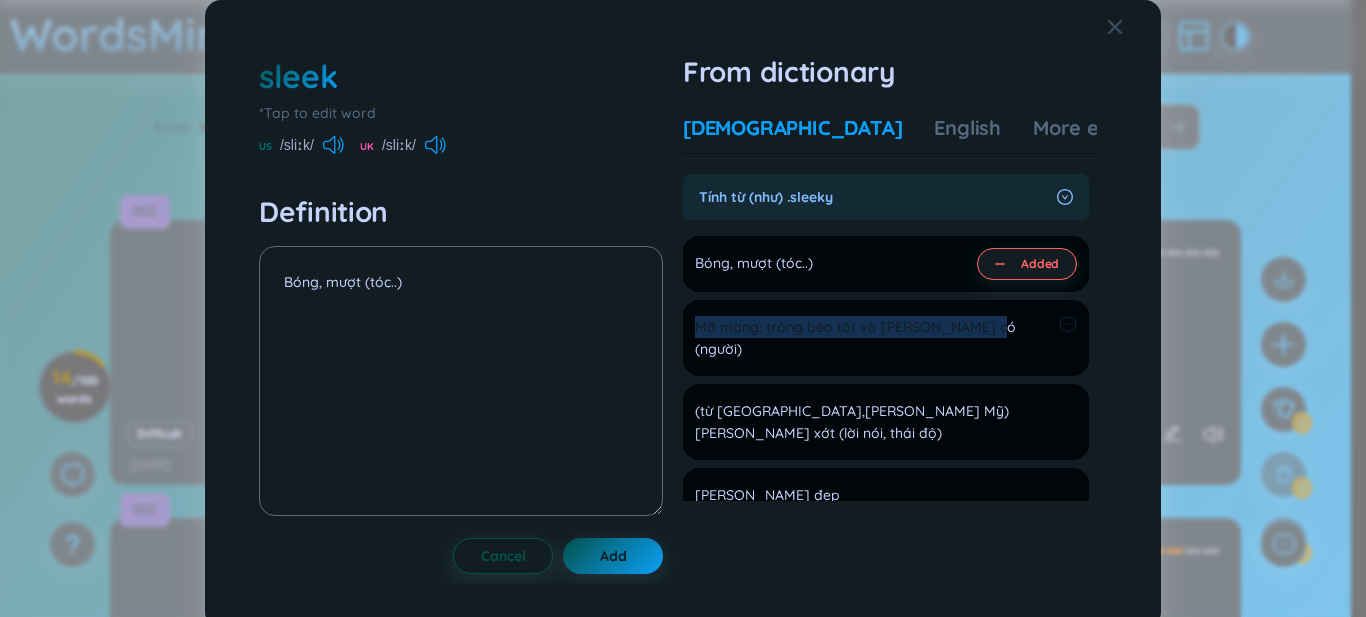 click on "Mỡ màng; trông béo tốt và [PERSON_NAME] có (người)" at bounding box center (886, 338) 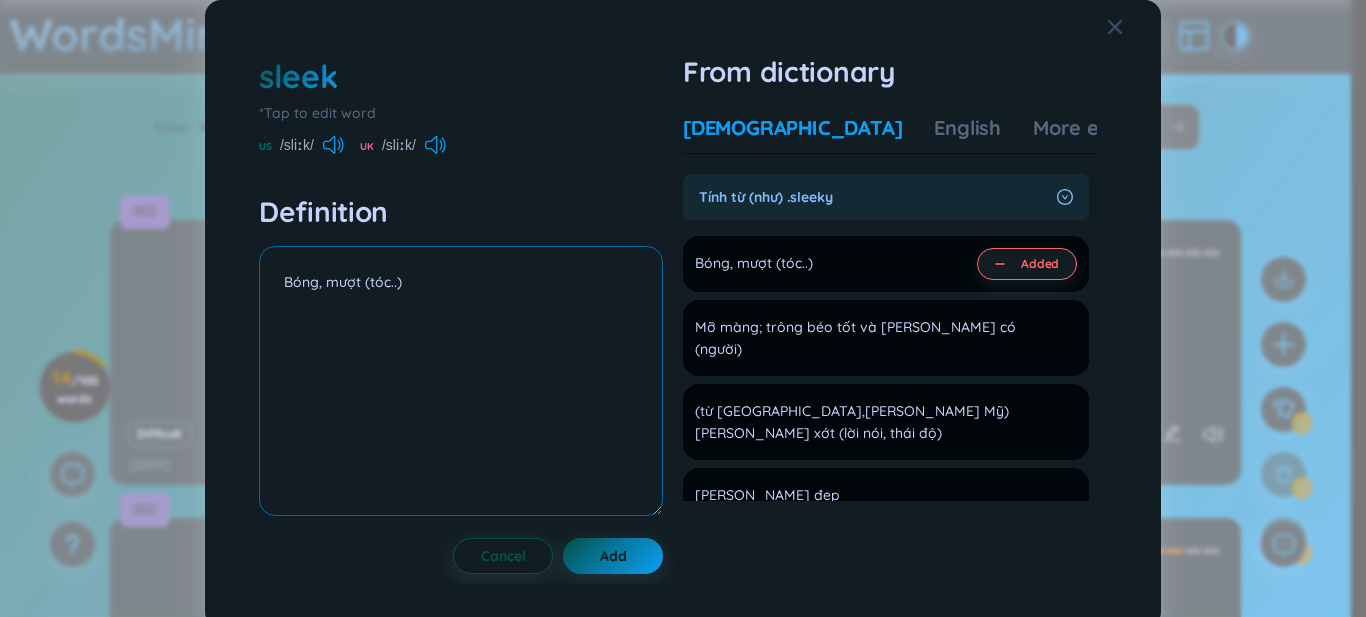 click on "Bóng, mượt (tóc..)" at bounding box center [461, 381] 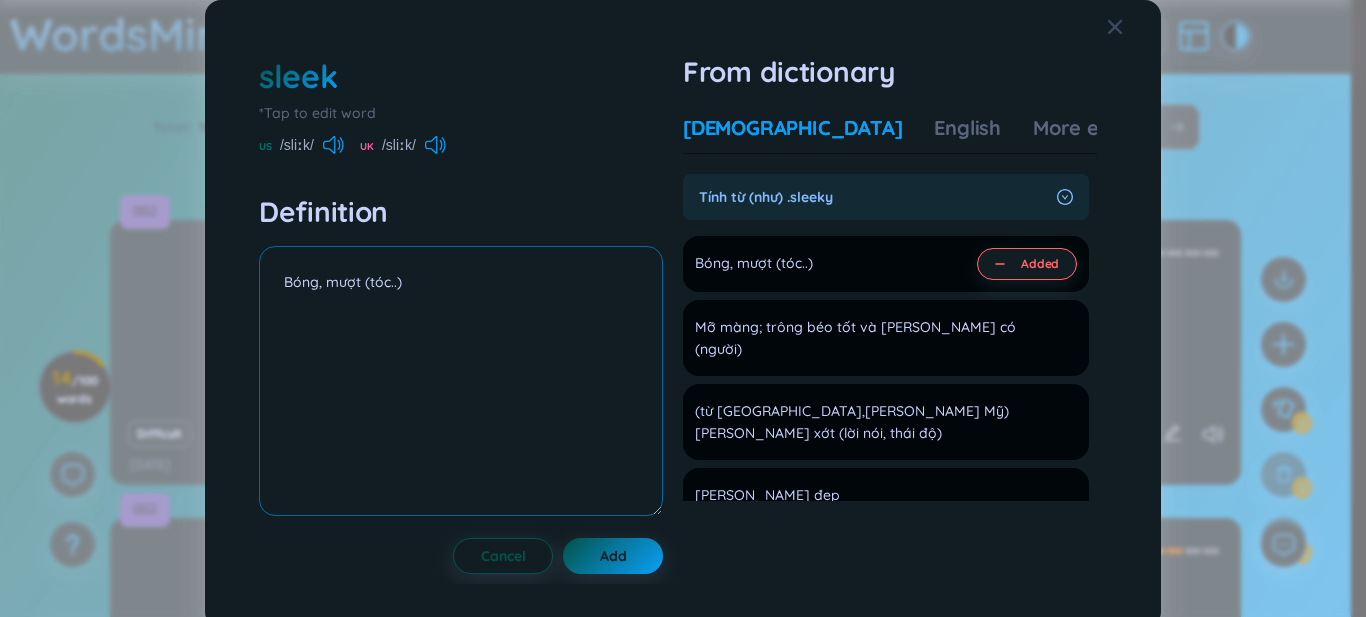 paste on "Mỡ màng; trông béo tốt và [PERSON_NAME] có (người)" 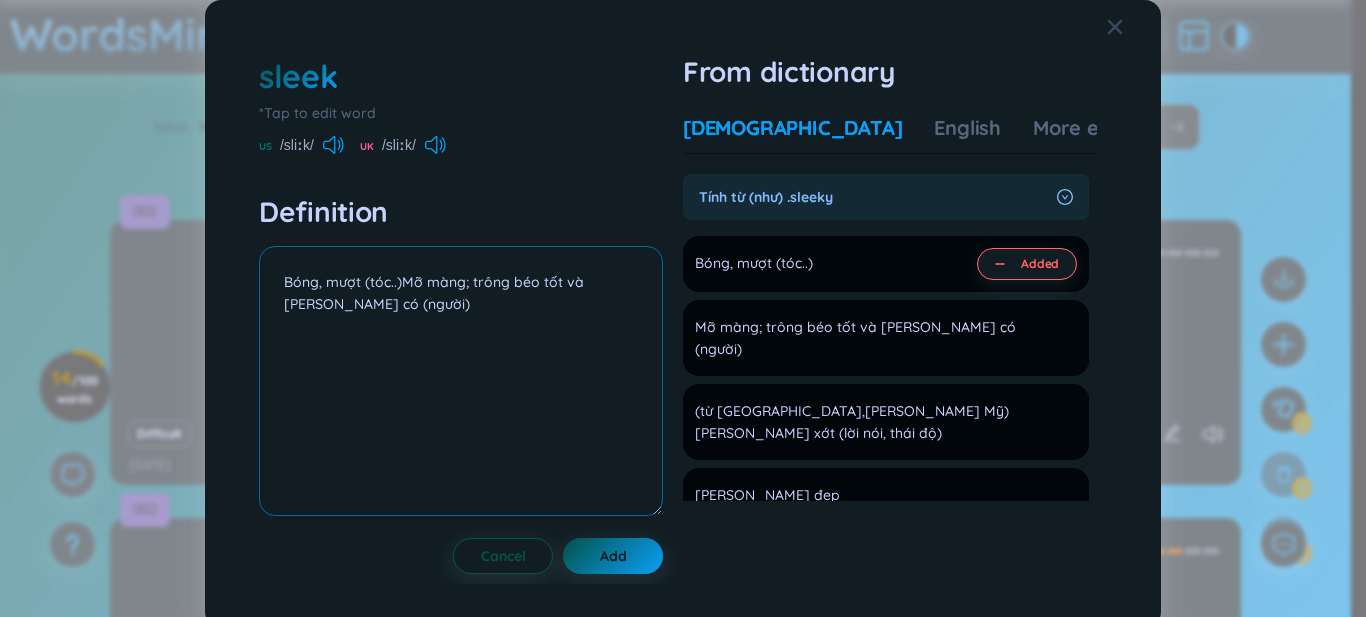 click on "Bóng, mượt (tóc..)Mỡ màng; trông béo tốt và [PERSON_NAME] có (người)" at bounding box center (461, 381) 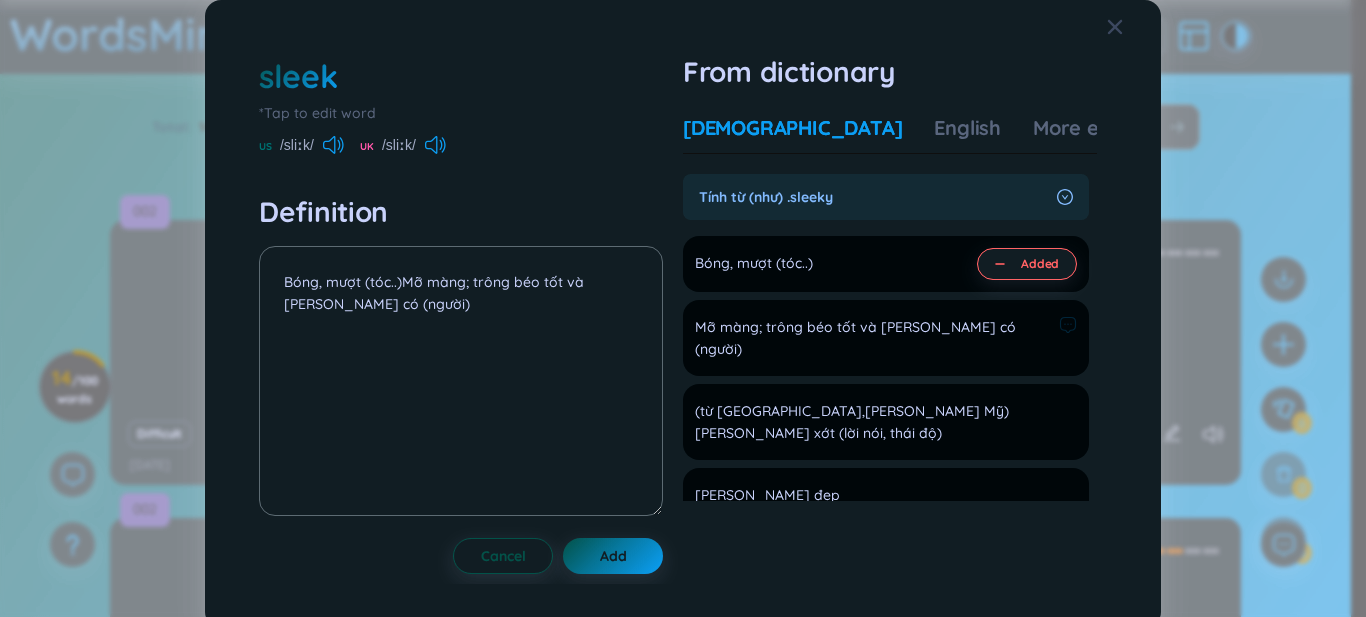 click on "Mỡ màng; trông béo tốt và [PERSON_NAME] có (người) Add" at bounding box center (886, 338) 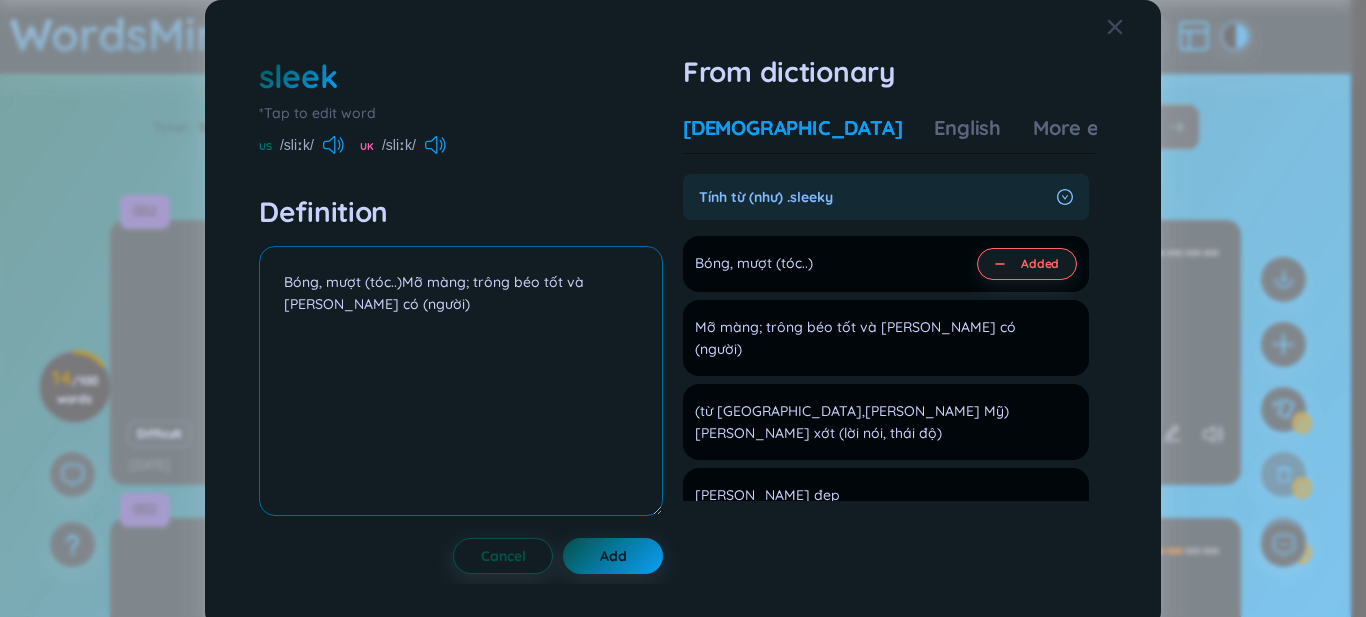 click on "Bóng, mượt (tóc..)Mỡ màng; trông béo tốt và [PERSON_NAME] có (người)" at bounding box center (461, 381) 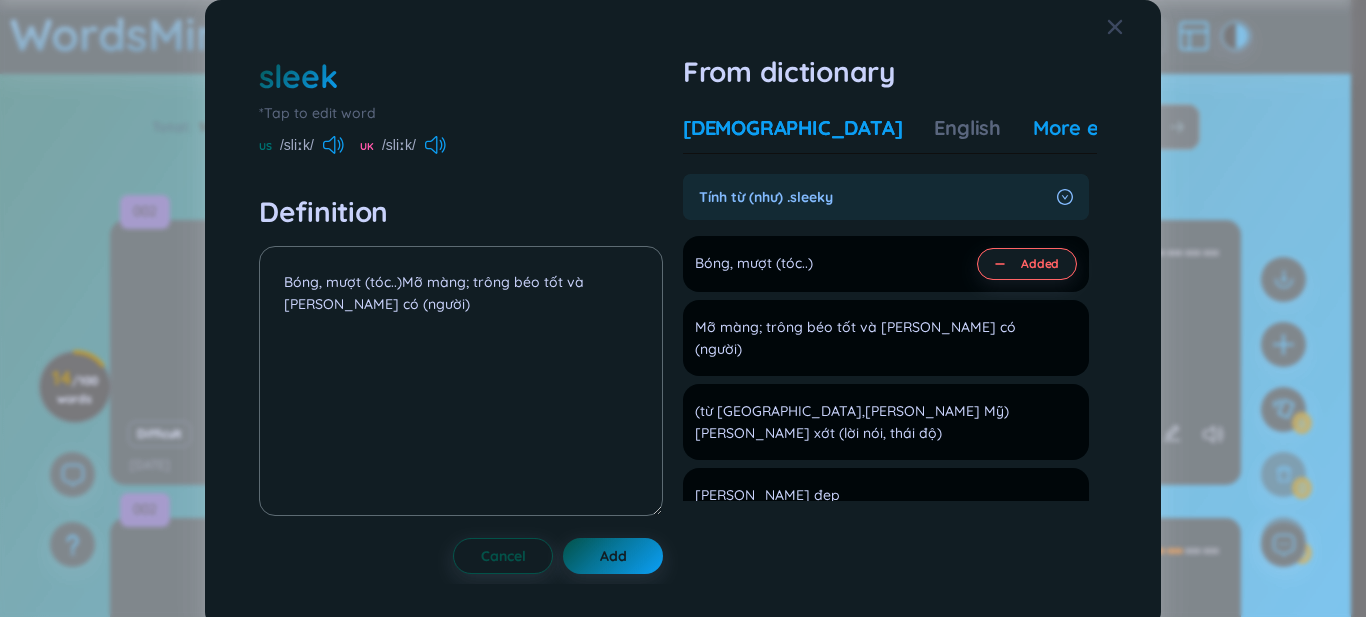 click on "More examples" at bounding box center (1105, 128) 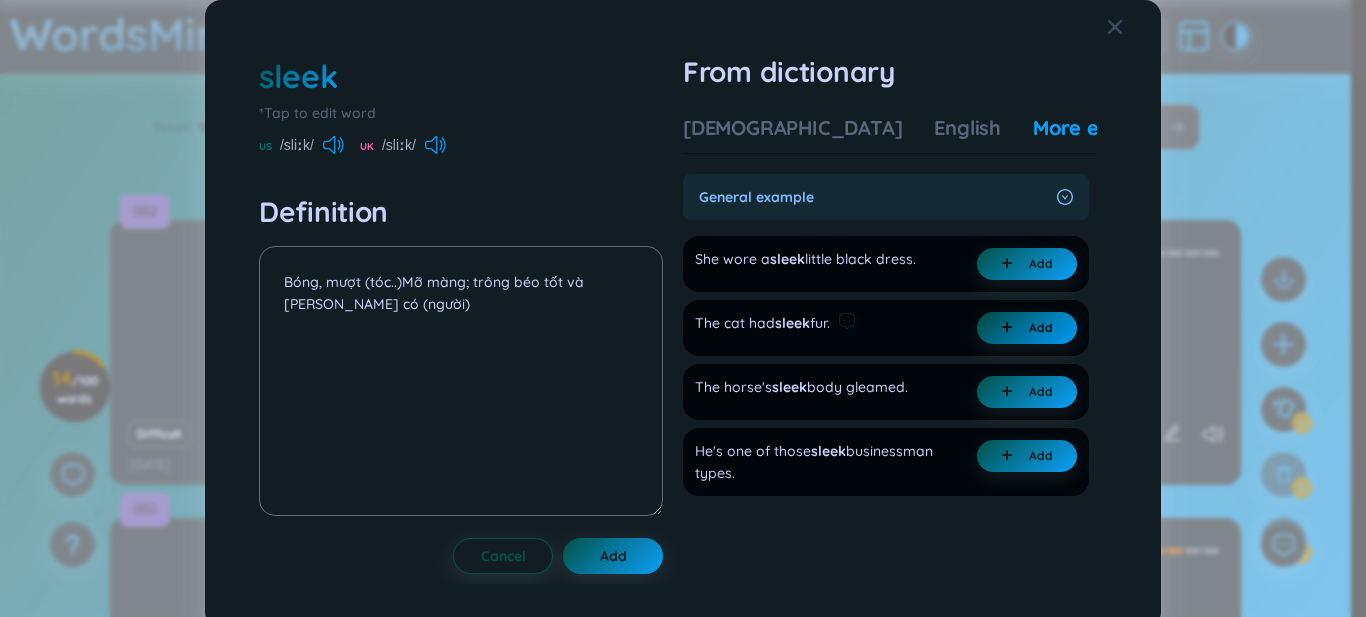 click on "Add" at bounding box center [1027, 328] 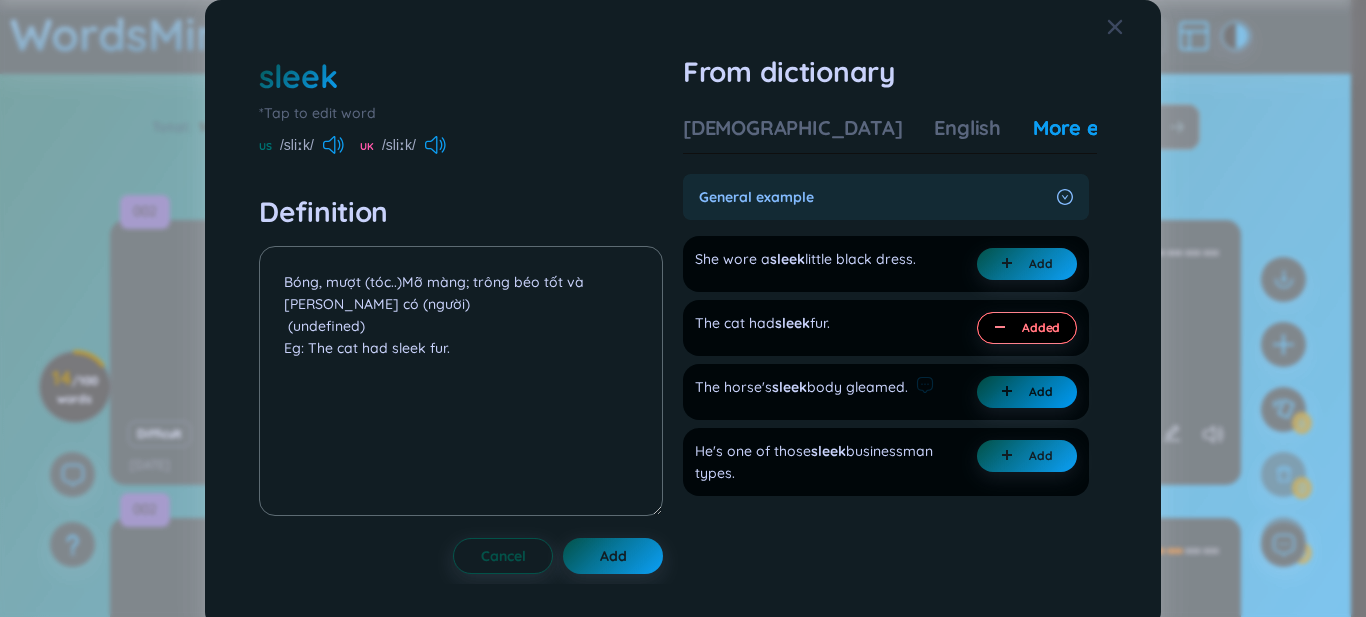 click on "Add" at bounding box center [1027, 392] 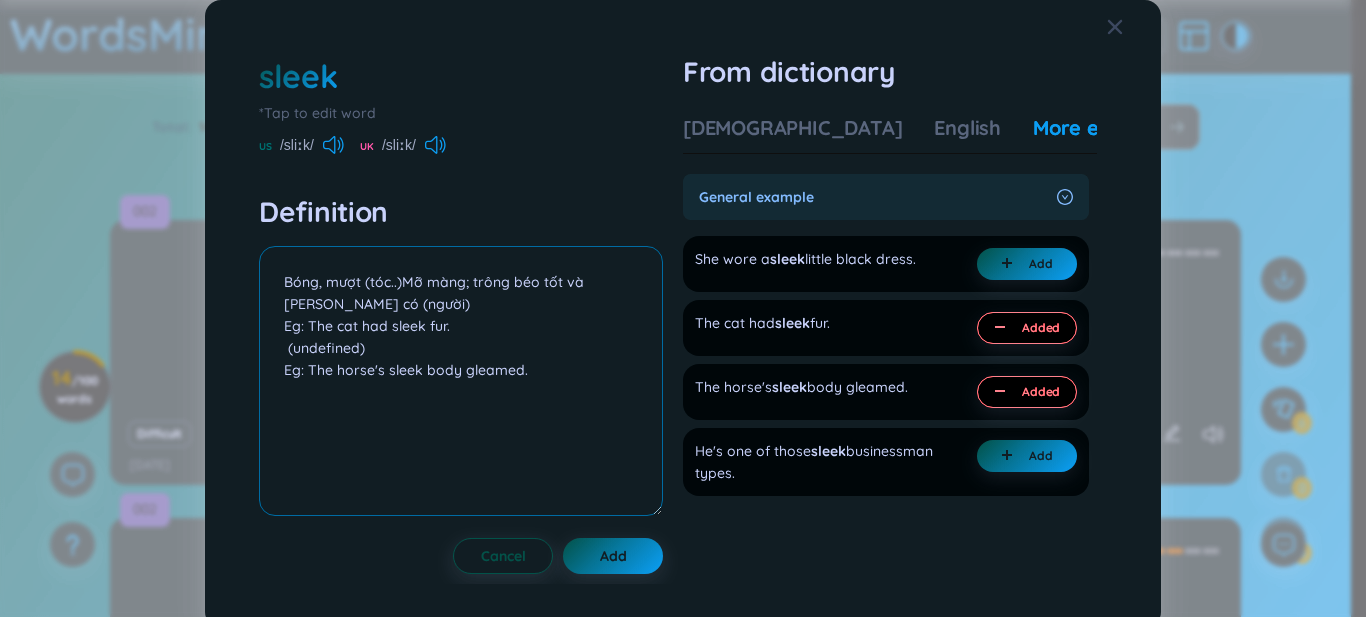 drag, startPoint x: 400, startPoint y: 282, endPoint x: 591, endPoint y: 311, distance: 193.18903 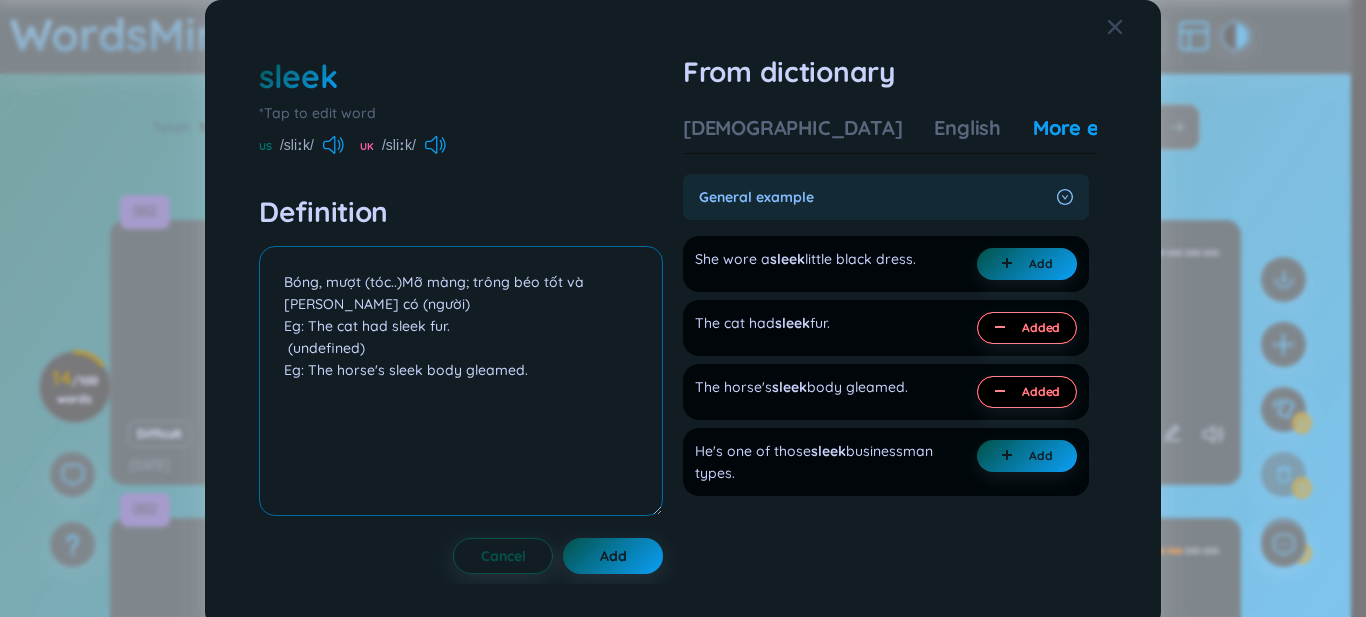 drag, startPoint x: 338, startPoint y: 347, endPoint x: 270, endPoint y: 335, distance: 69.050705 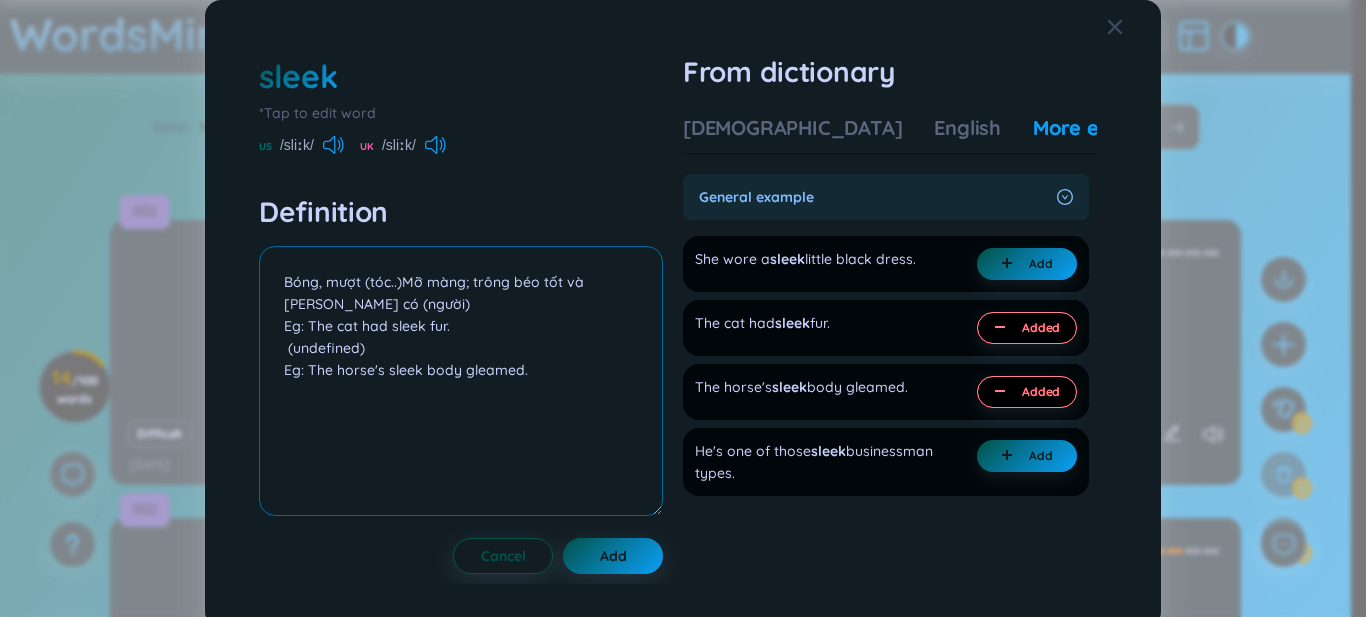 click on "Bóng, mượt (tóc..)Mỡ màng; trông béo tốt và [PERSON_NAME] có (người)
Eg: The cat had sleek fur.
(undefined)
Eg: The horse's sleek body gleamed." at bounding box center [461, 381] 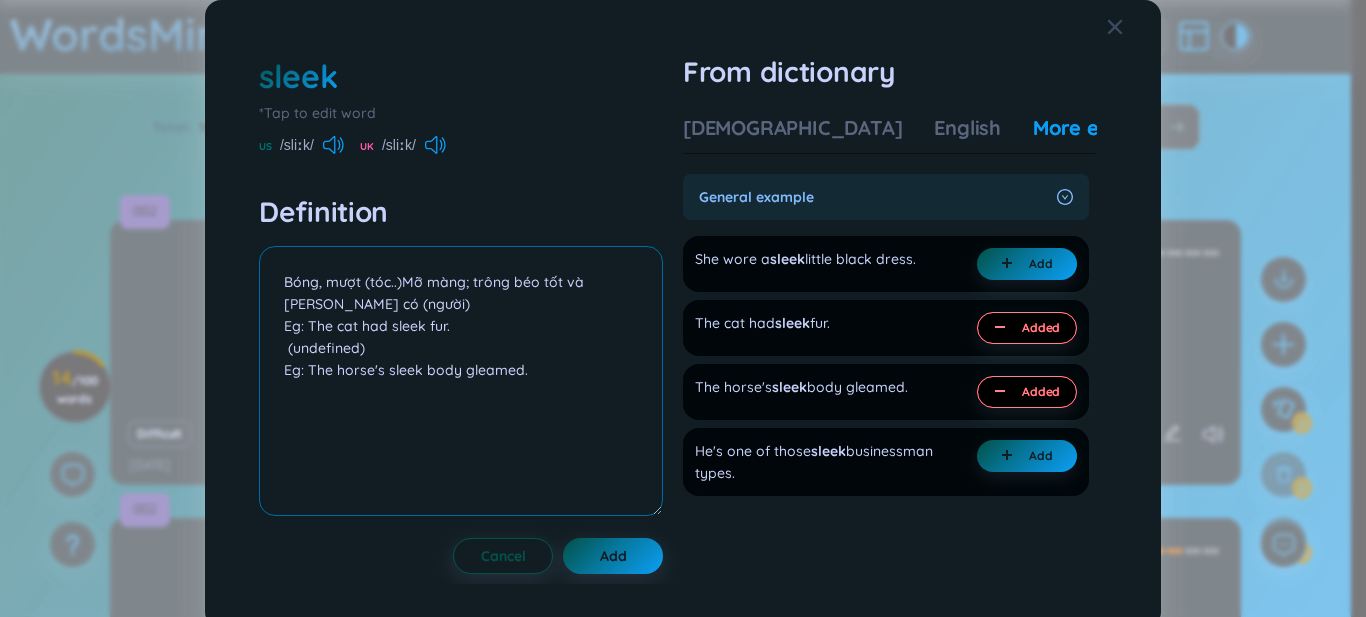paste on "Mỡ màng; trông béo tốt và [PERSON_NAME] có (người" 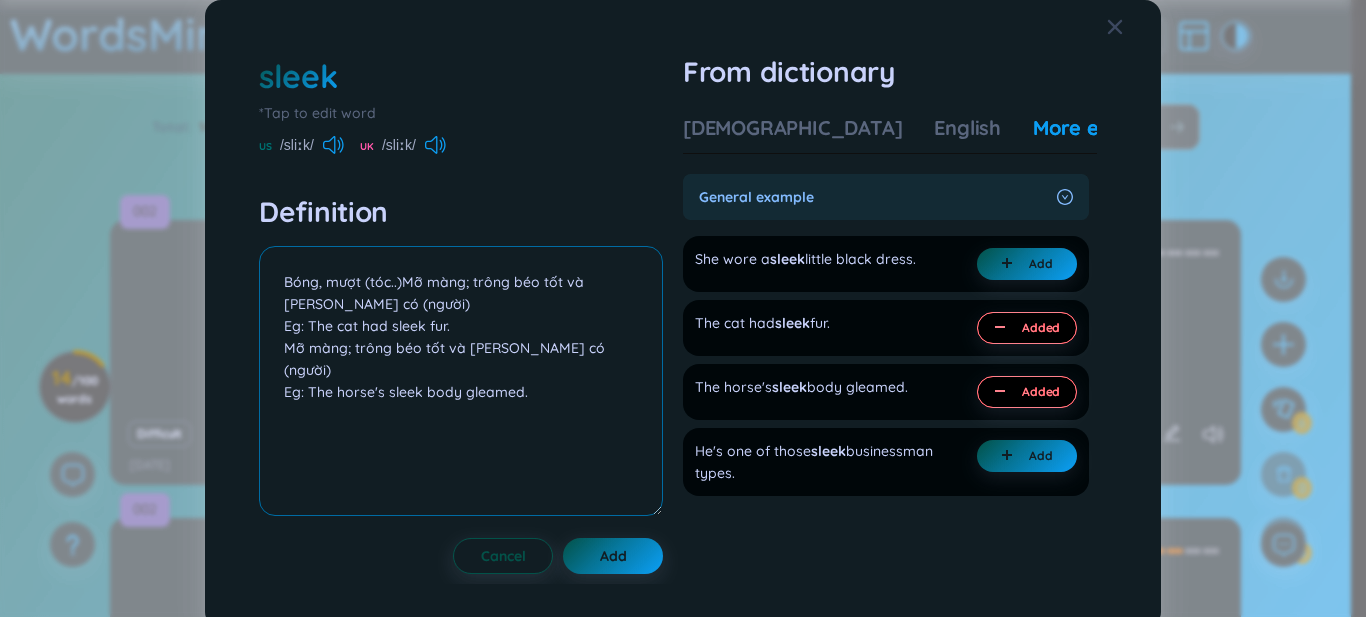 click on "Bóng, mượt (tóc..)Mỡ màng; trông béo tốt và [PERSON_NAME] có (người)
Eg: The cat had sleek fur.
Mỡ màng; trông béo tốt và [PERSON_NAME] có (người)
Eg: The horse's sleek body gleamed." at bounding box center (461, 381) 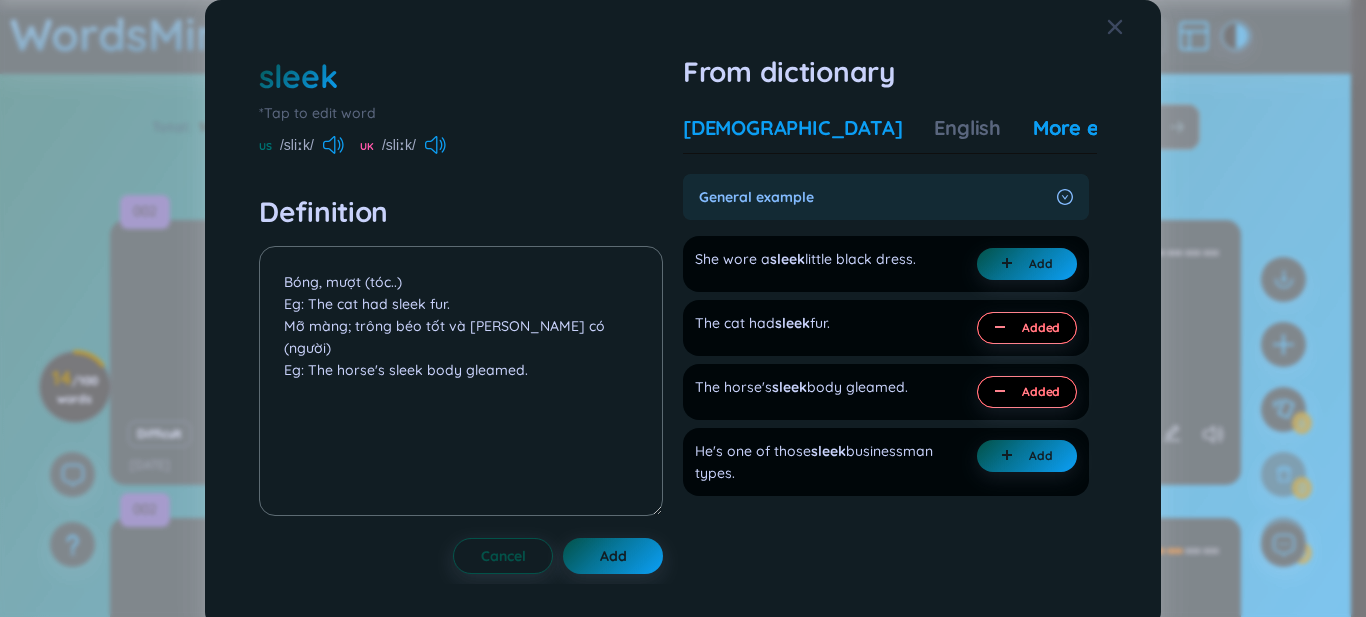 click on "[DEMOGRAPHIC_DATA]" at bounding box center (792, 128) 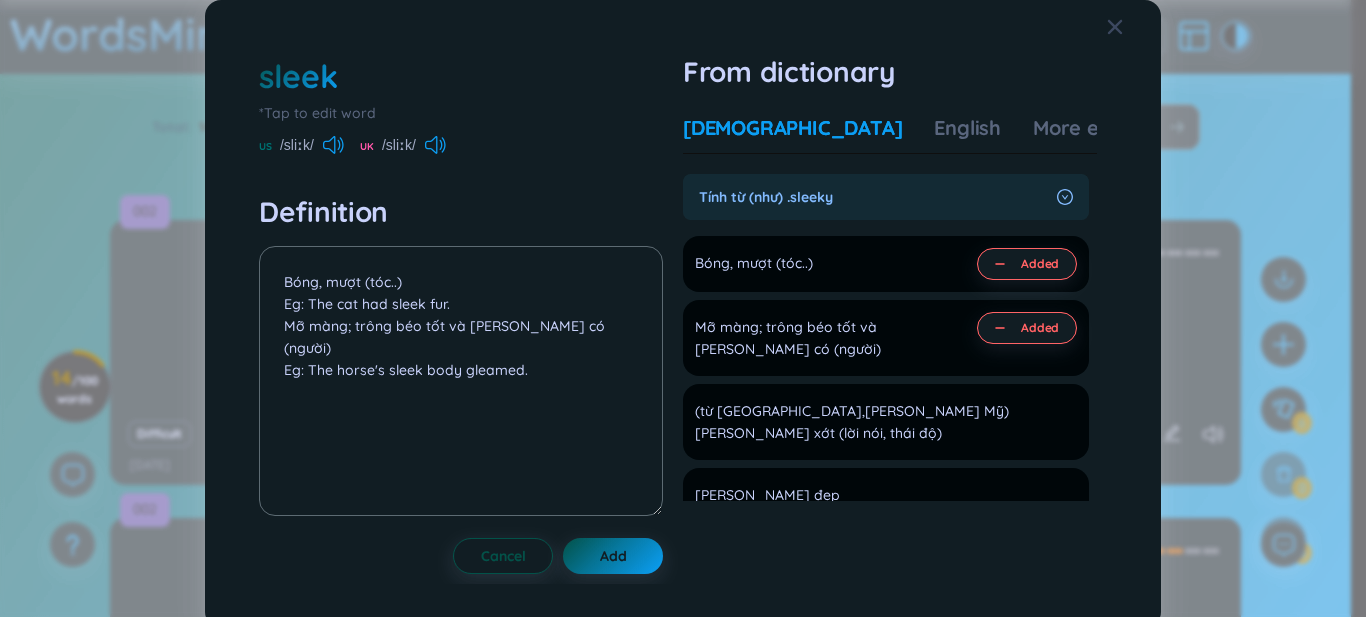 click on "Tính từ (như) .sleeky" at bounding box center (886, 197) 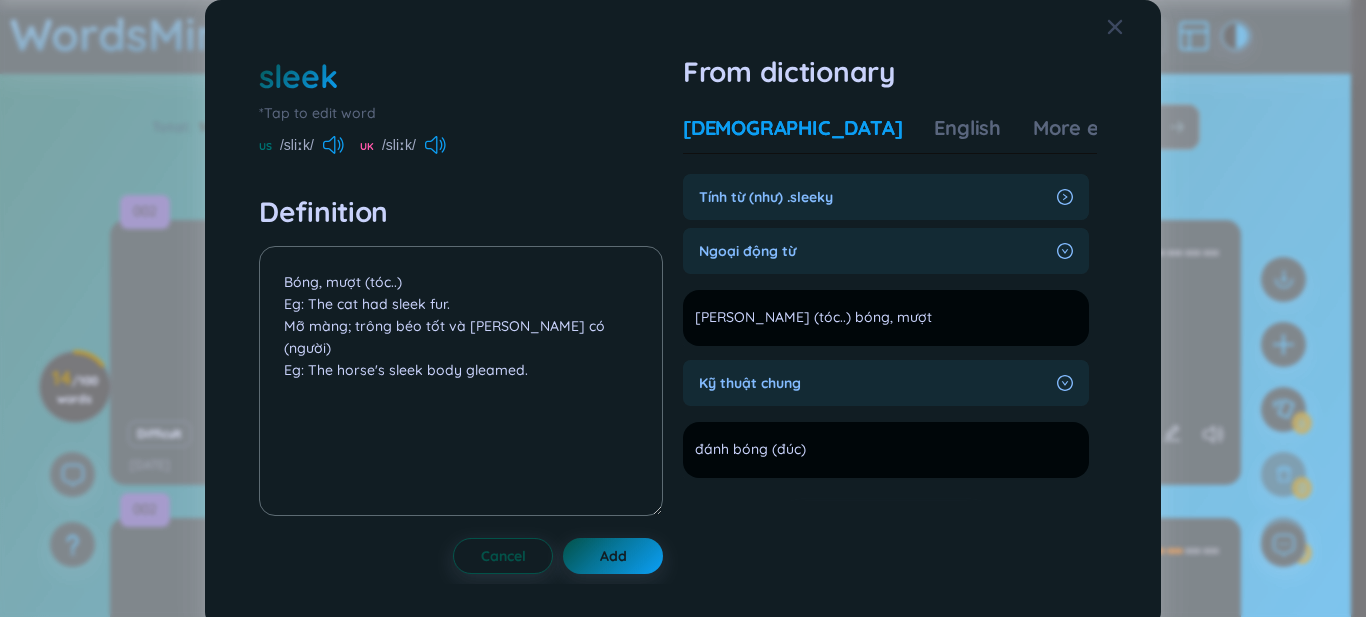click on "Tính từ (như) .sleeky" at bounding box center [886, 197] 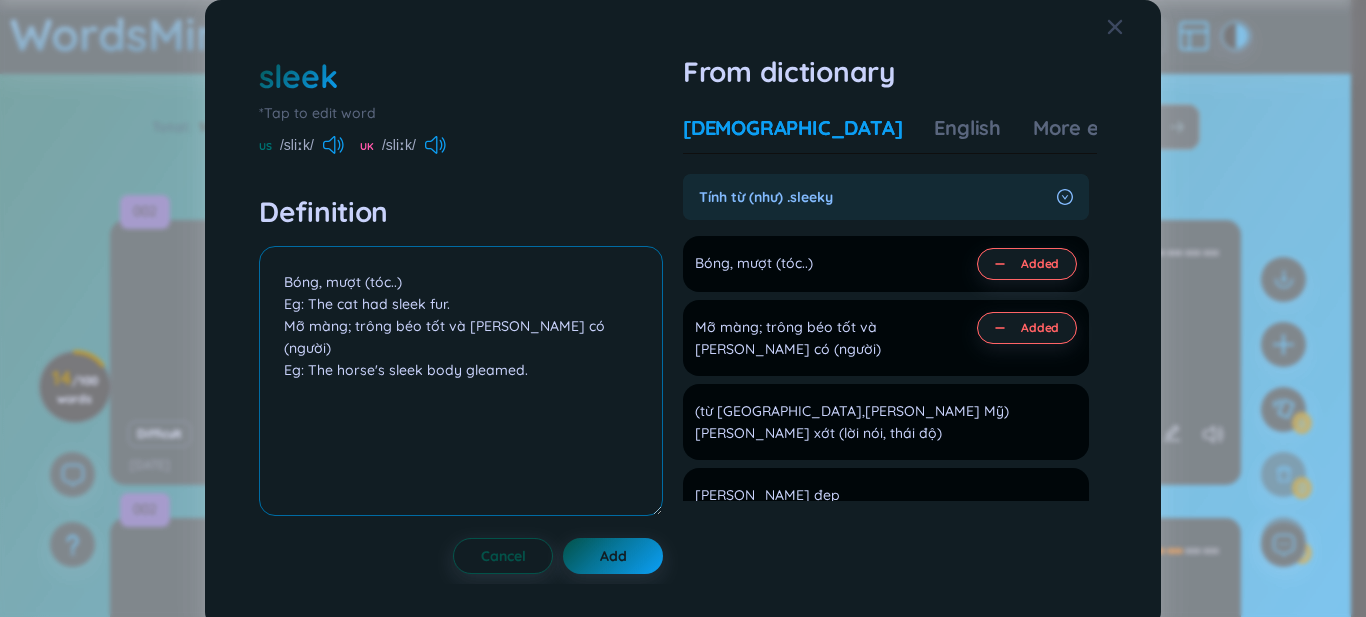 click on "Bóng, mượt (tóc..)
Eg: The cat had sleek fur.
Mỡ màng; trông béo tốt và [PERSON_NAME] có (người)
Eg: The horse's sleek body gleamed." at bounding box center [461, 381] 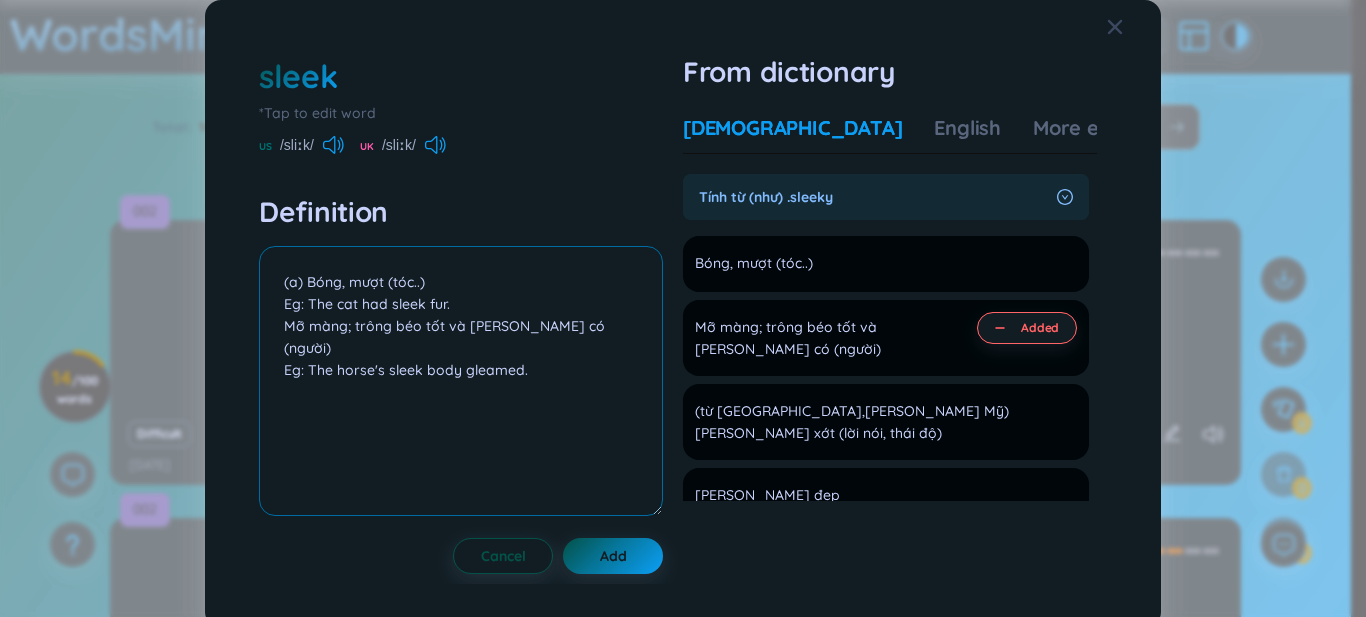 click on "(a) Bóng, mượt (tóc..)
Eg: The cat had sleek fur.
Mỡ màng; trông béo tốt và [PERSON_NAME] có (người)
Eg: The horse's sleek body gleamed." at bounding box center [461, 381] 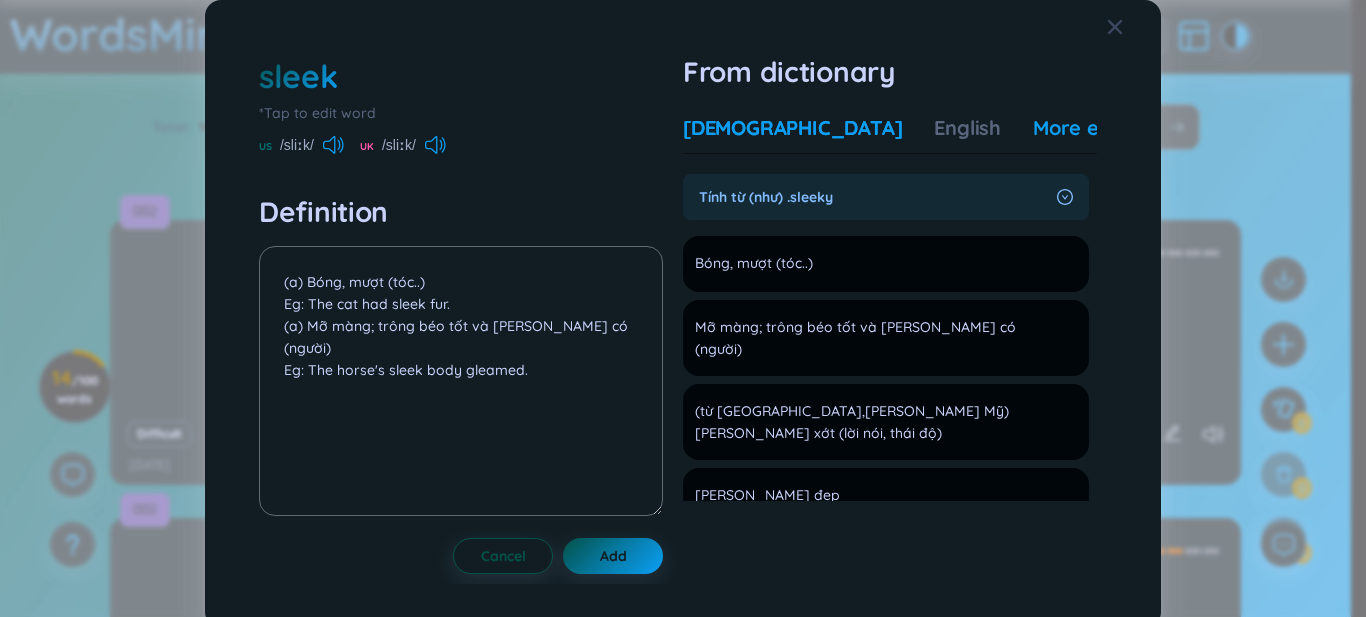 click on "More examples" at bounding box center (1105, 128) 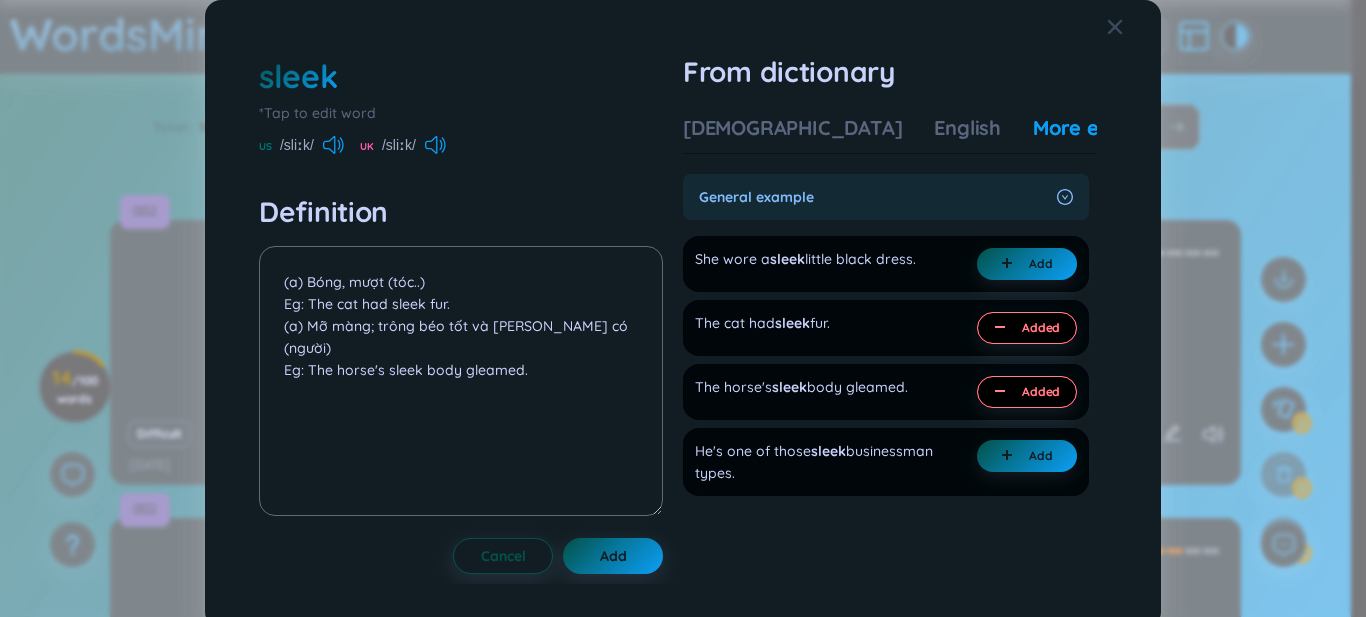drag, startPoint x: 914, startPoint y: 387, endPoint x: 662, endPoint y: 384, distance: 252.01785 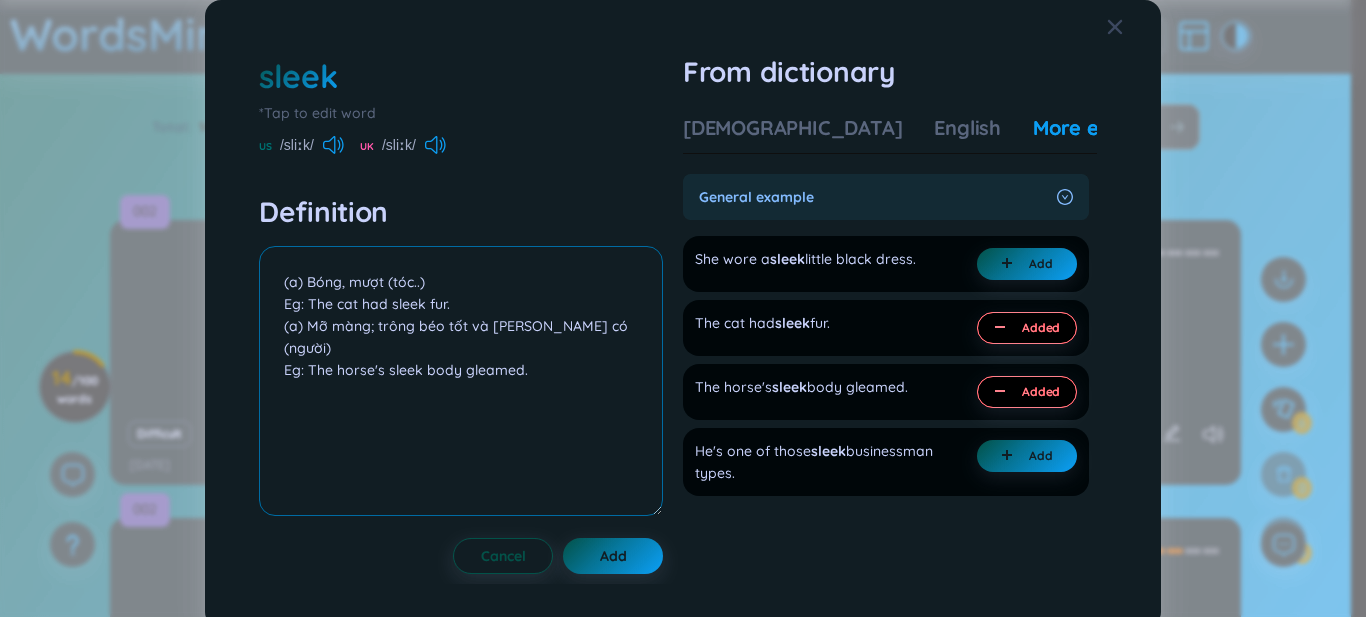 click on "(a) Bóng, mượt (tóc..)
Eg: The cat had sleek fur.
(a) Mỡ màng; trông béo tốt và [PERSON_NAME] có (người)
Eg: The horse's sleek body gleamed." at bounding box center [461, 381] 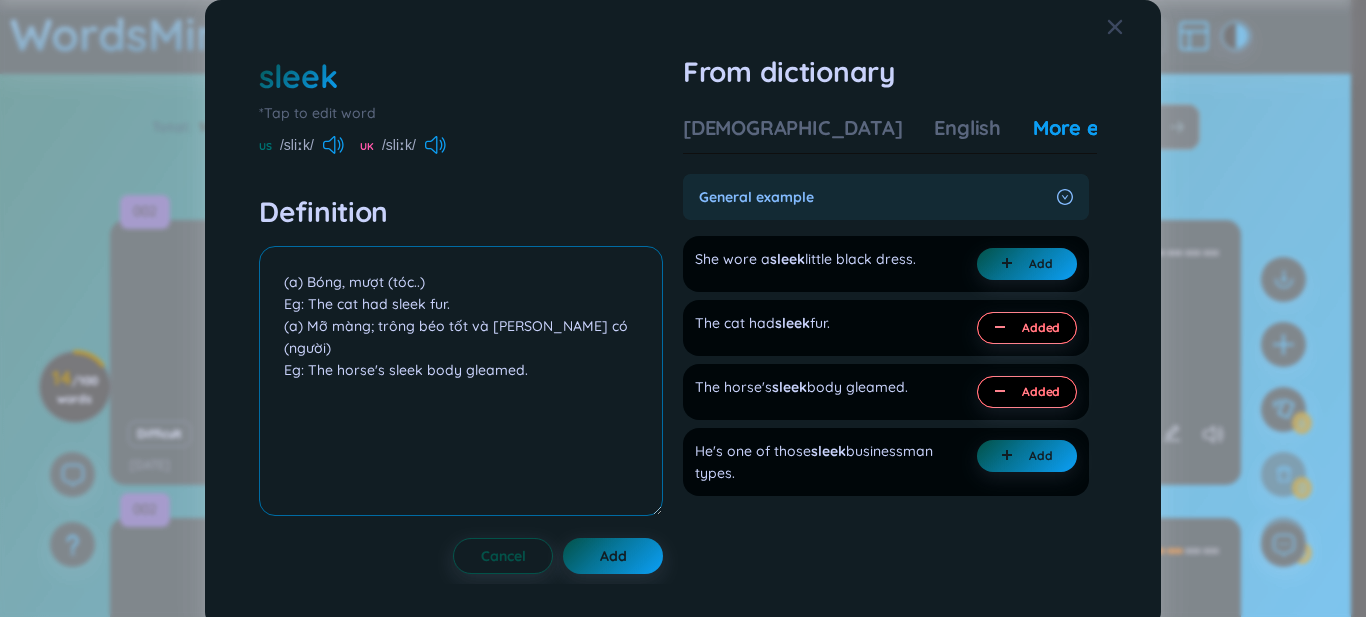 click on "(a) Bóng, mượt (tóc..)
Eg: The cat had sleek fur.
(a) Mỡ màng; trông béo tốt và [PERSON_NAME] có (người)
Eg: The horse's sleek body gleamed." at bounding box center (461, 381) 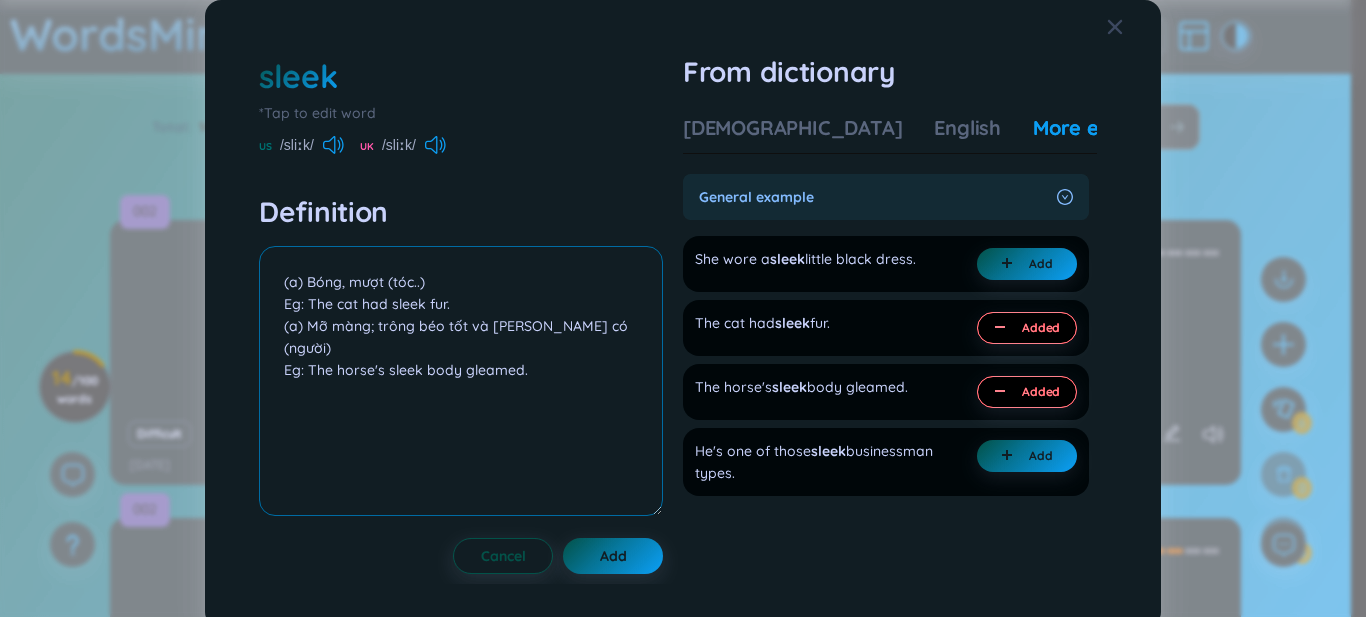 drag, startPoint x: 534, startPoint y: 354, endPoint x: 265, endPoint y: 352, distance: 269.00745 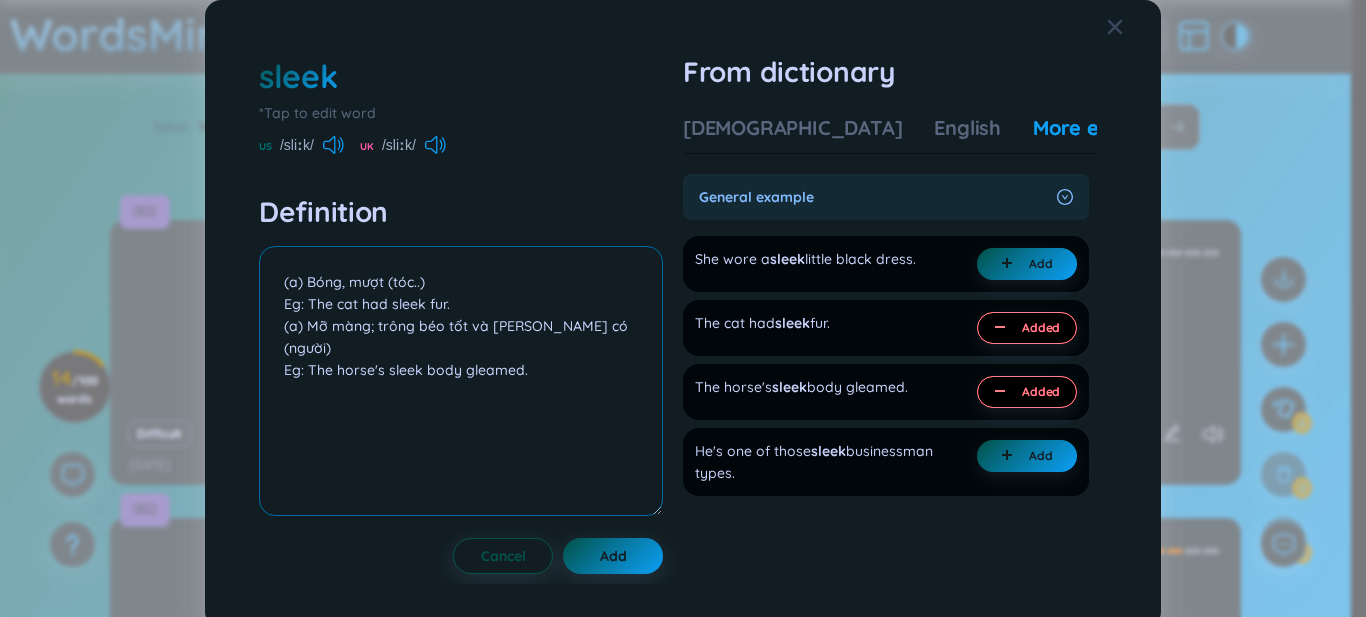 click on "(a) Bóng, mượt (tóc..)
Eg: The cat had sleek fur.
(a) Mỡ màng; trông béo tốt và [PERSON_NAME] có (người)
Eg: The horse's sleek body gleamed." at bounding box center [461, 381] 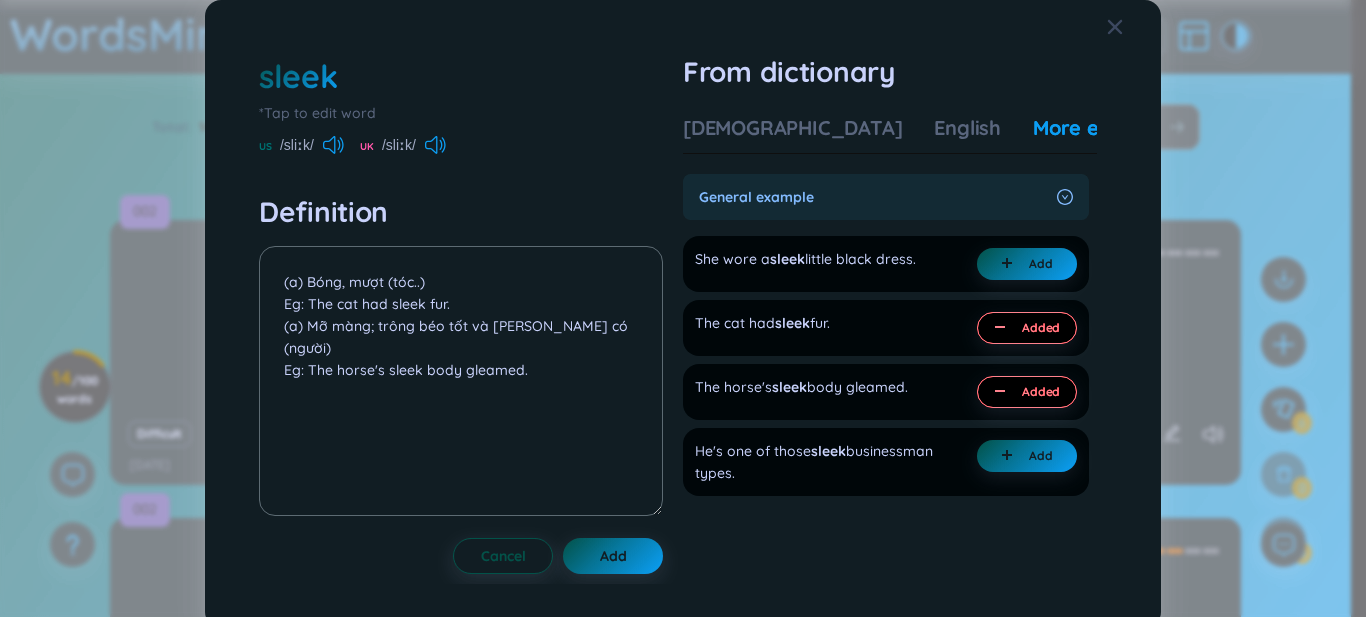 click on "More examples" at bounding box center (1105, 128) 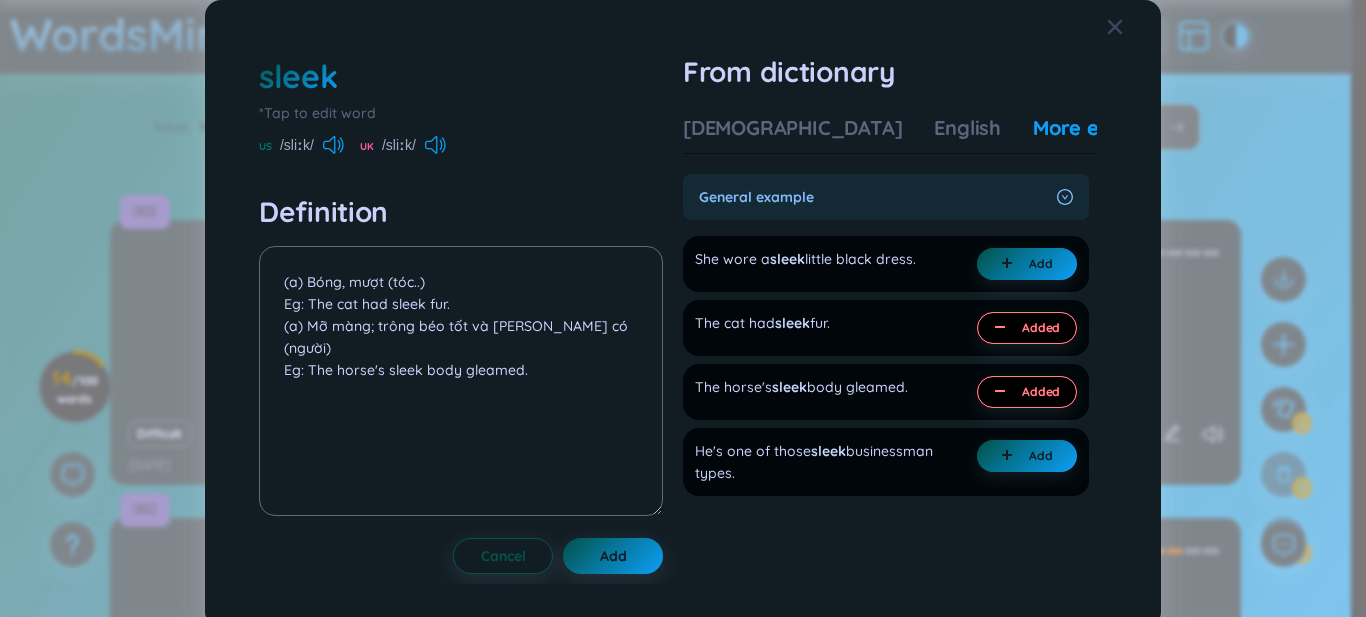 scroll, scrollTop: 167, scrollLeft: 0, axis: vertical 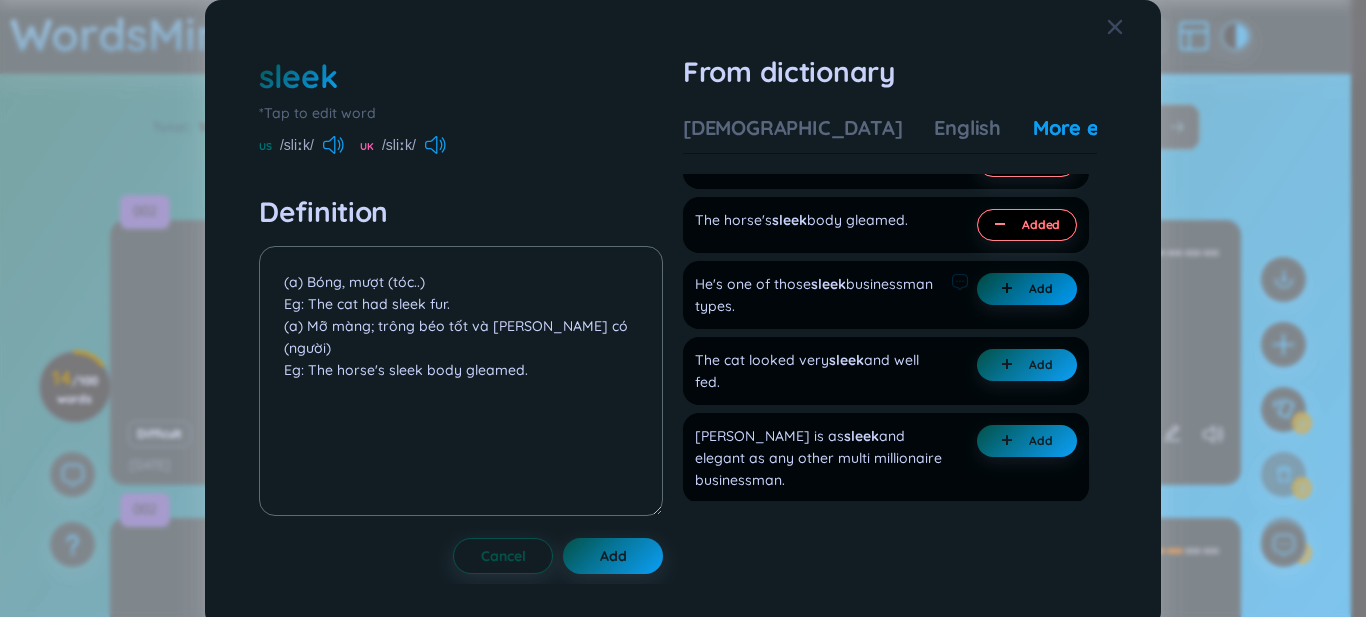 click at bounding box center [1011, 289] 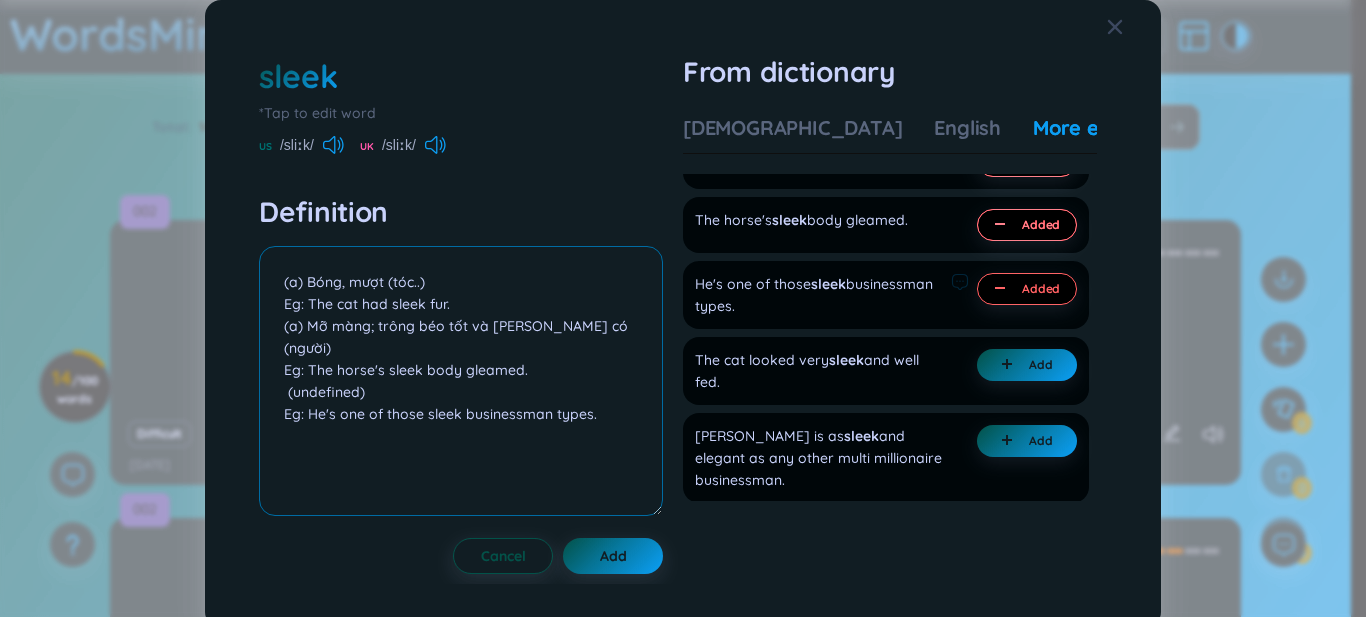 drag, startPoint x: 286, startPoint y: 351, endPoint x: 373, endPoint y: 365, distance: 88.11924 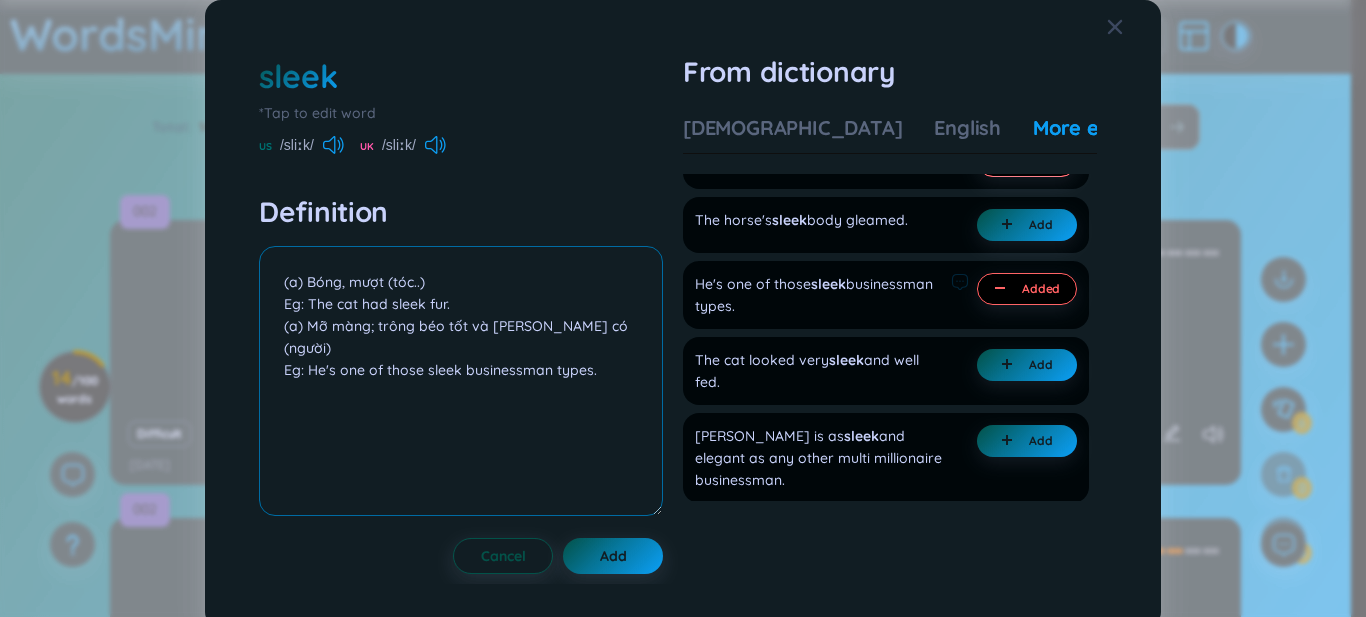 drag, startPoint x: 596, startPoint y: 349, endPoint x: 302, endPoint y: 345, distance: 294.02722 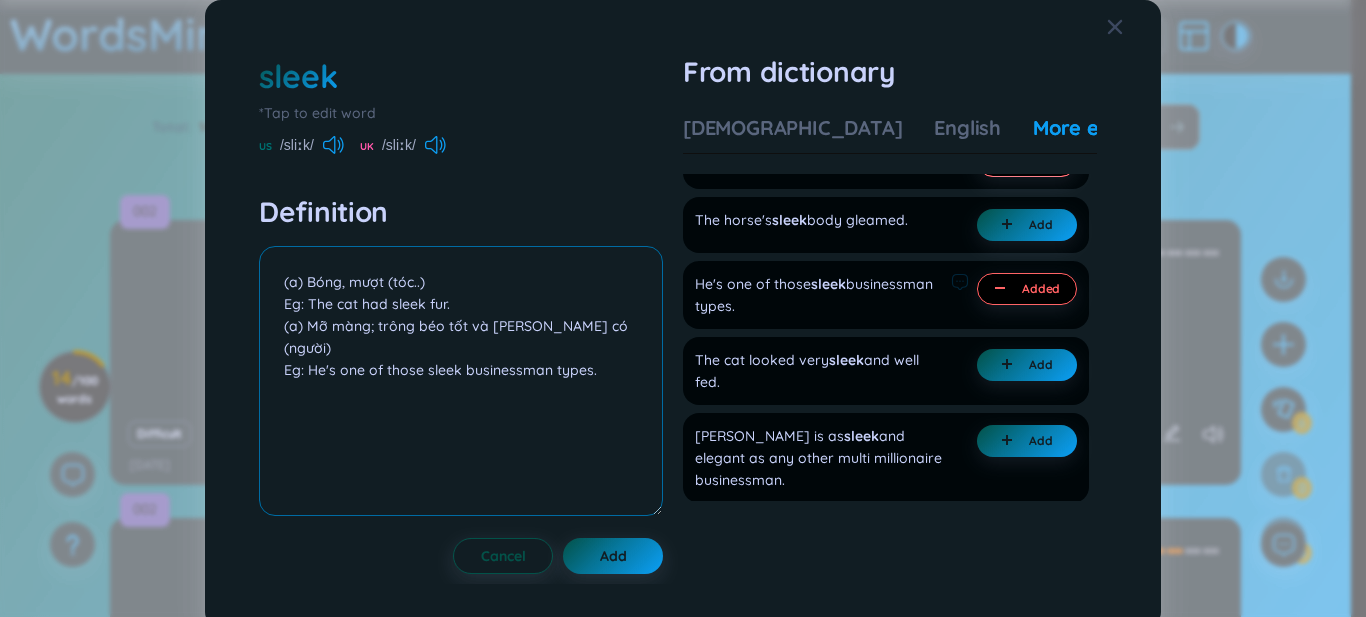 click on "(a) Bóng, mượt (tóc..)
Eg: The cat had sleek fur.
(a) Mỡ màng; trông béo tốt và [PERSON_NAME] có (người)
Eg: He's one of those sleek businessman types." at bounding box center [461, 381] 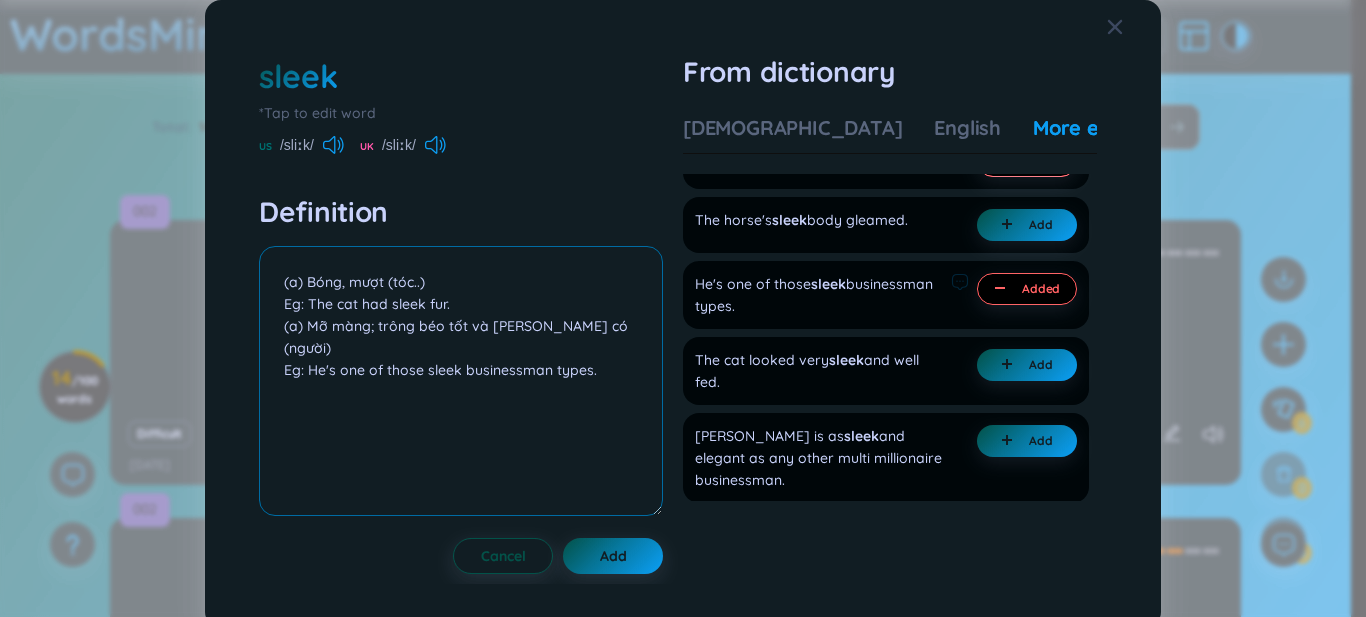 type on "(a) Bóng, mượt (tóc..)
Eg: The cat had sleek fur.
(a) Mỡ màng; trông béo tốt và [PERSON_NAME] có (người)
Eg: He's one of those sleek businessman types." 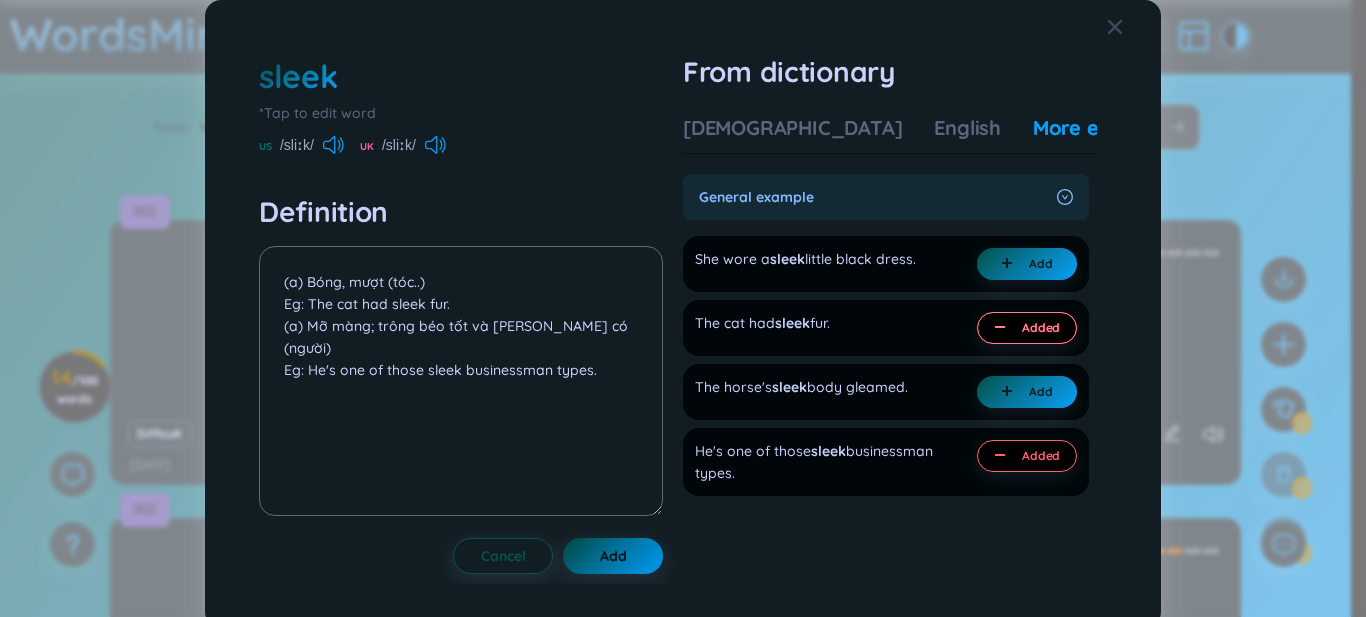 click on "Add" at bounding box center [613, 556] 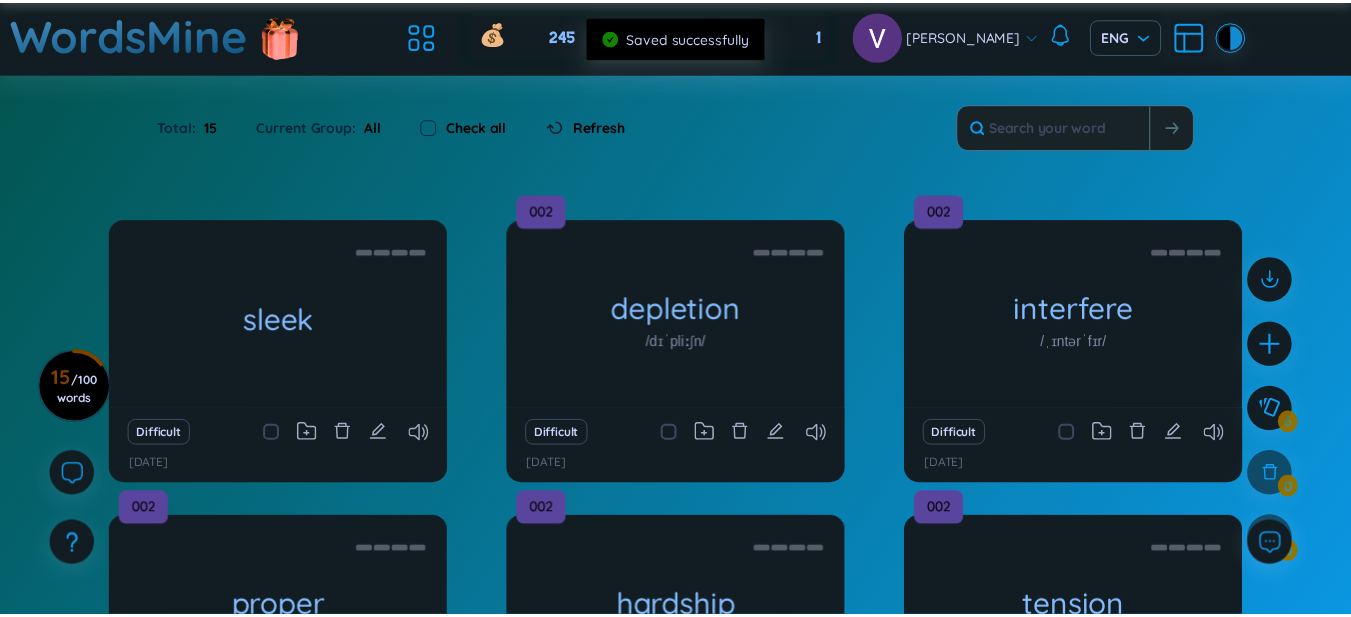 scroll, scrollTop: 0, scrollLeft: 0, axis: both 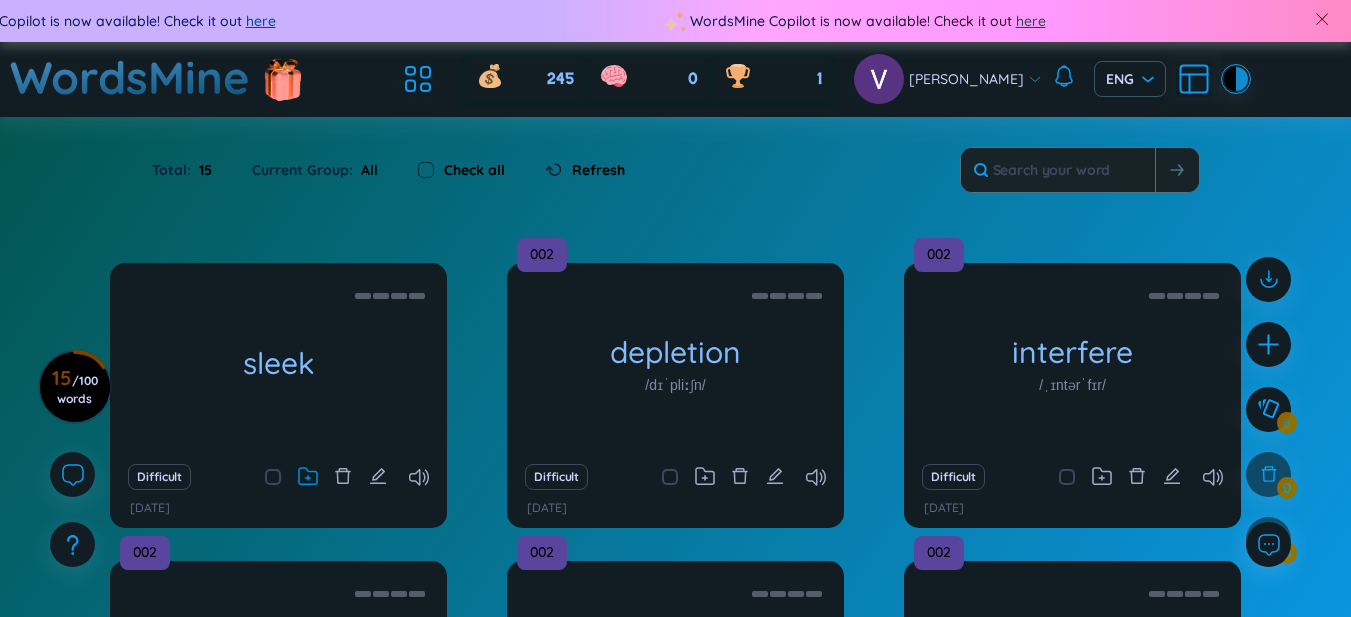click 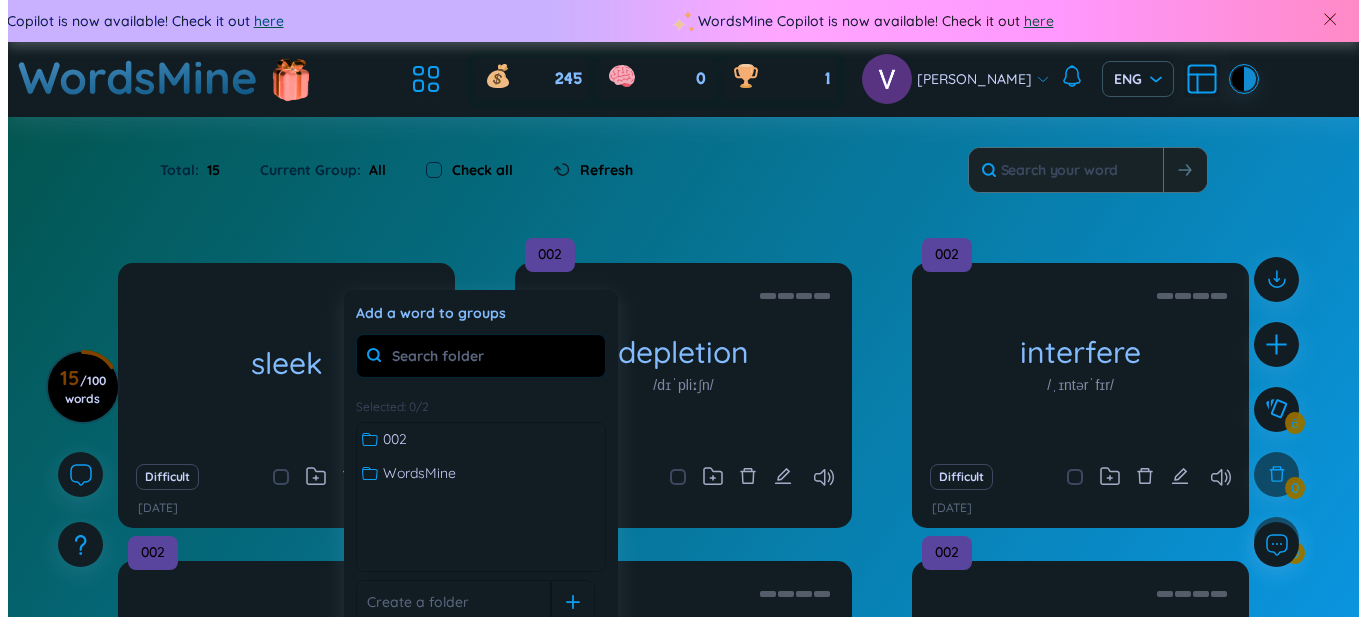 scroll, scrollTop: 167, scrollLeft: 0, axis: vertical 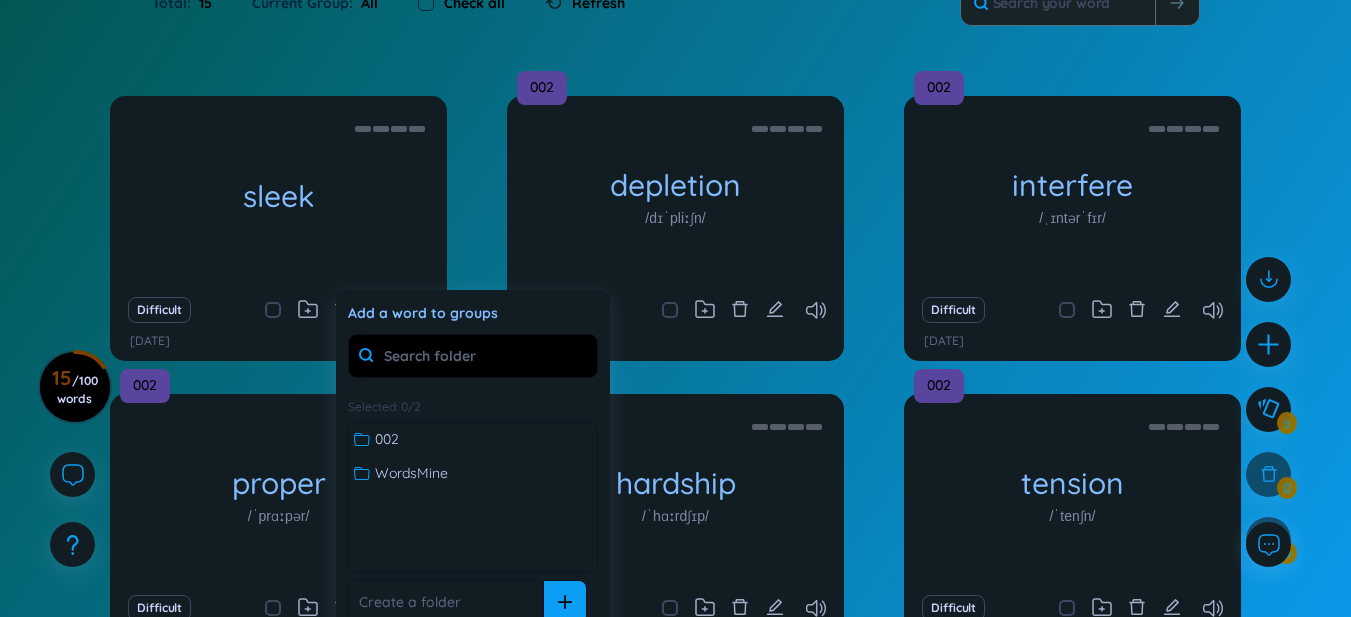click at bounding box center (565, 602) 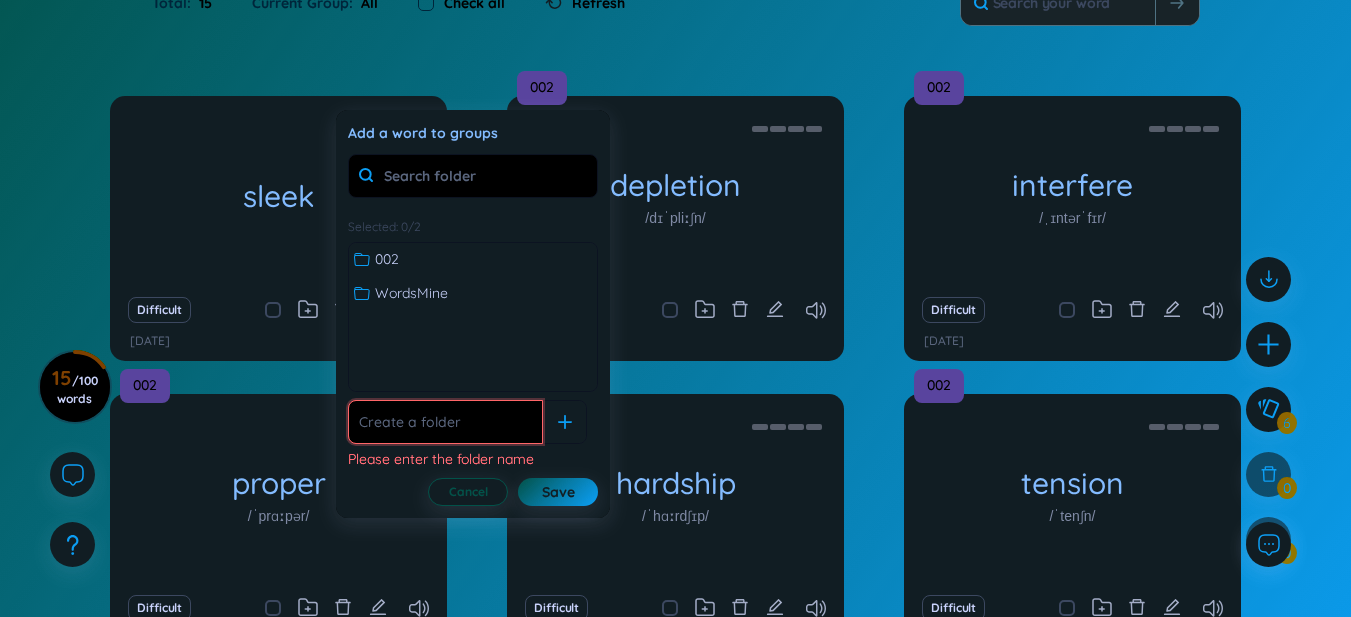 click at bounding box center (445, 422) 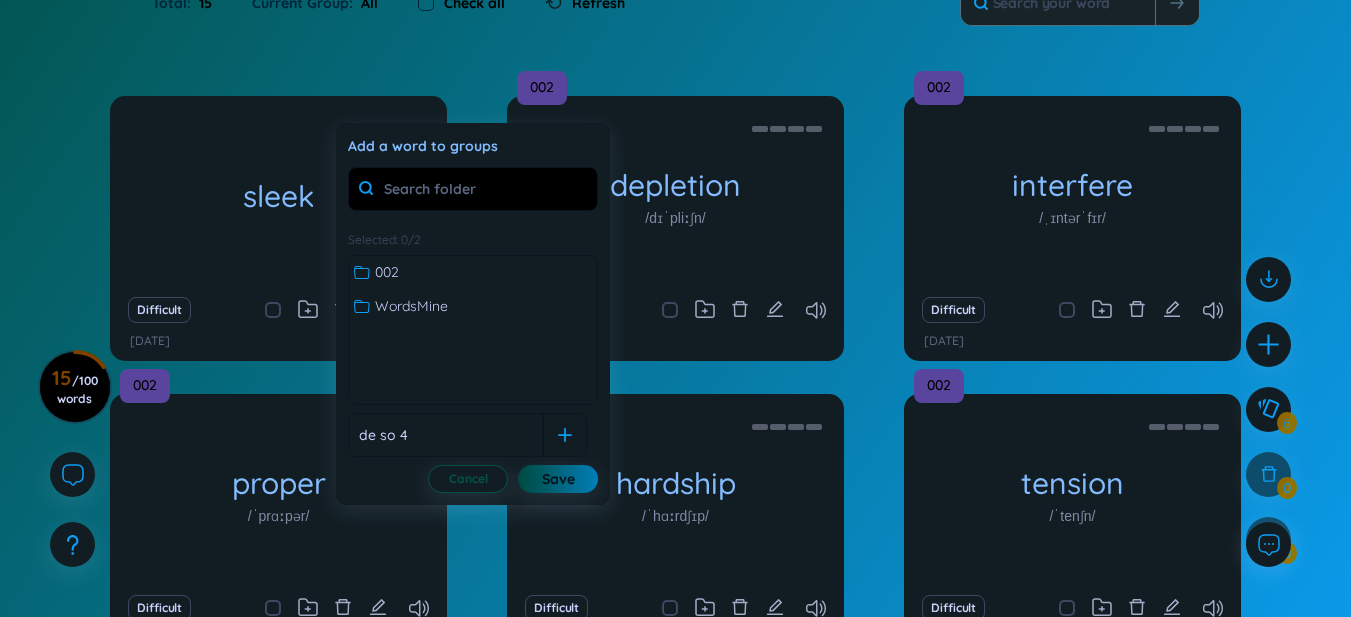 type on "de so 4" 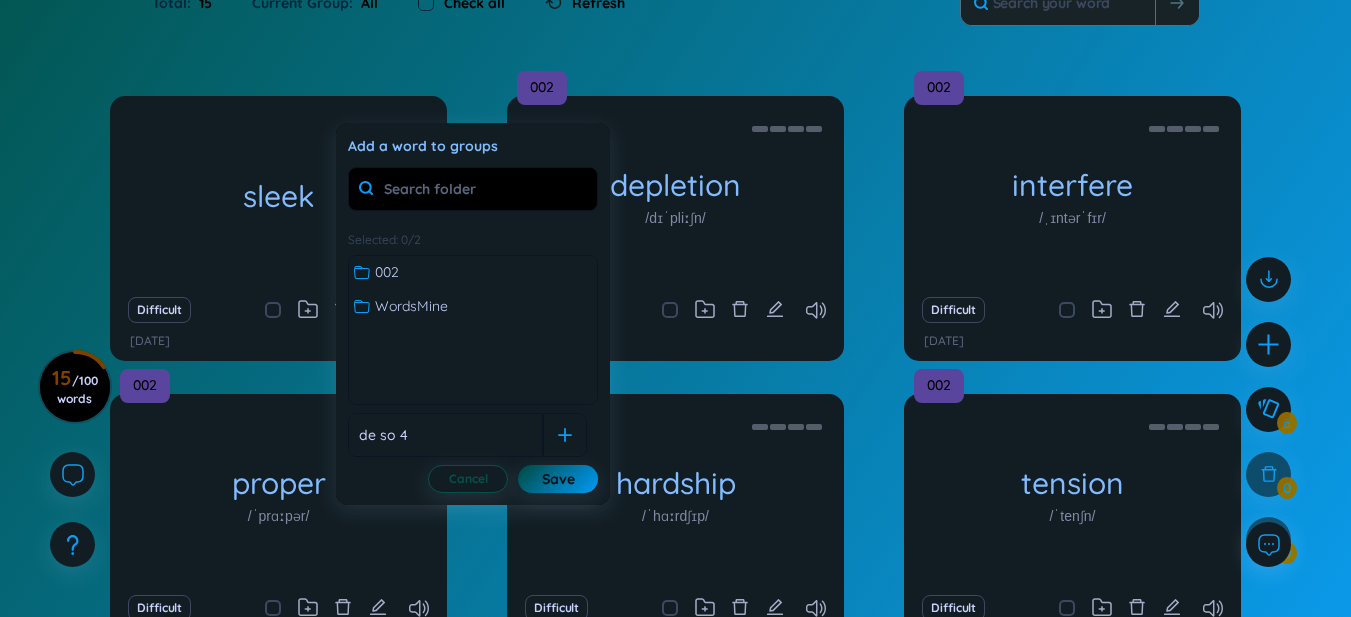 click on "Save" at bounding box center (558, 479) 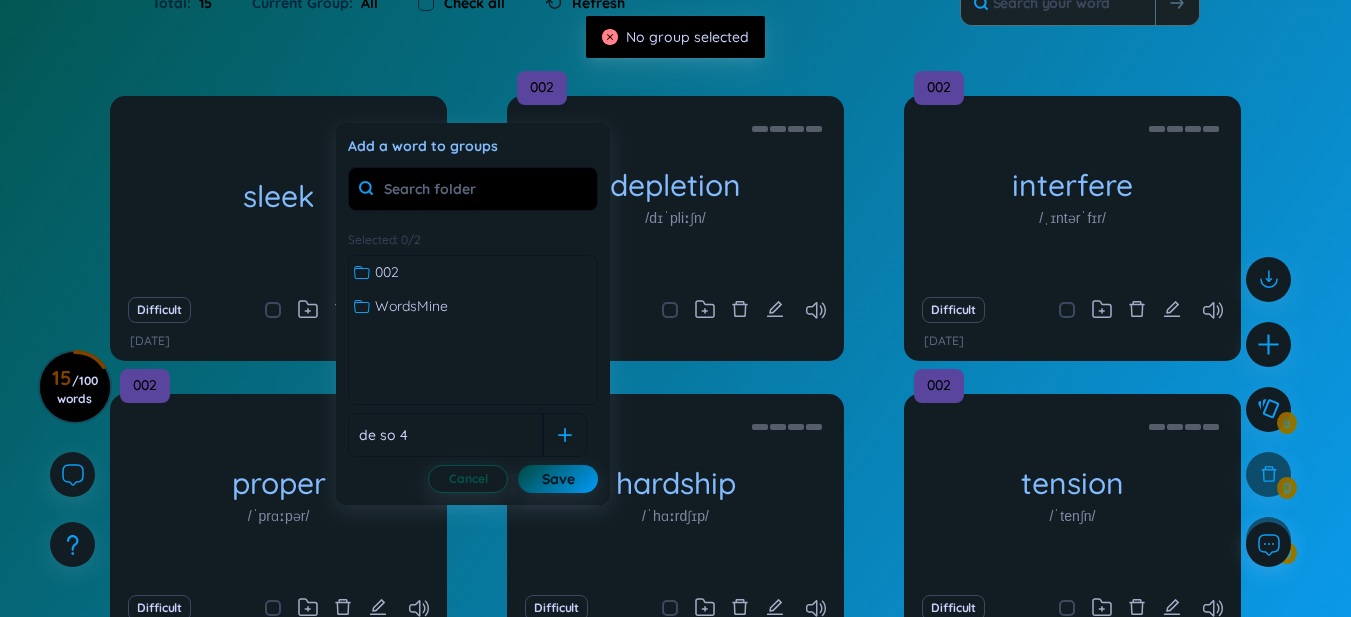 click on "Save" at bounding box center (558, 479) 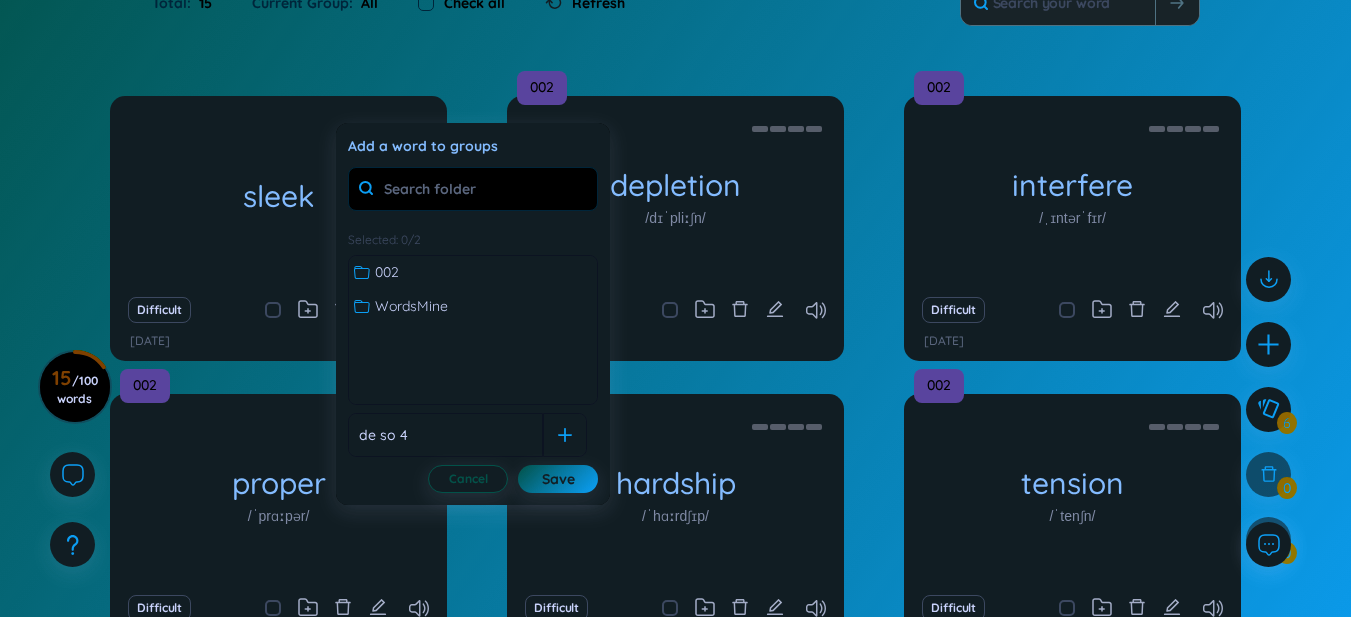 click at bounding box center [473, 189] 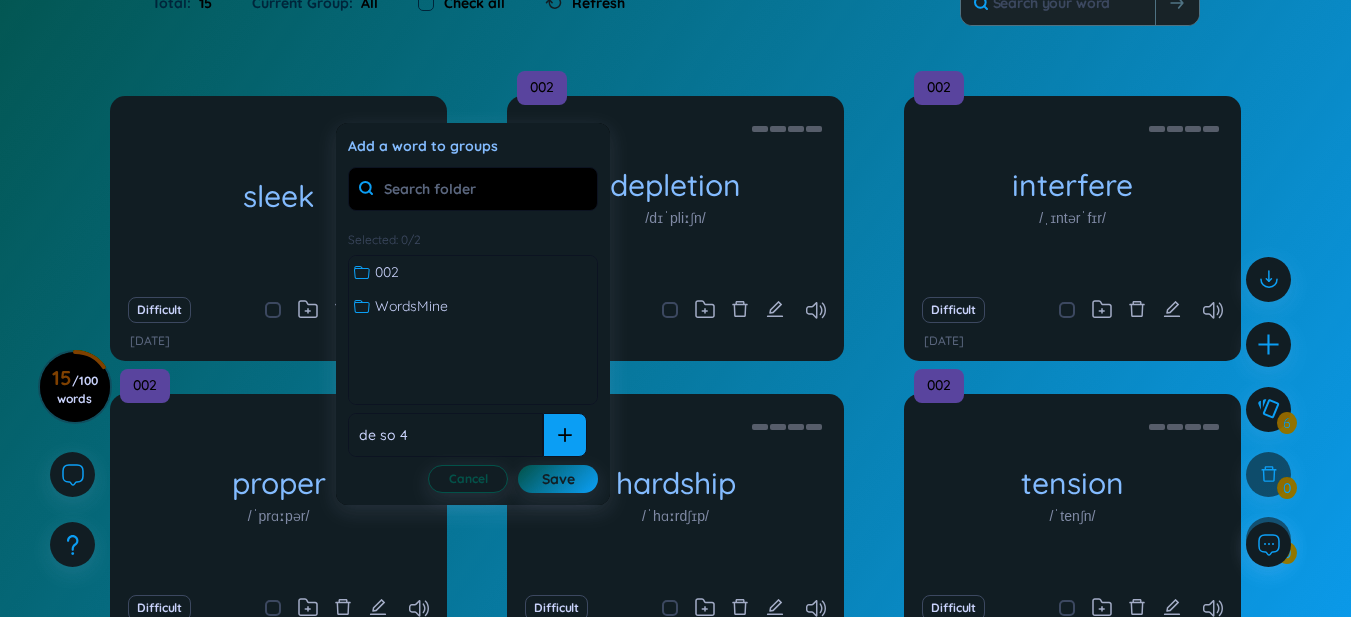click 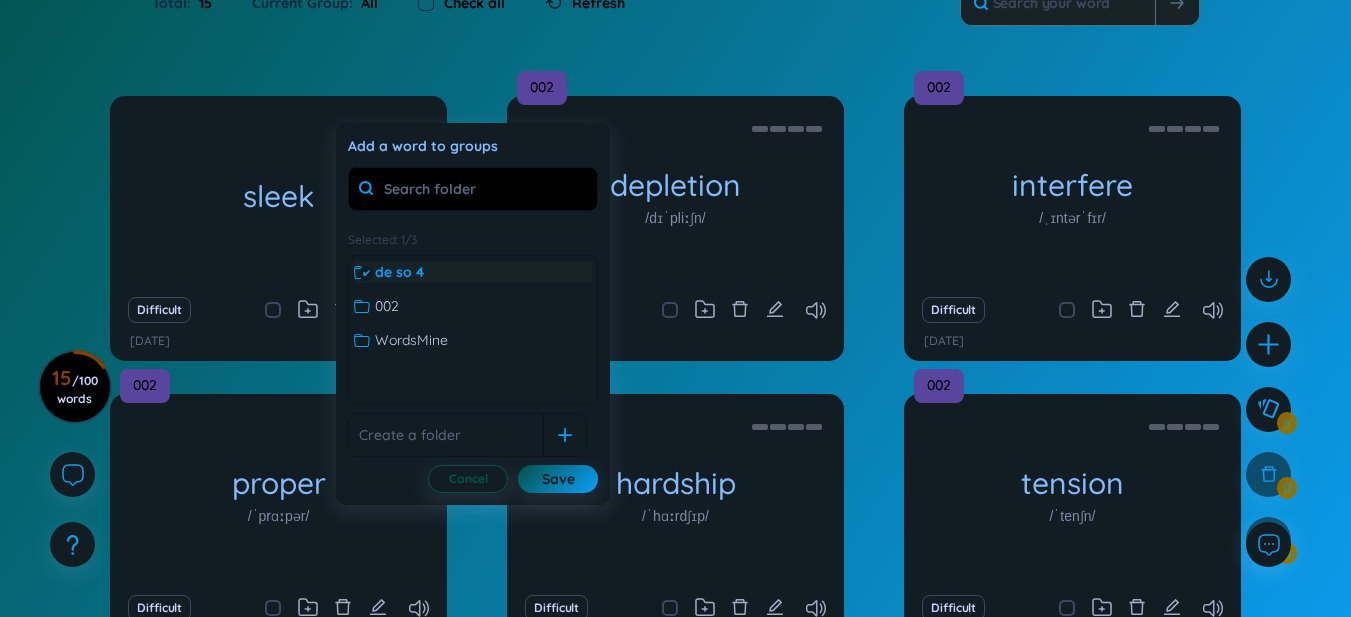 click on "de so 4" at bounding box center [473, 272] 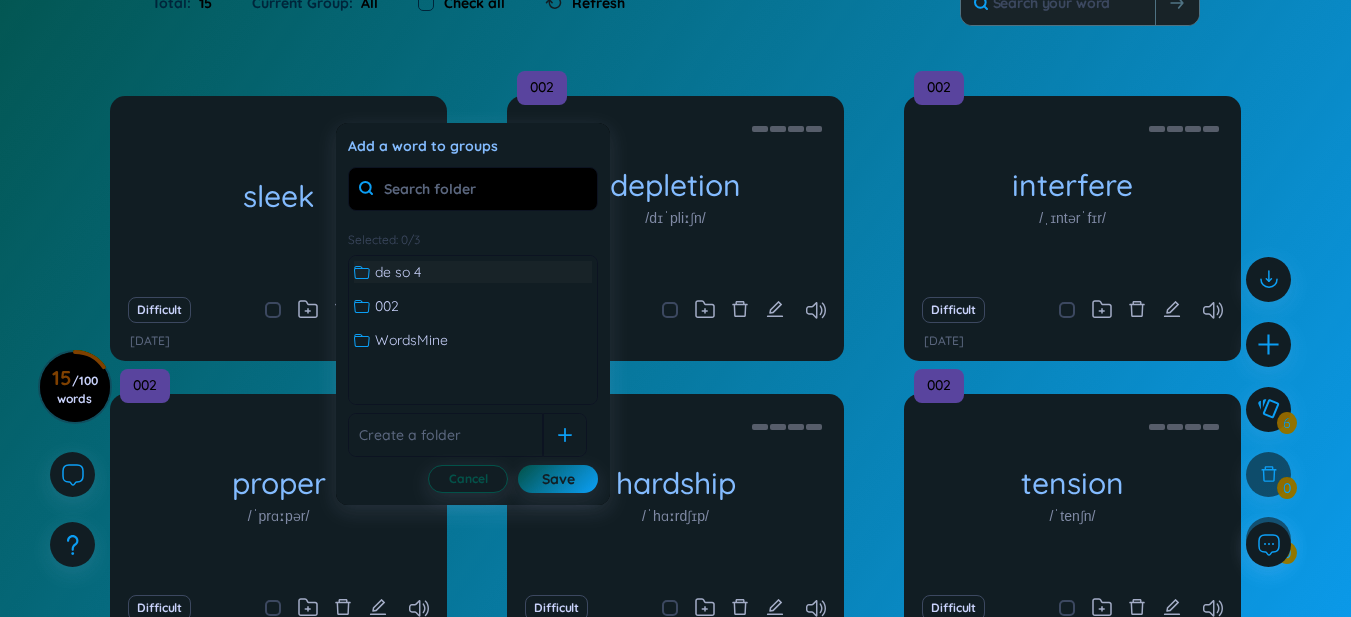 click on "de so 4" at bounding box center [473, 272] 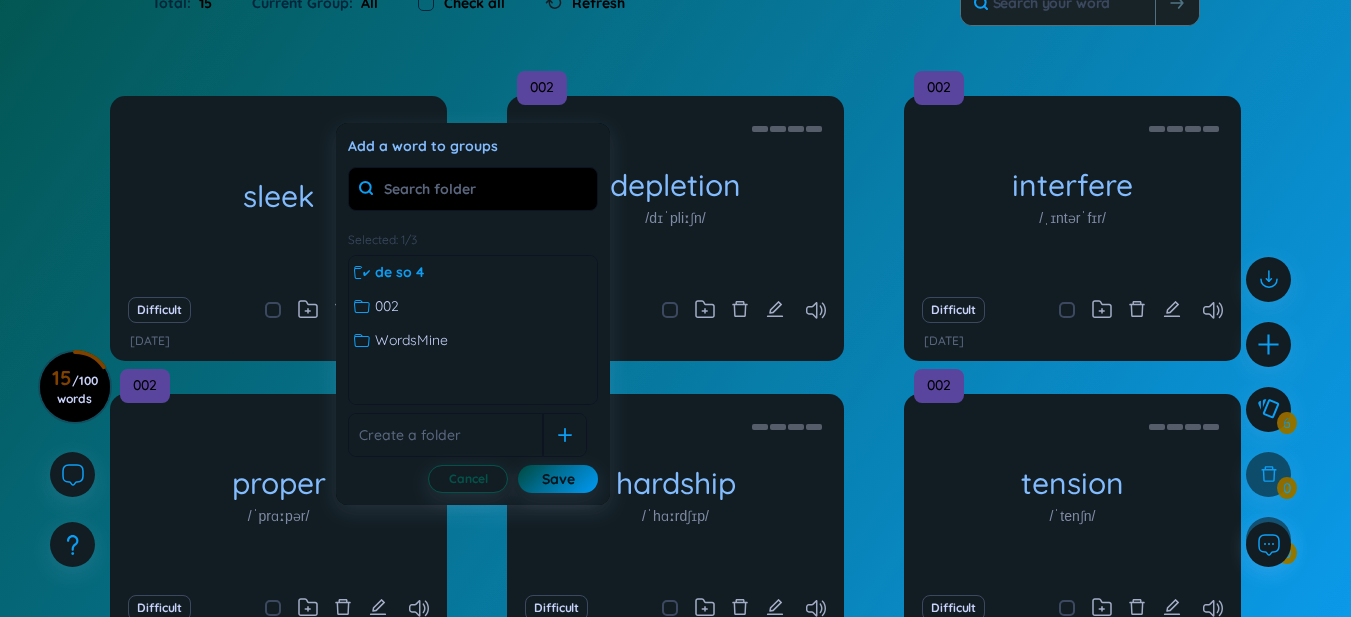 click on "Save" at bounding box center (558, 479) 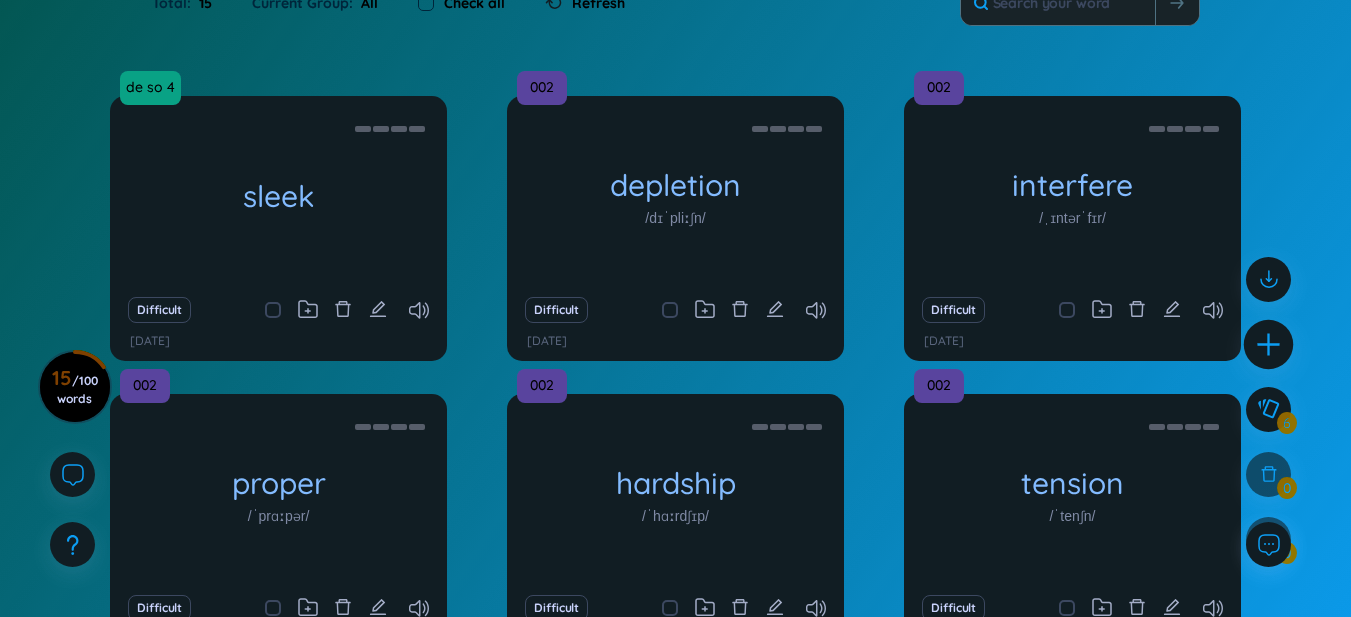 click 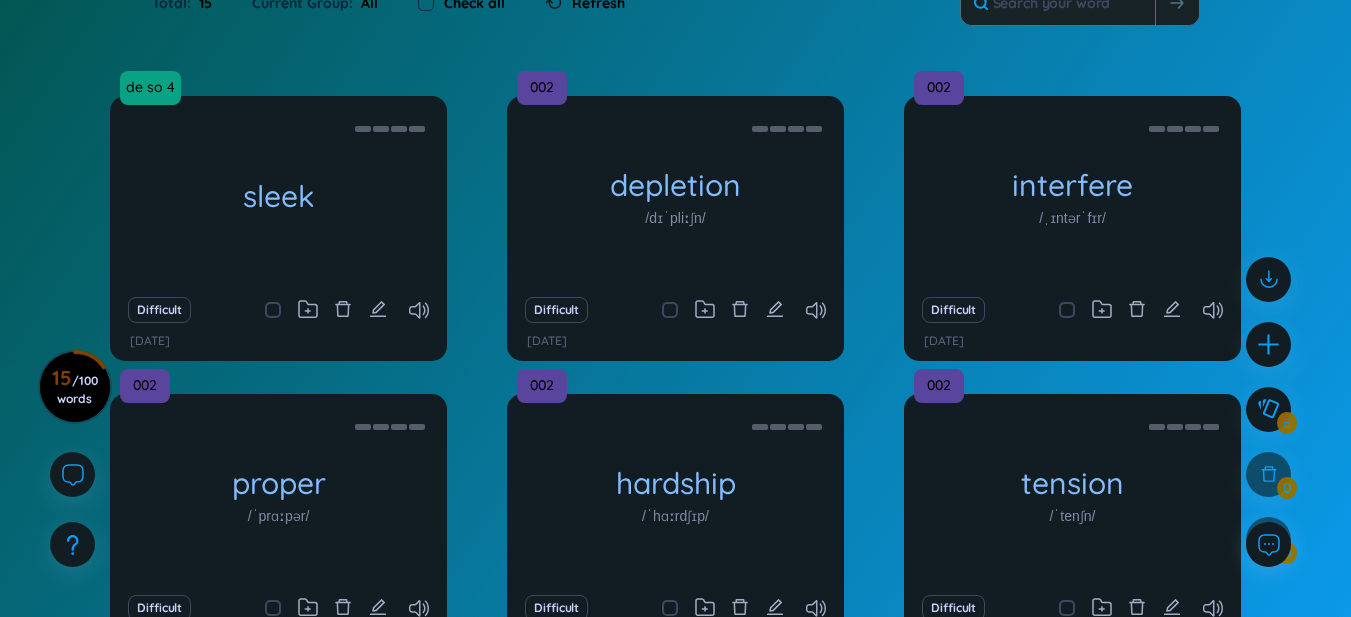 type 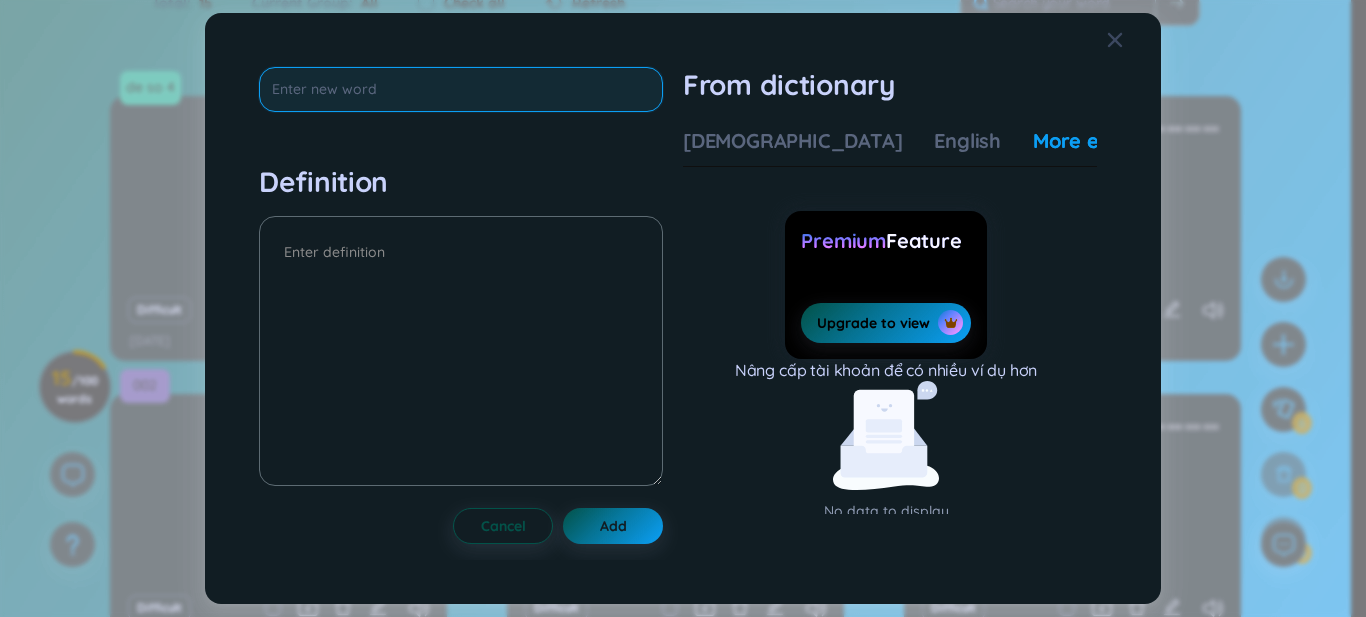 click at bounding box center (461, 89) 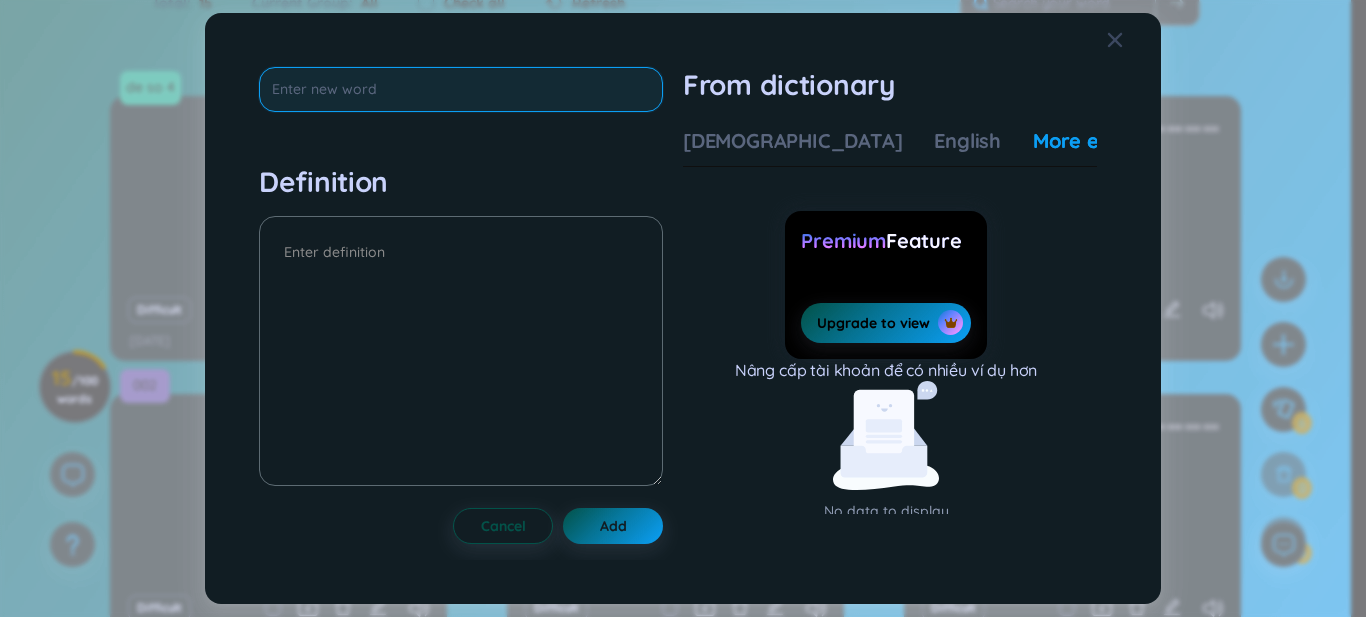 paste on "latest" 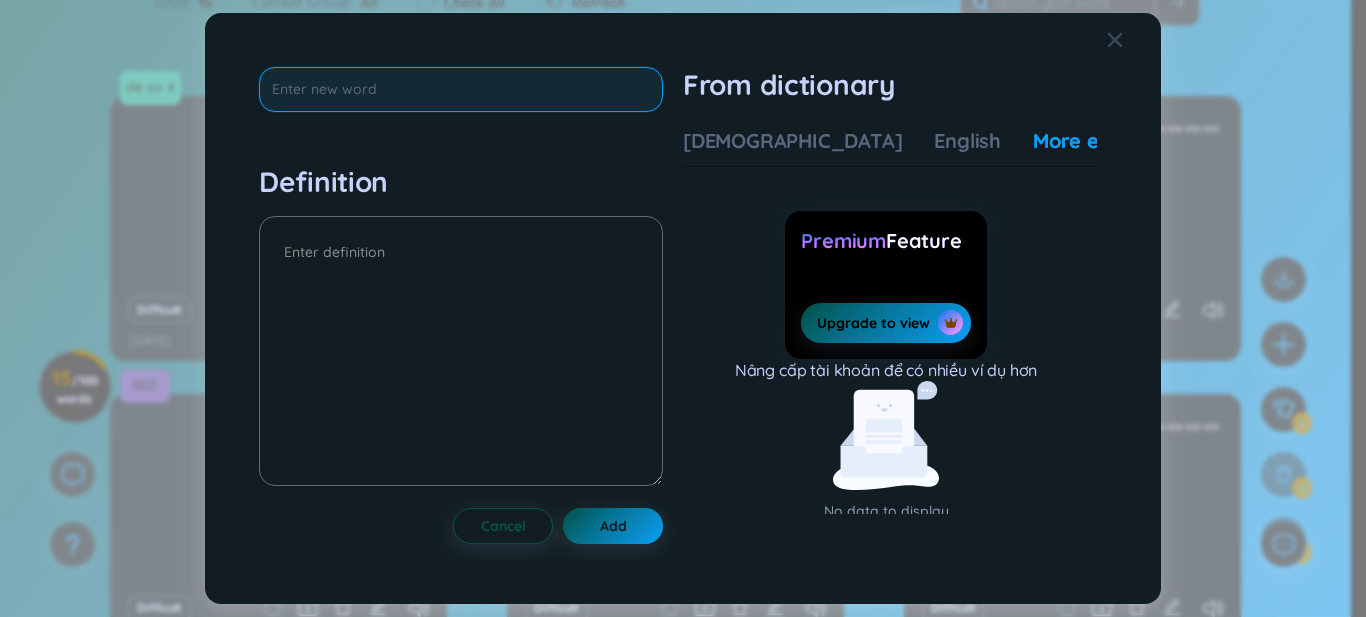type on "latest" 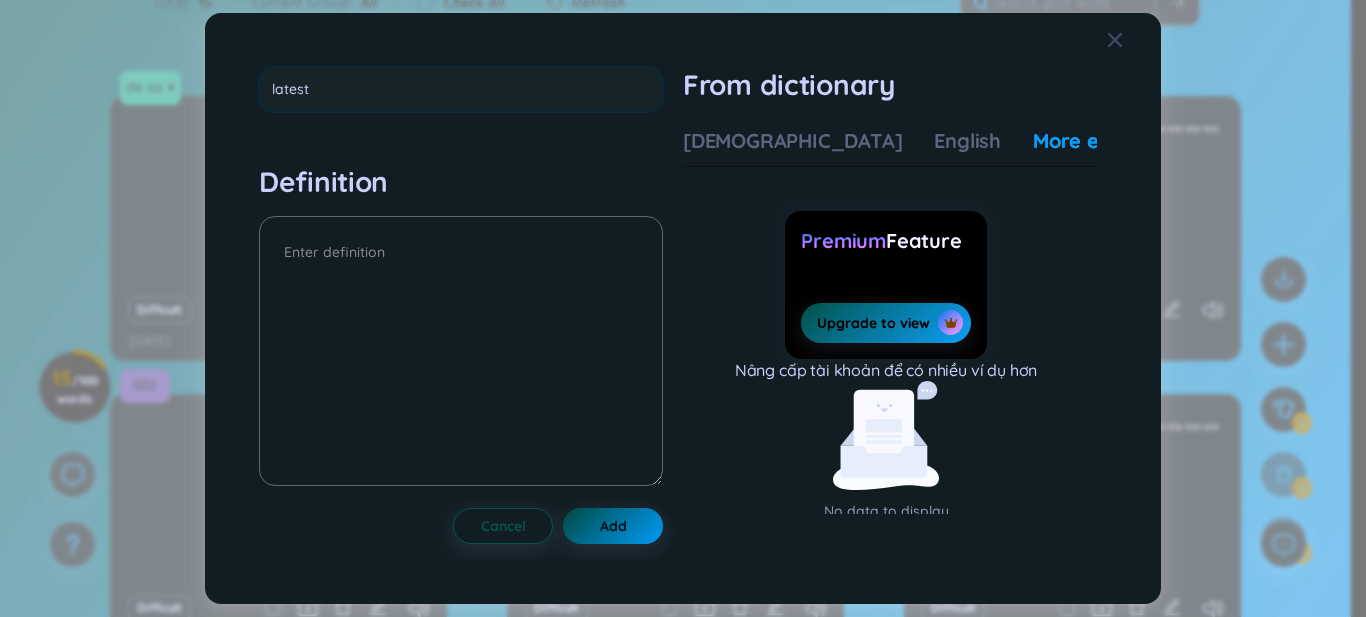 click on "latest Definition Cancel Add" at bounding box center [461, 309] 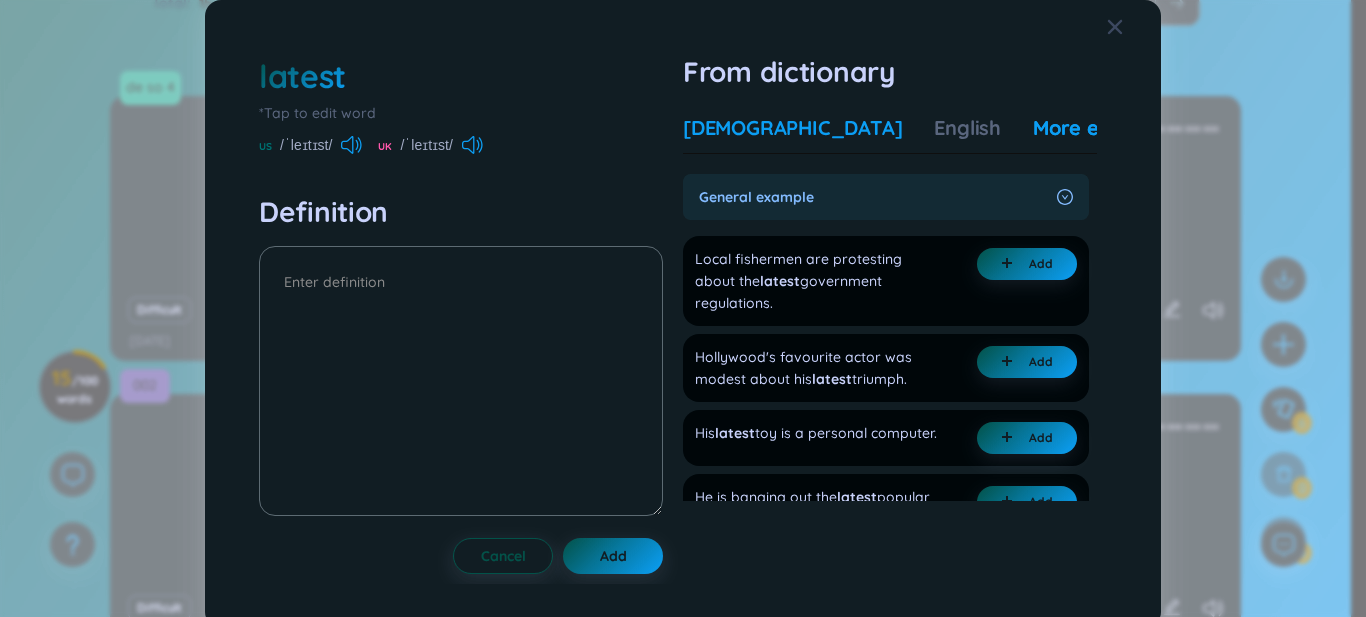 click on "[DEMOGRAPHIC_DATA]" at bounding box center (792, 128) 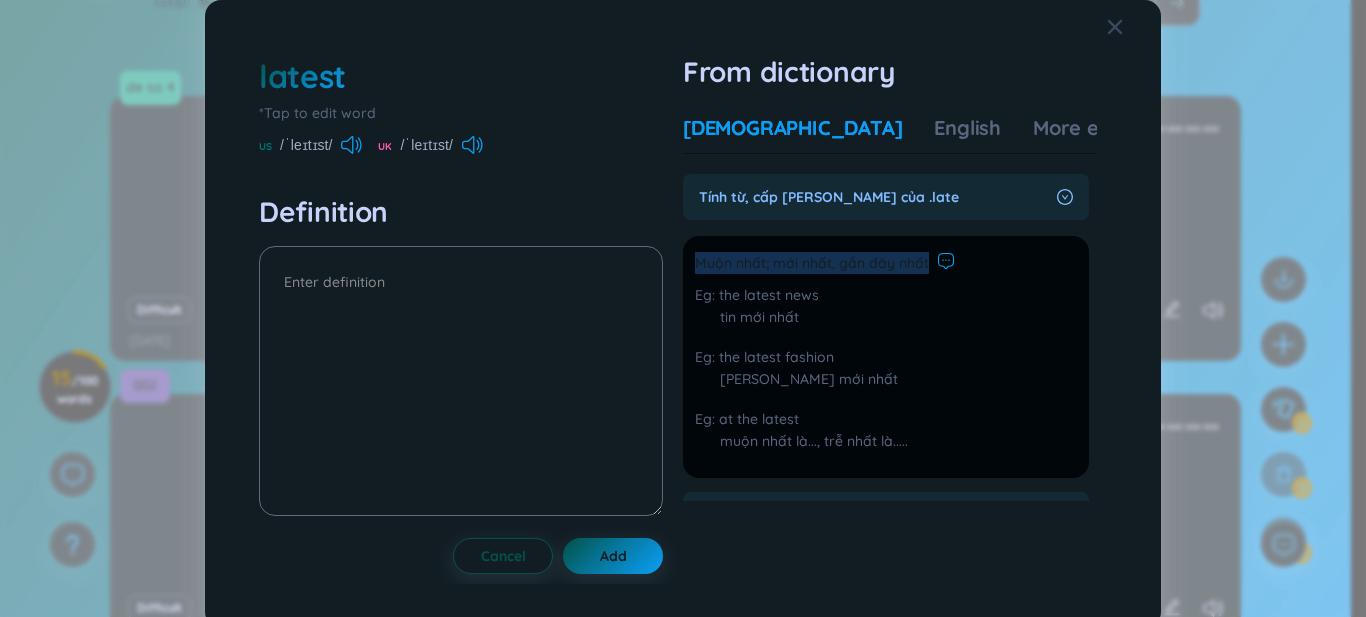drag, startPoint x: 697, startPoint y: 263, endPoint x: 944, endPoint y: 266, distance: 247.01822 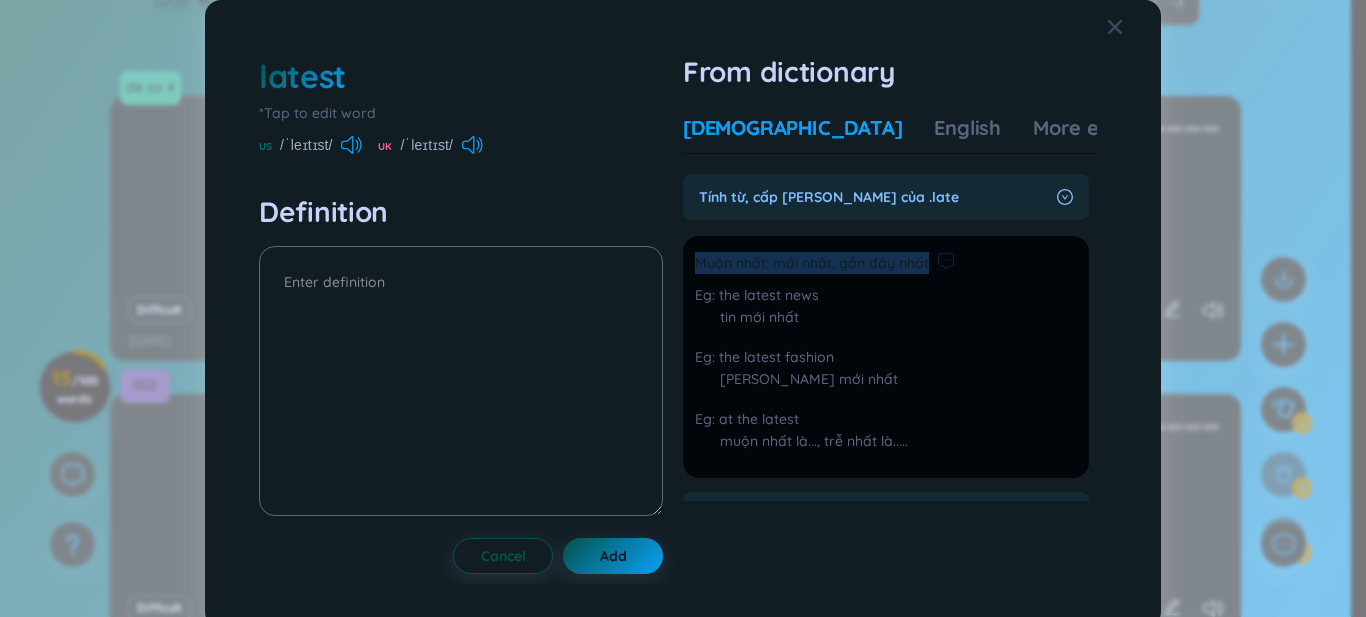 copy on "Muộn nhất; mới nhất, gần đây nhất" 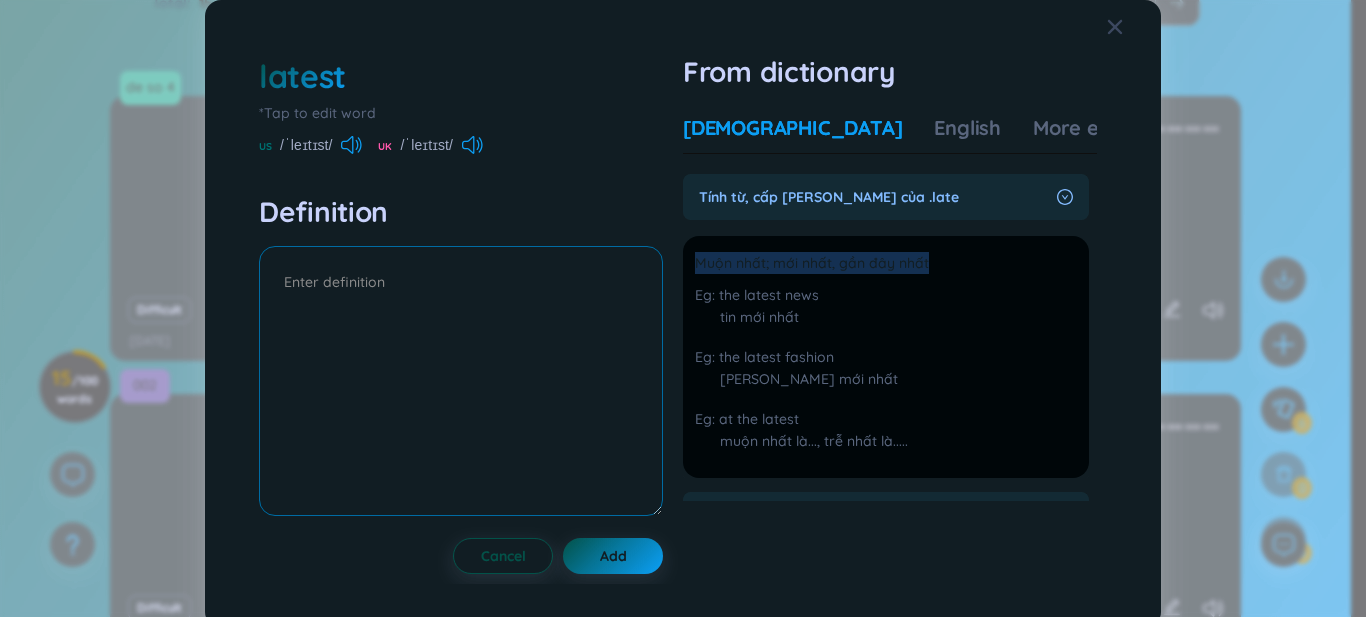 click at bounding box center (461, 381) 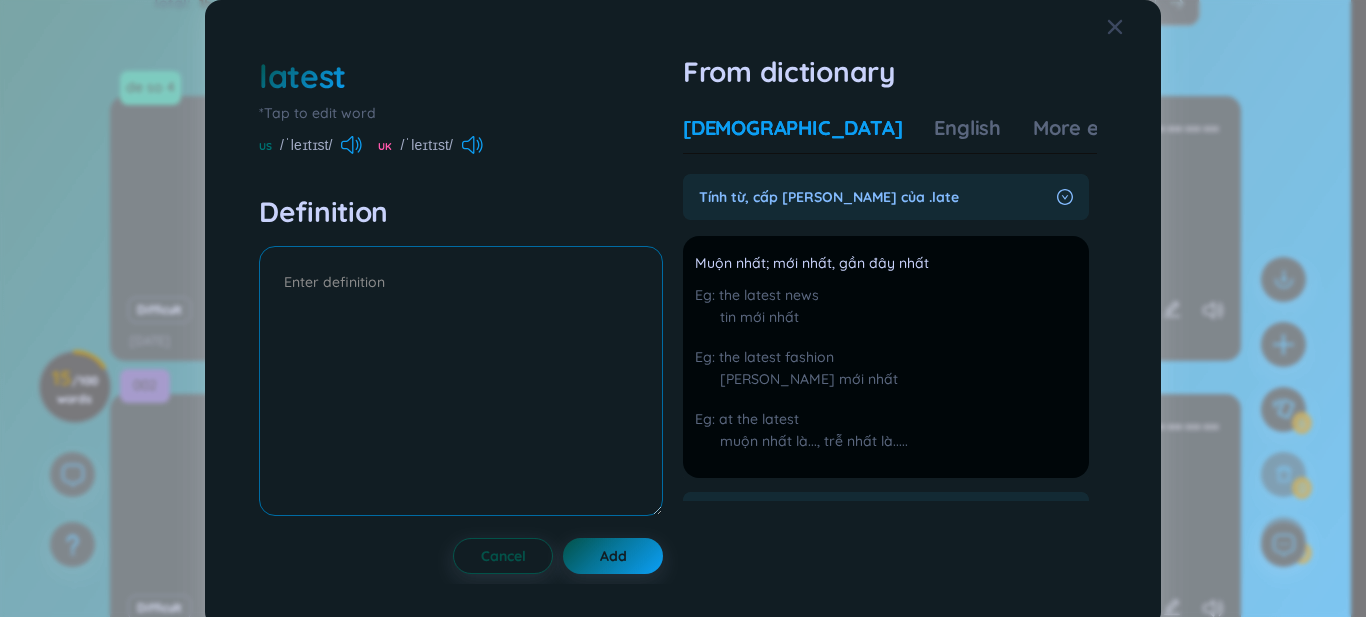 paste on "Muộn nhất; mới nhất, gần đây nhất" 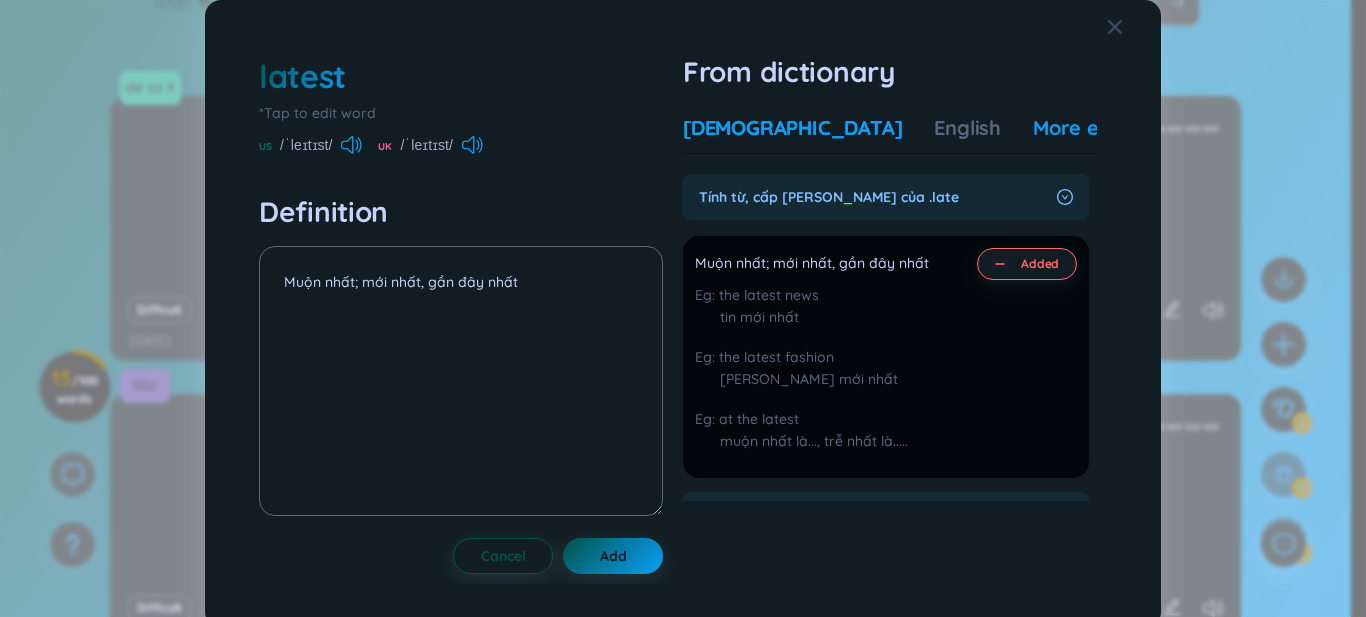 click on "More examples" at bounding box center [1105, 128] 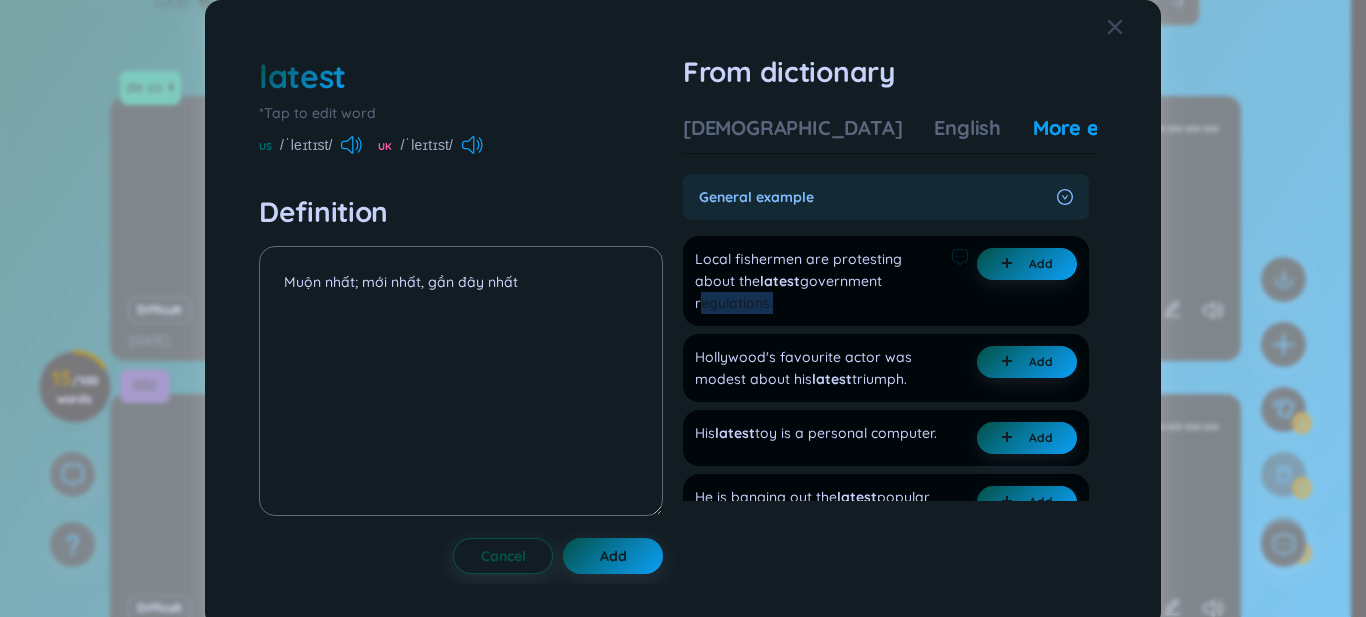 drag, startPoint x: 768, startPoint y: 305, endPoint x: 693, endPoint y: 311, distance: 75.23962 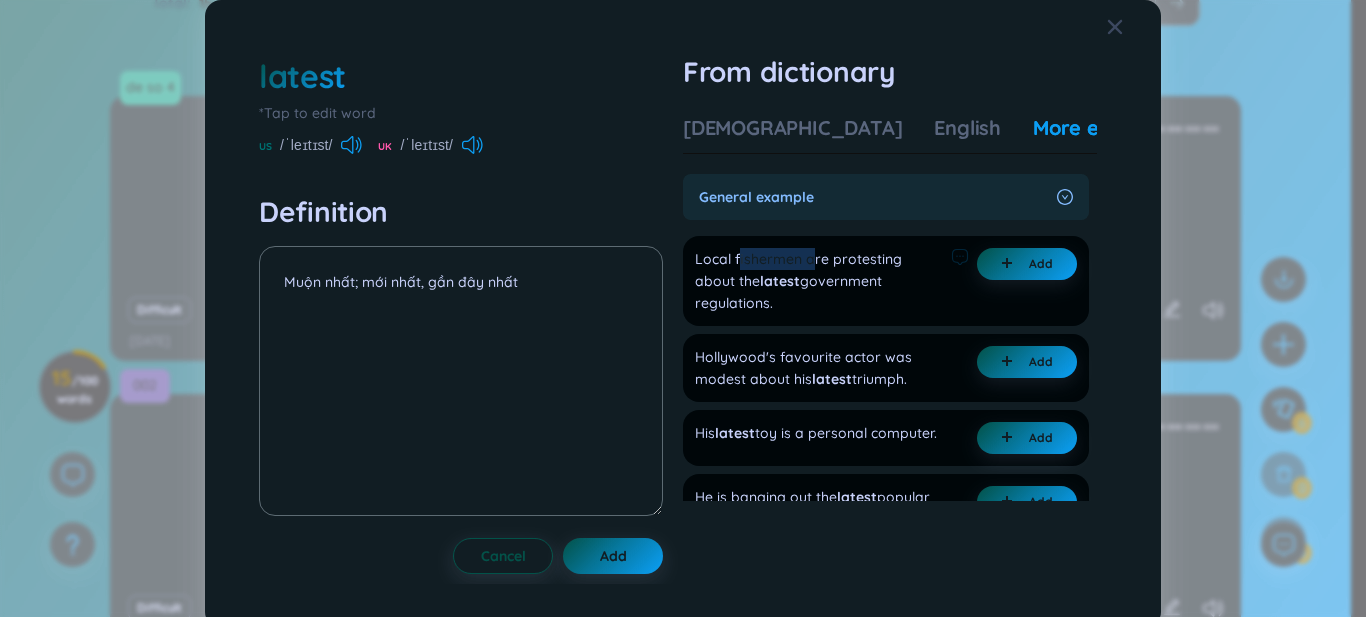drag, startPoint x: 736, startPoint y: 263, endPoint x: 810, endPoint y: 262, distance: 74.00676 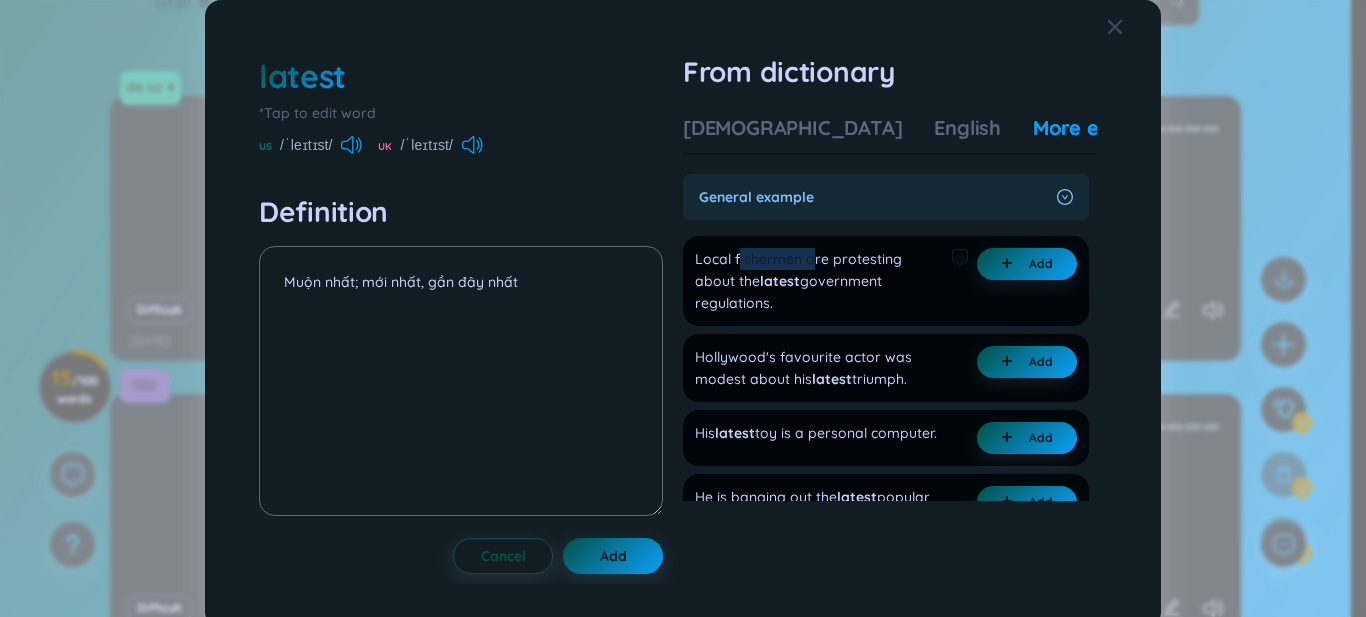 click on "Local fishermen are protesting about the  latest  government regulations." at bounding box center [819, 281] 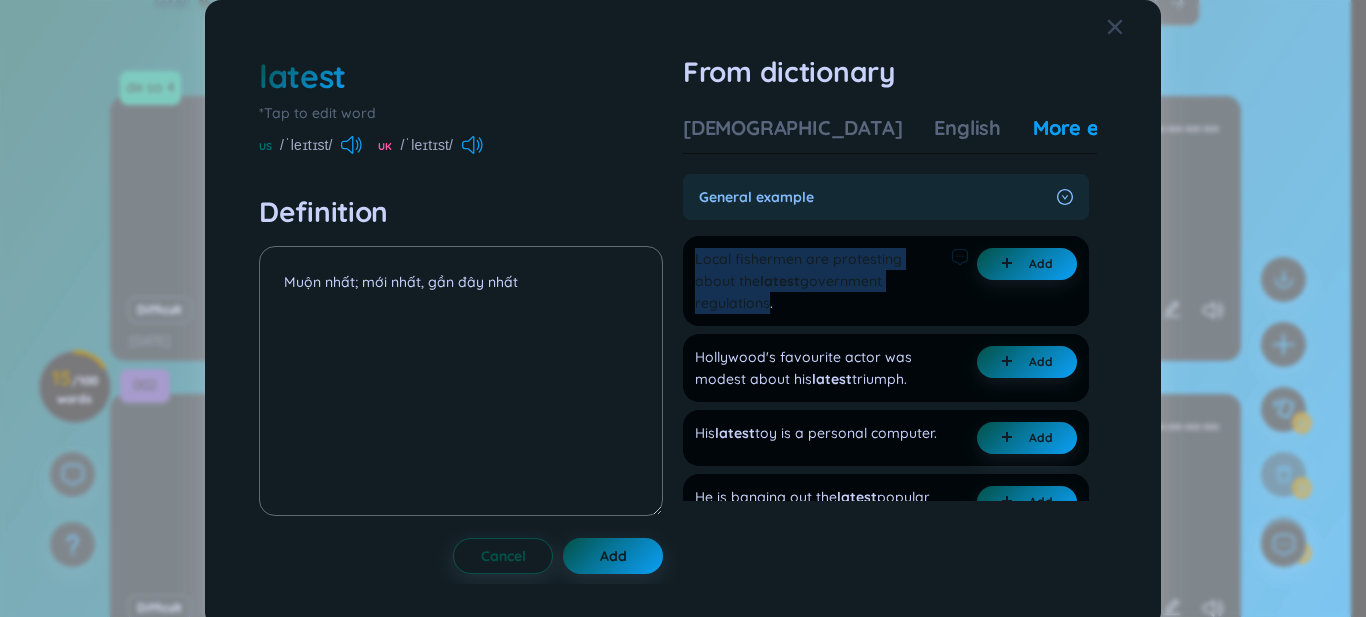 drag, startPoint x: 694, startPoint y: 262, endPoint x: 764, endPoint y: 307, distance: 83.21658 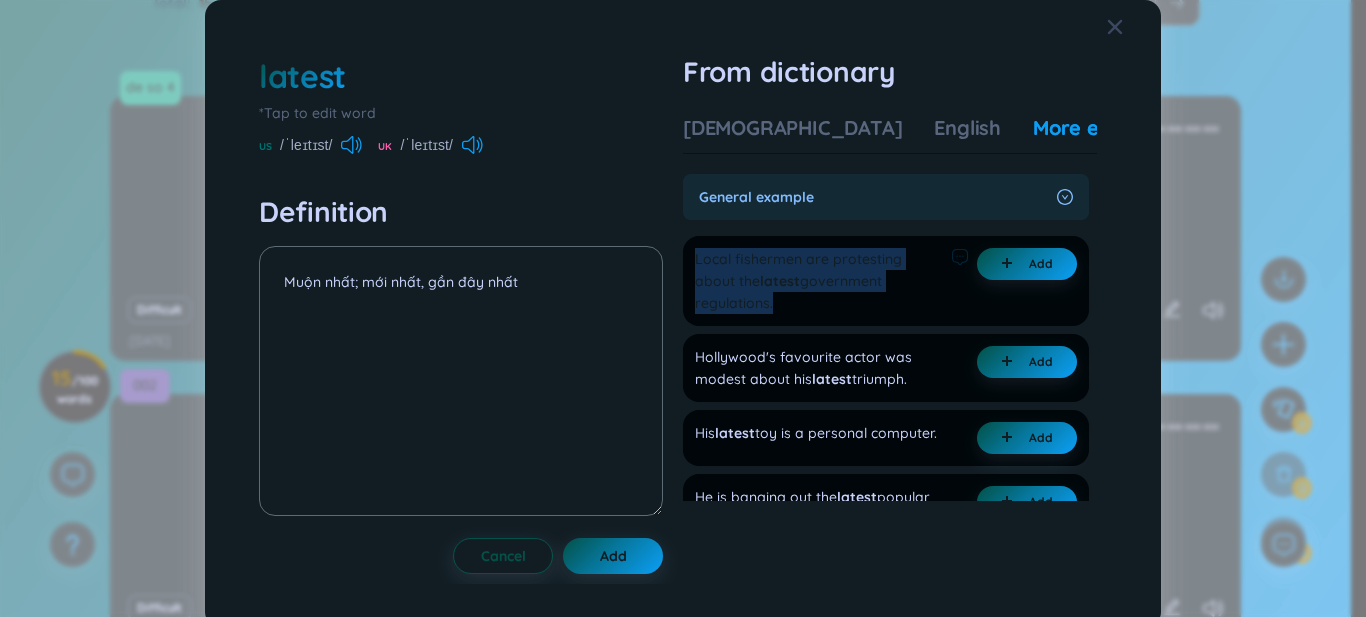 drag, startPoint x: 769, startPoint y: 303, endPoint x: 691, endPoint y: 257, distance: 90.55385 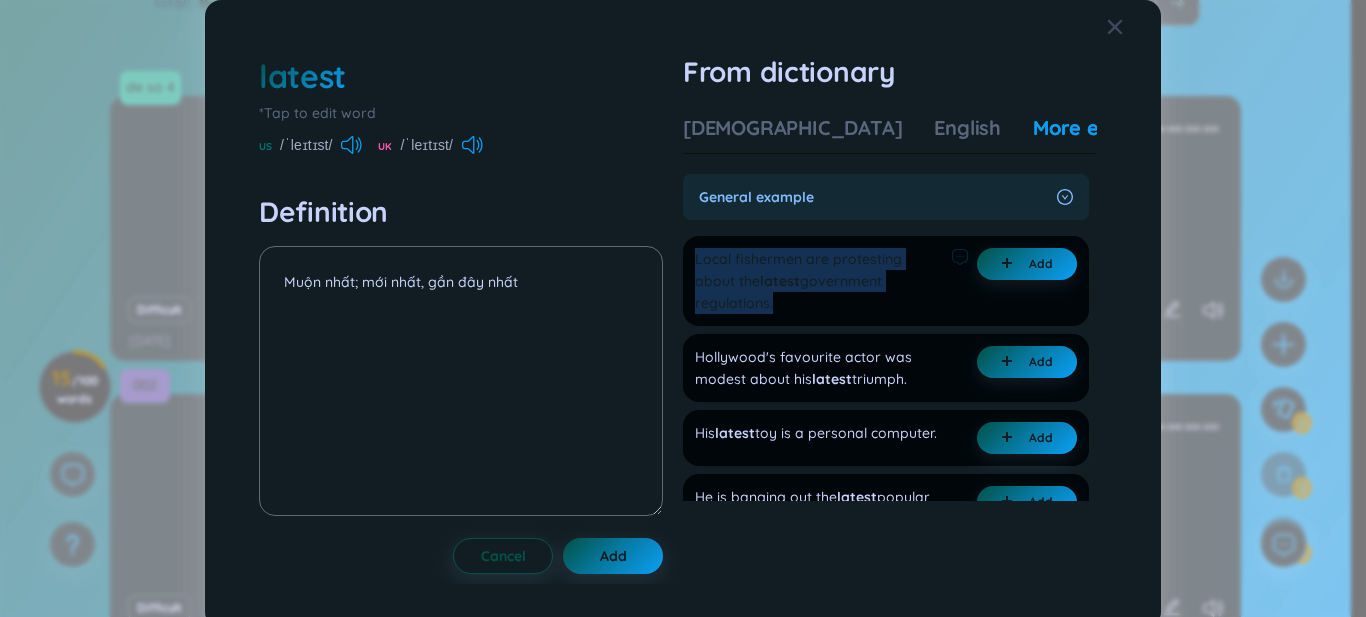 click on "Local fishermen are protesting about the  latest  government regulations. Add" at bounding box center [886, 281] 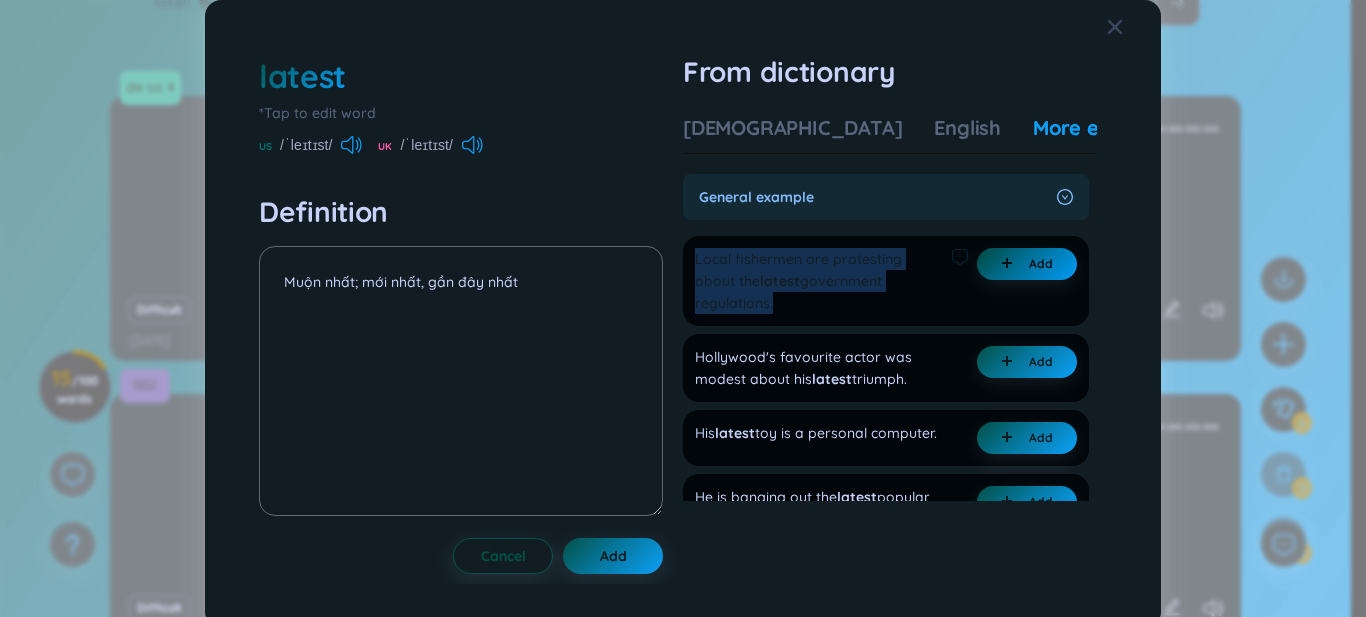 click on "Add" at bounding box center [1027, 264] 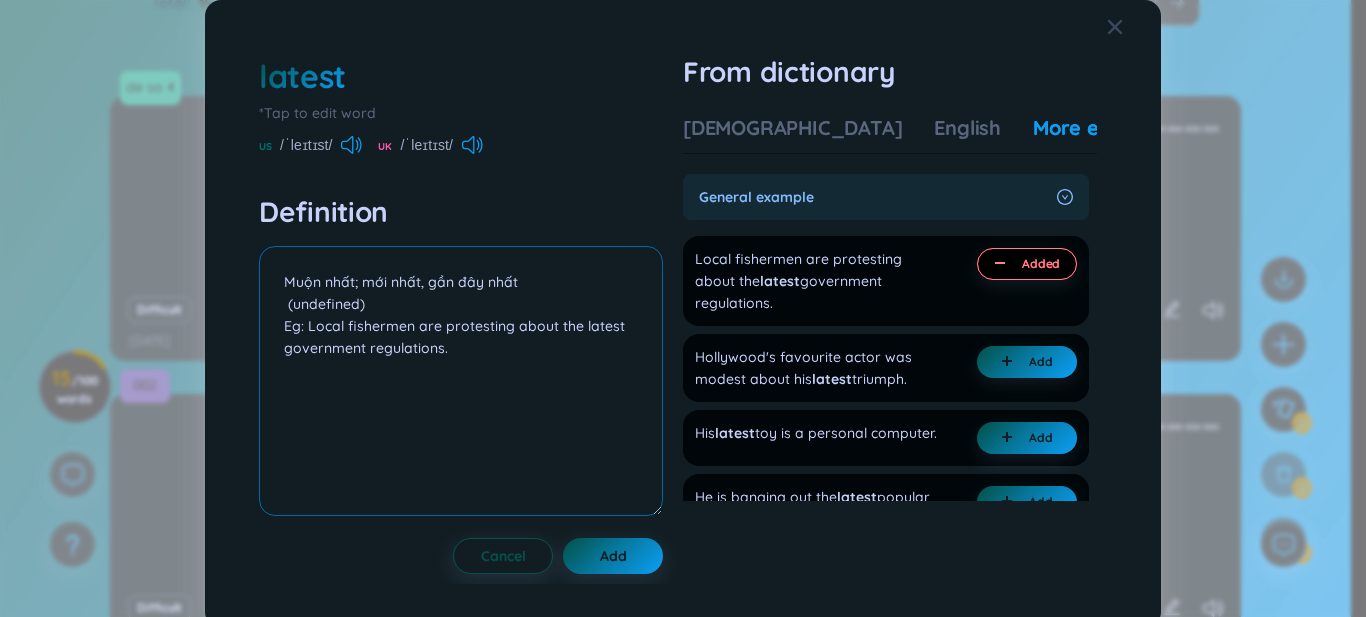 drag, startPoint x: 402, startPoint y: 311, endPoint x: 227, endPoint y: 305, distance: 175.10283 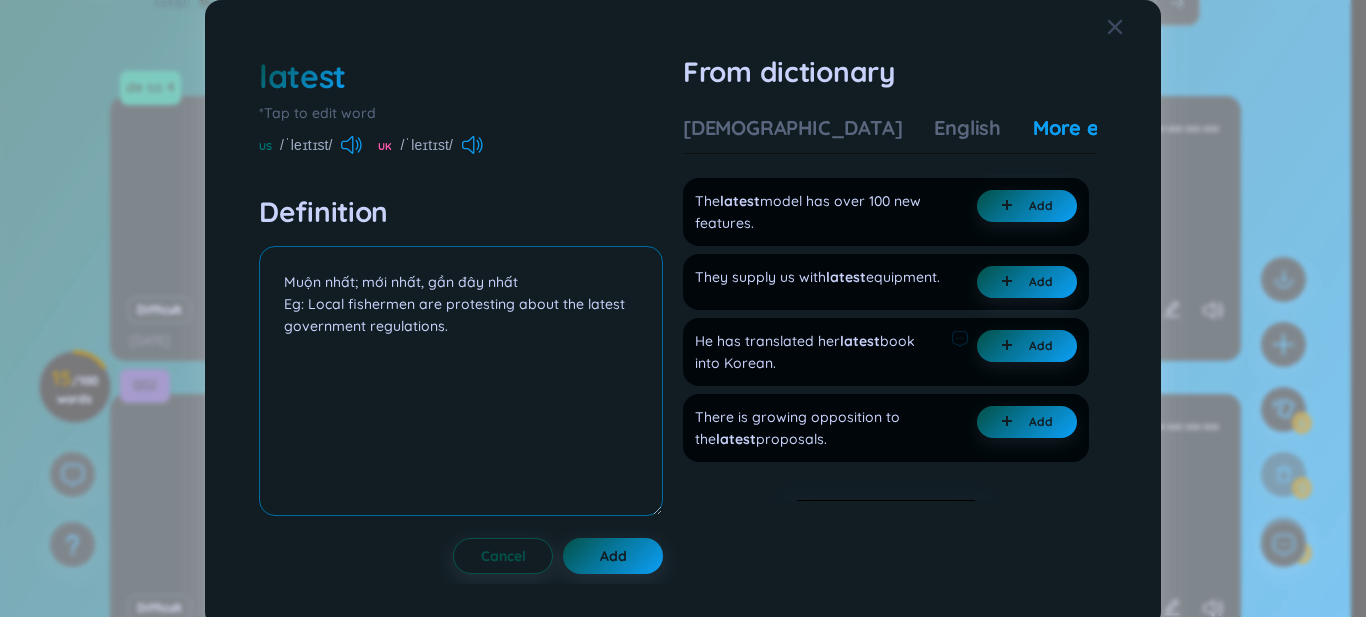 scroll, scrollTop: 717, scrollLeft: 0, axis: vertical 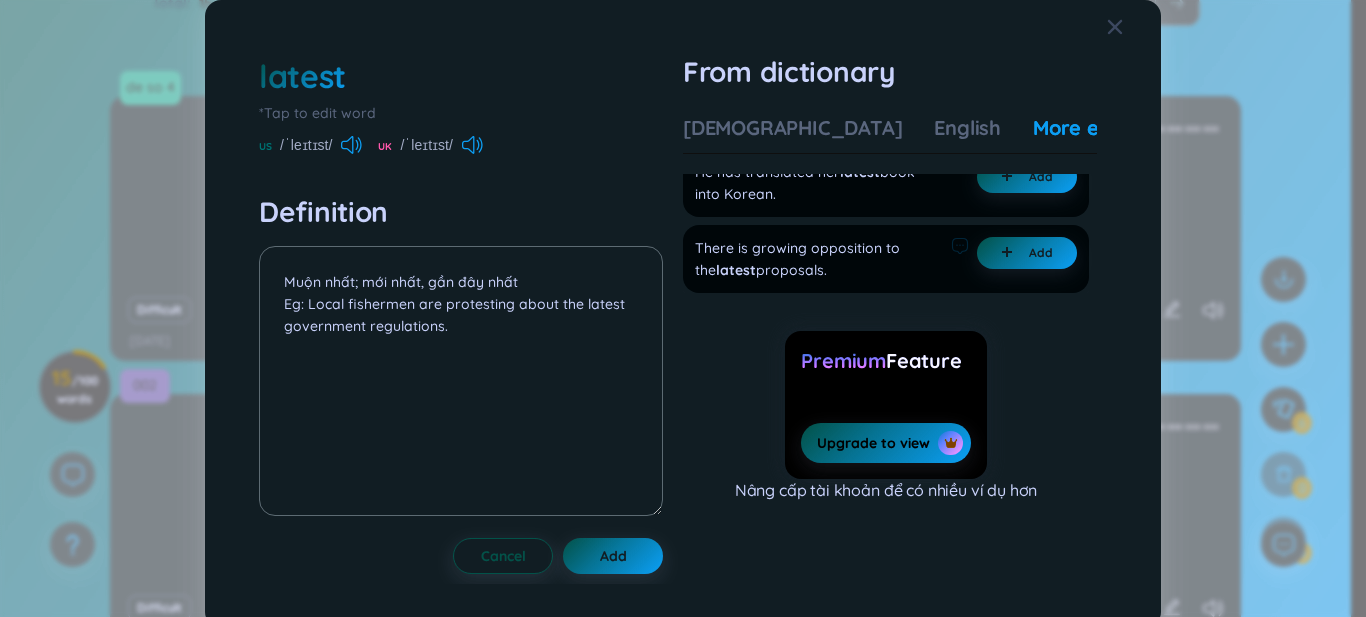 drag, startPoint x: 854, startPoint y: 265, endPoint x: 691, endPoint y: 251, distance: 163.60013 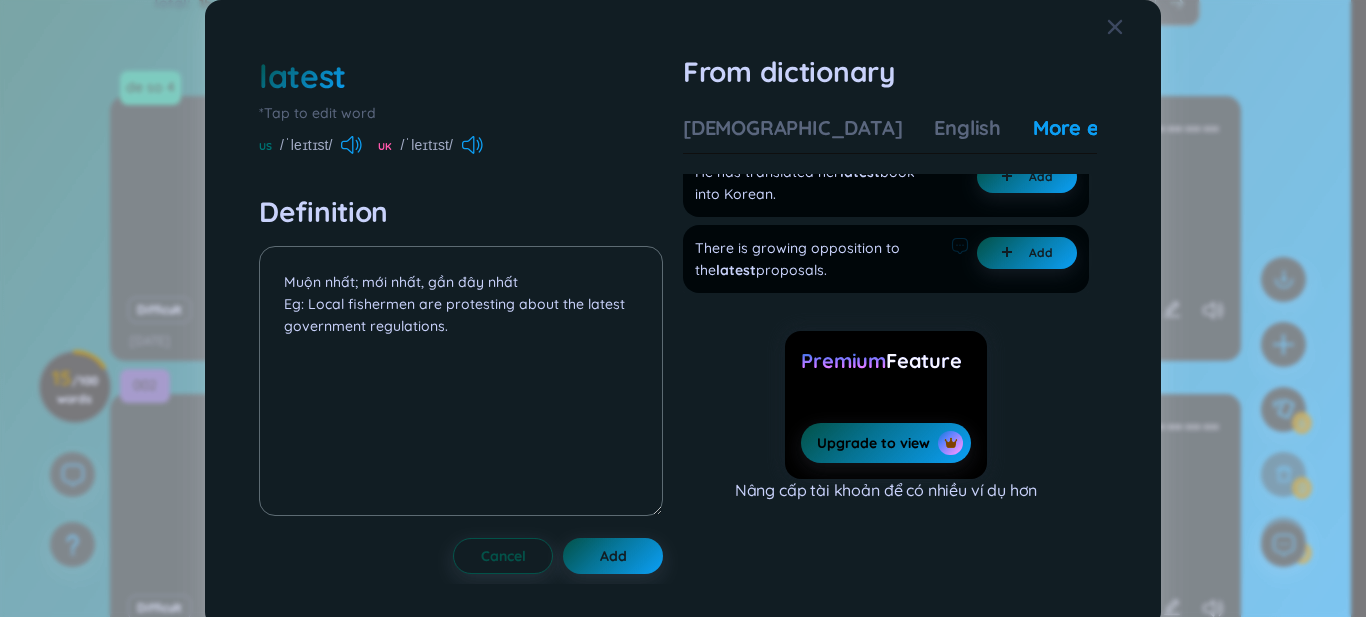 click on "There is growing opposition to the  latest  proposals. Add" at bounding box center (886, 259) 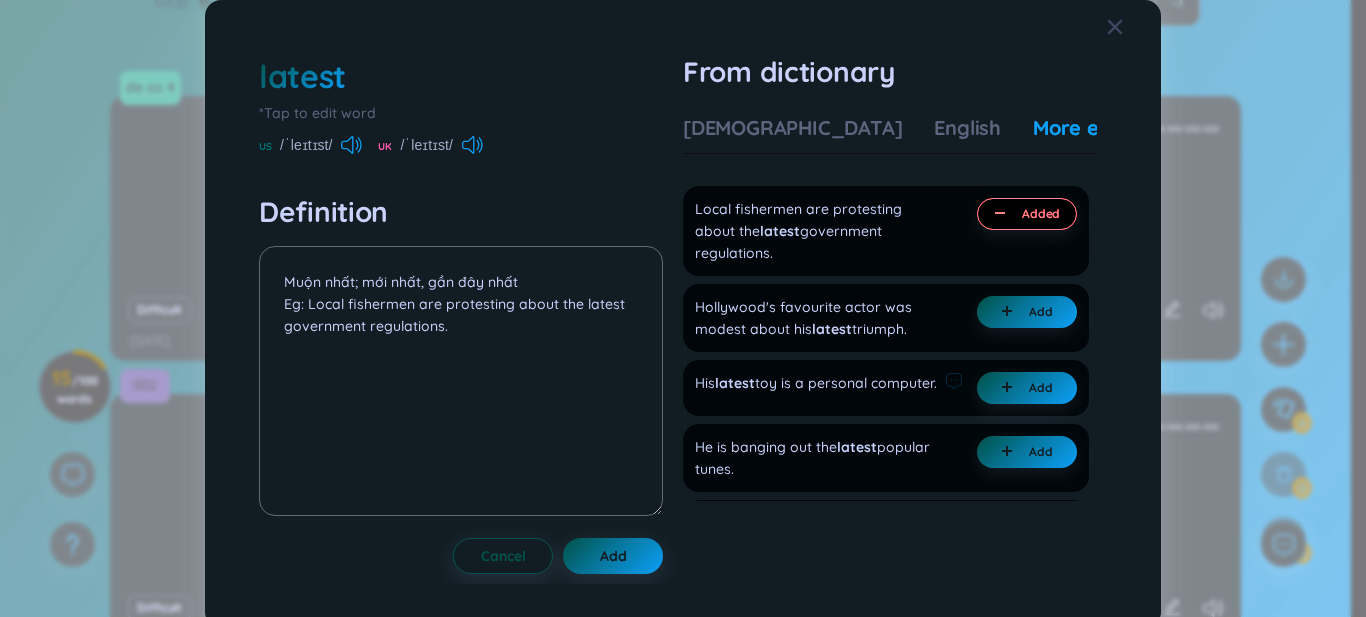 scroll, scrollTop: 217, scrollLeft: 0, axis: vertical 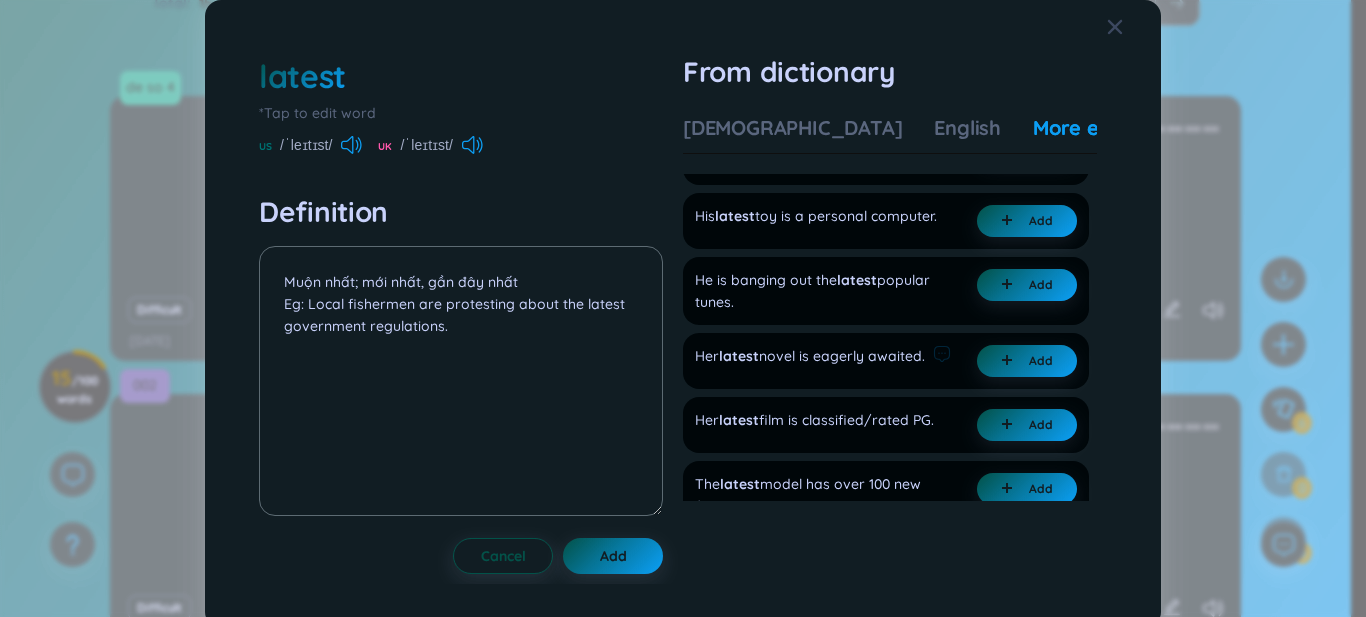 drag, startPoint x: 751, startPoint y: 388, endPoint x: 684, endPoint y: 366, distance: 70.5195 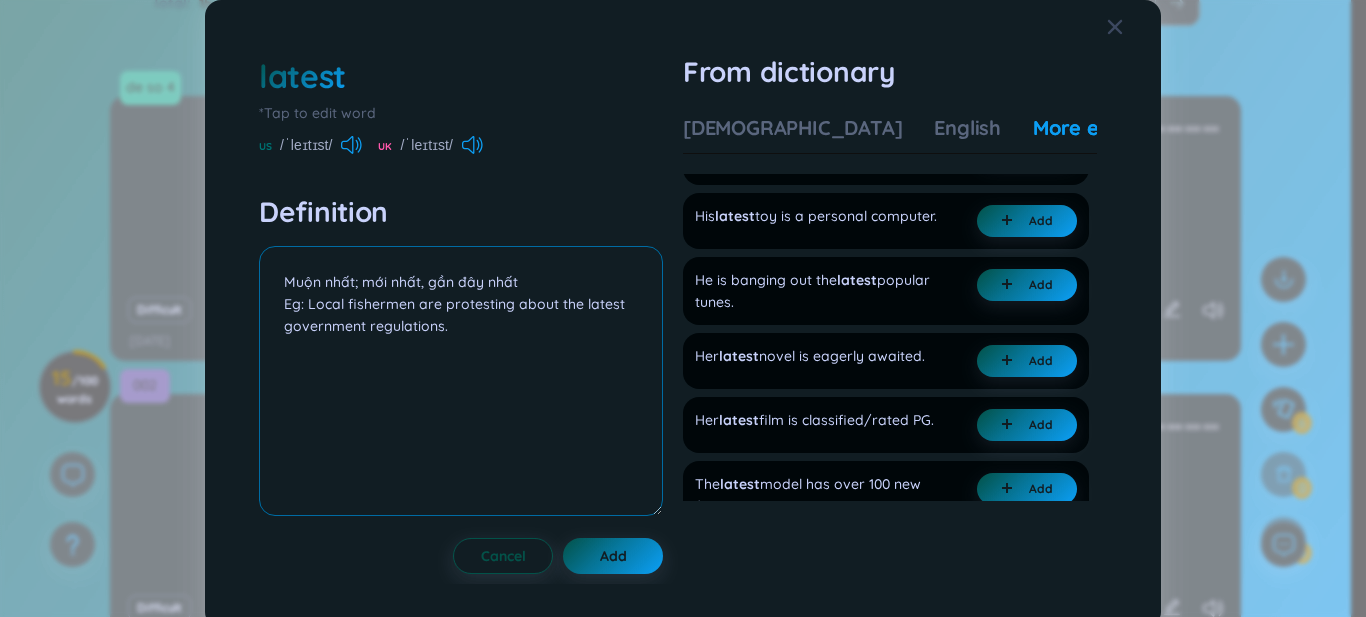 click on "Muộn nhất; mới nhất, gần đây nhất
Eg: Local fishermen are protesting about the latest government regulations." at bounding box center [461, 381] 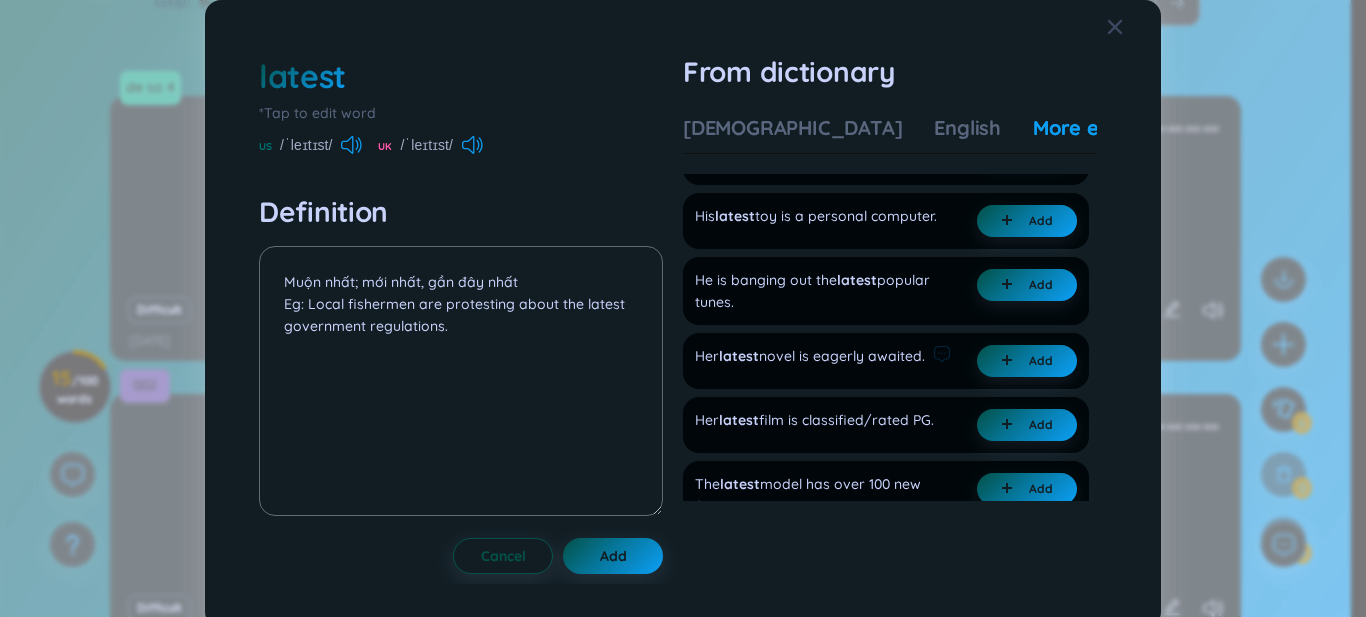 click on "Add" at bounding box center [1027, 361] 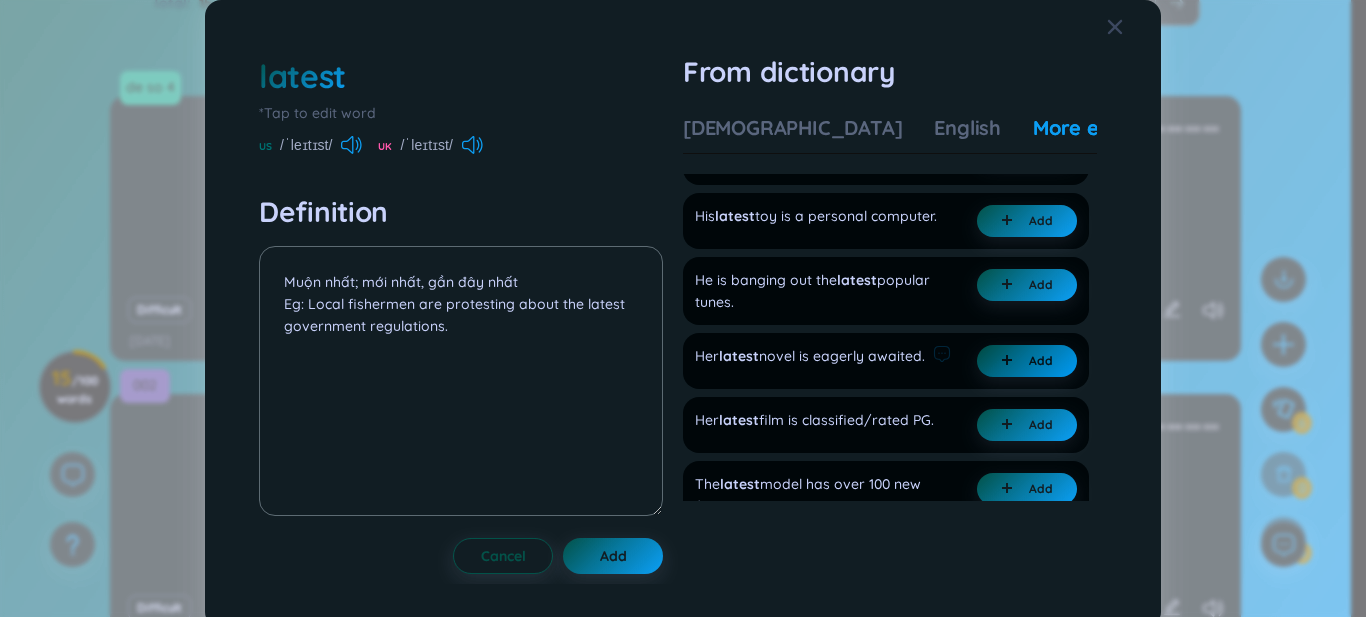 click on "Add" at bounding box center (1027, 361) 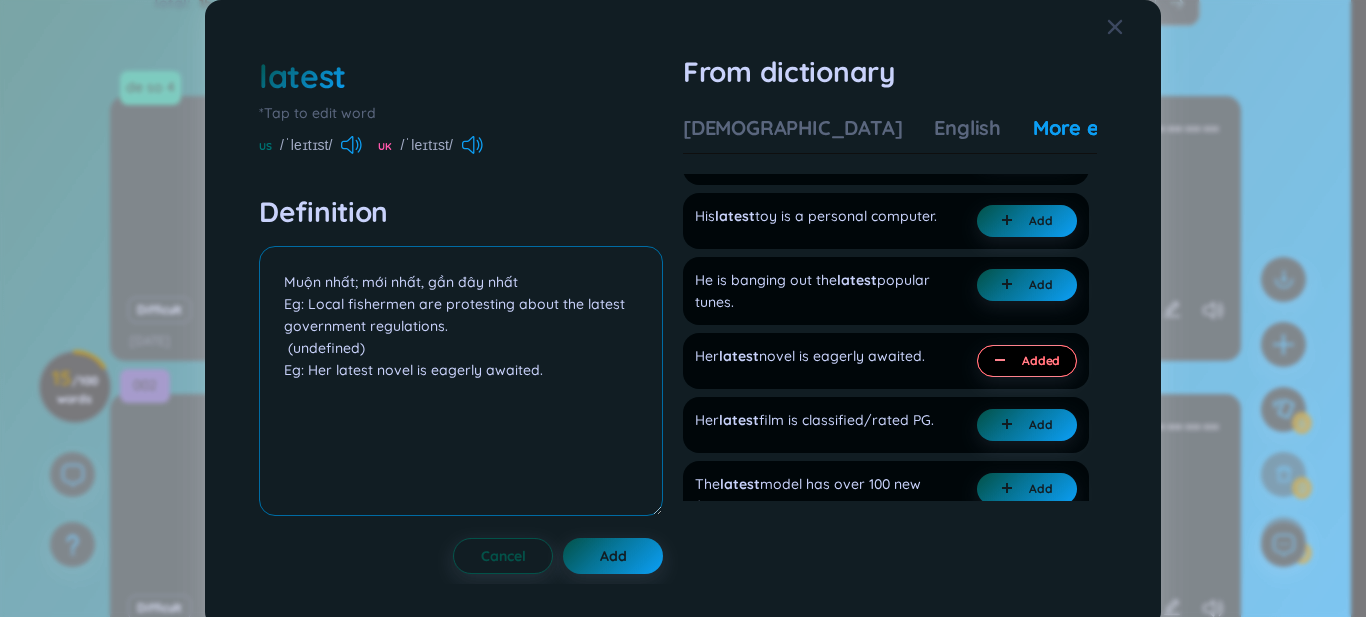click on "latest *Tap to edit word US /ˈleɪtɪst/ UK /ˈleɪtɪst/ Definition Muộn nhất; mới nhất, gần đây nhất
Eg: Local fishermen are protesting about the latest government regulations.
(undefined)
Eg: Her latest novel is eagerly awaited.
Cancel Add From dictionary Vietnamese English More examples Tính từ,  cấp [PERSON_NAME] của .late Muộn nhất; mới nhất, gần đây nhất the latest news tin mới nhất the latest fashion [PERSON_NAME] mới nhất at the latest muộn nhất là..., trễ nhất là..... Added [PERSON_NAME] & tin [PERSON_NAME] Add muộn nhất Added Kỹ [PERSON_NAME] cuối cùng Add gần nhất Add mới nhất latest data số liệu mới nhất latest technology [PERSON_NAME] mới nhất latest version phiên bản mới nhất Add Premium  Feature Upgrade to view Nâng cấp [PERSON_NAME] để có nhiều định [PERSON_NAME] hơn No data to display General example Local fishermen are protesting about the  latest  government regulations. Added latest  triumph. Add His" at bounding box center (683, 308) 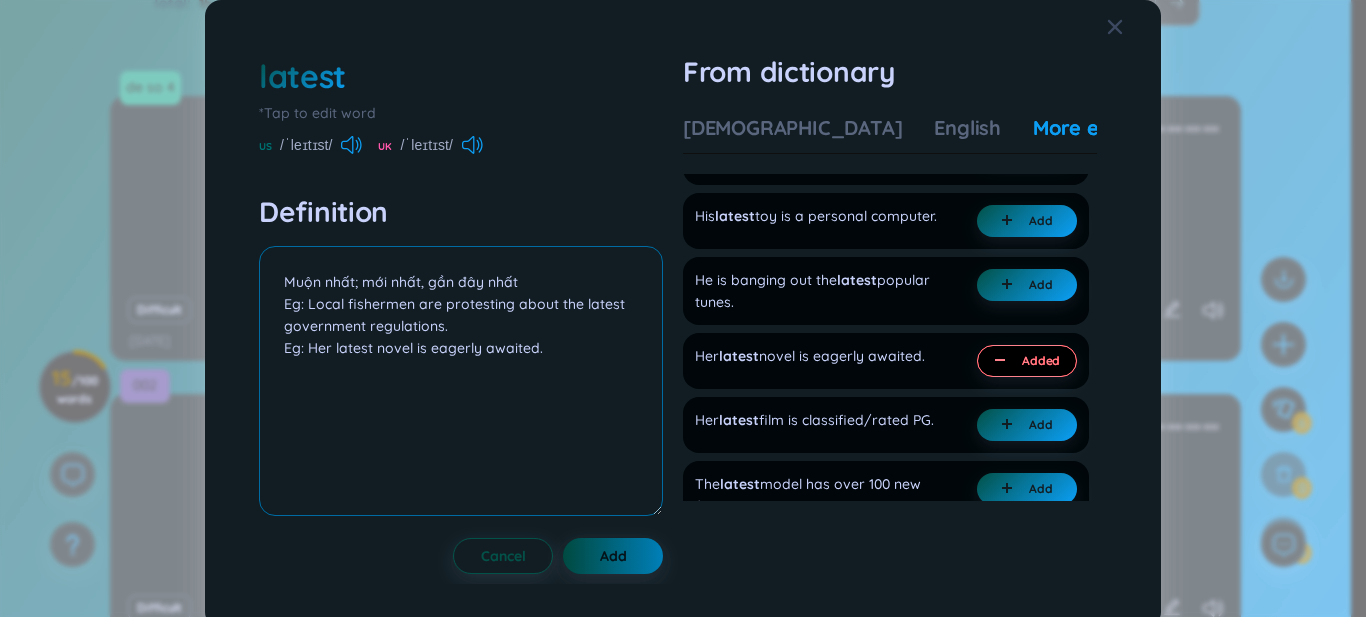 type on "Muộn nhất; mới nhất, gần đây nhất
Eg: Local fishermen are protesting about the latest government regulations.
Eg: Her latest novel is eagerly awaited." 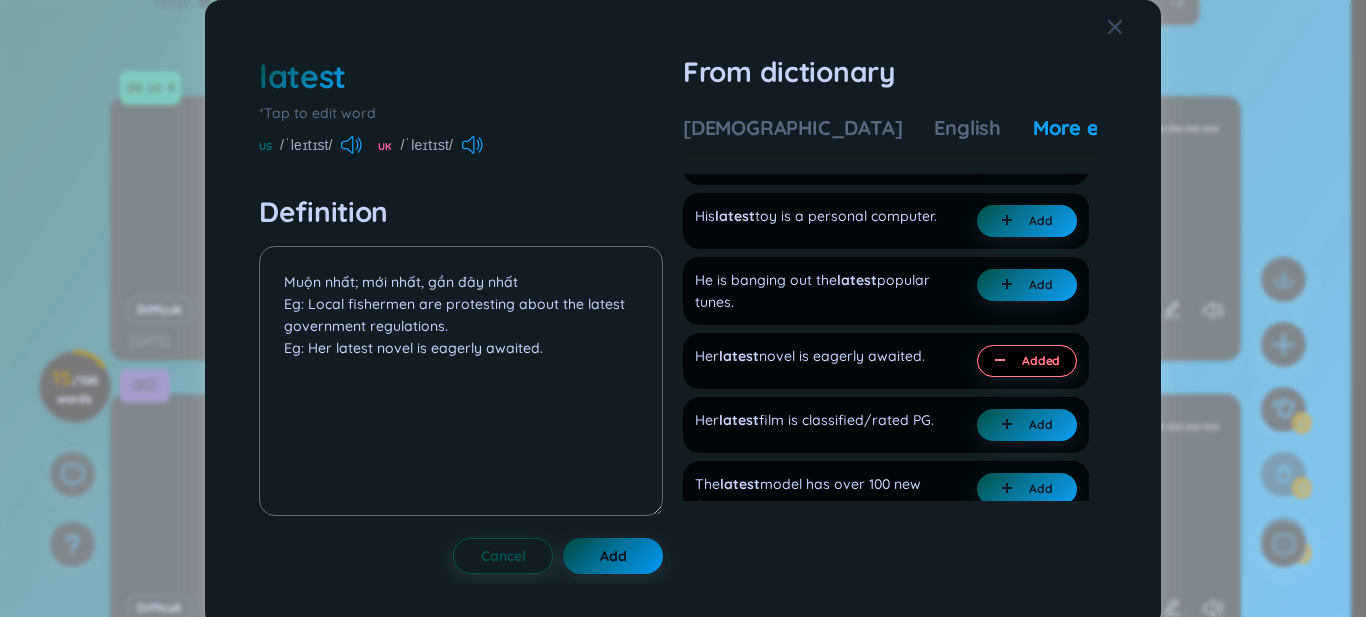 click on "Add" at bounding box center [613, 556] 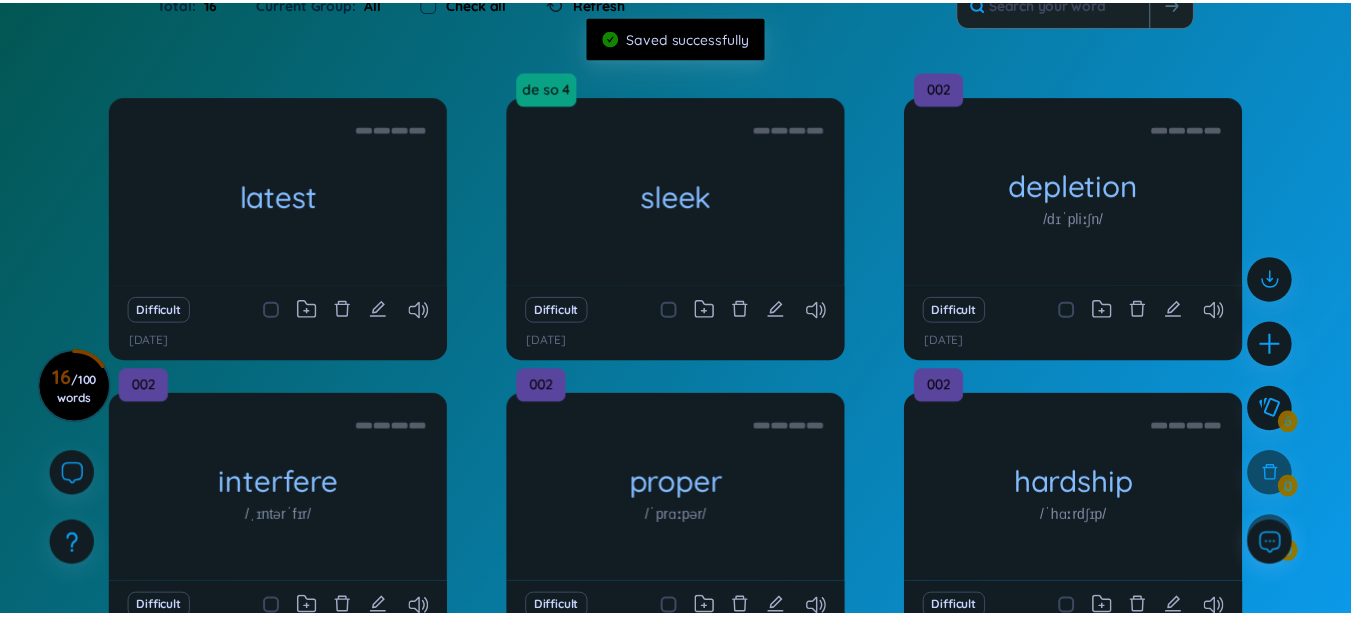 scroll, scrollTop: 0, scrollLeft: 0, axis: both 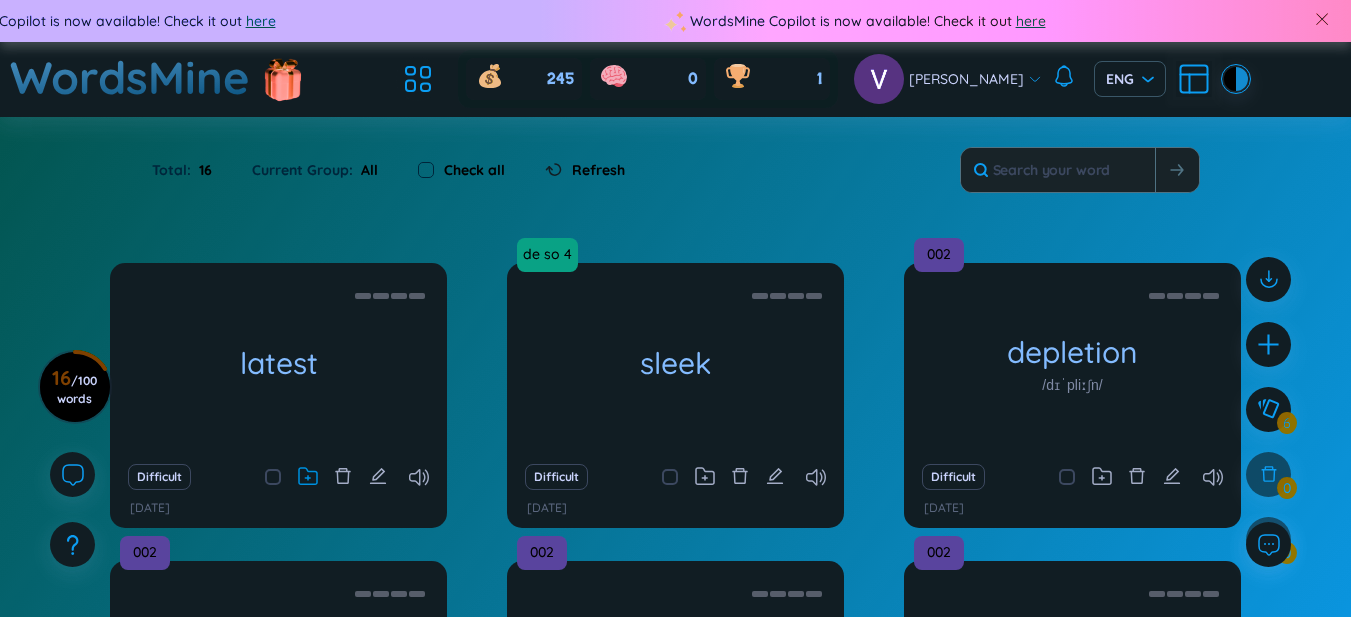 click 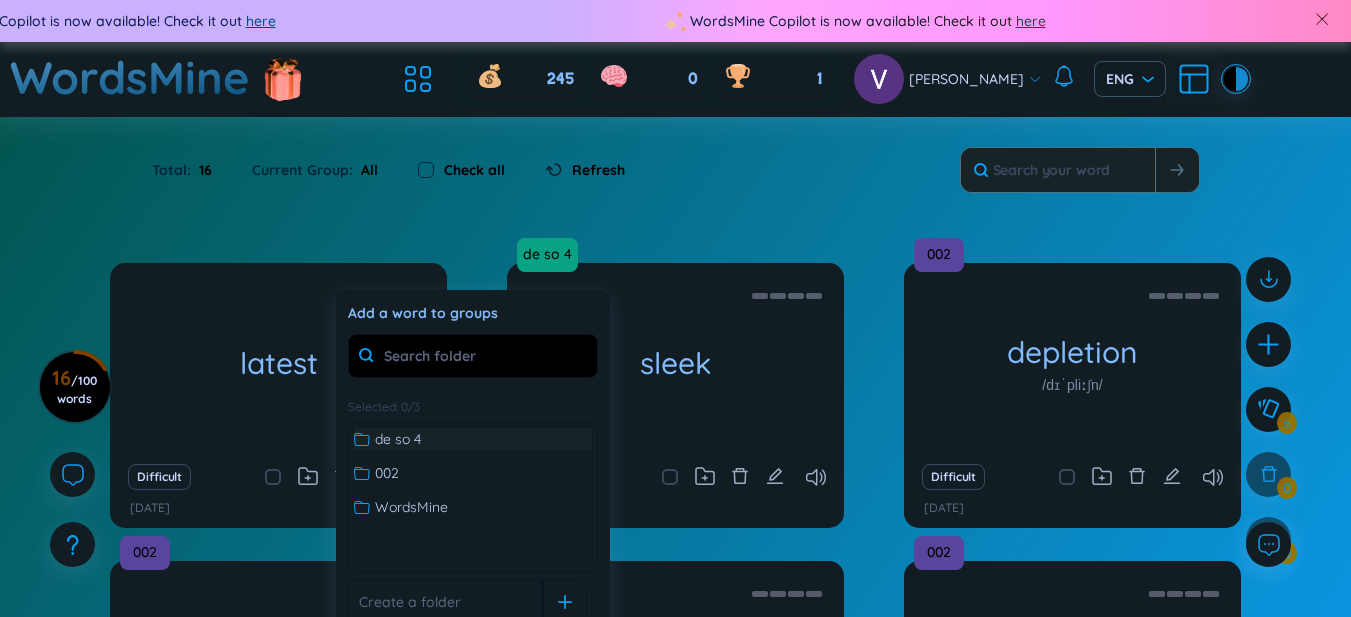 click on "de so 4" at bounding box center (398, 439) 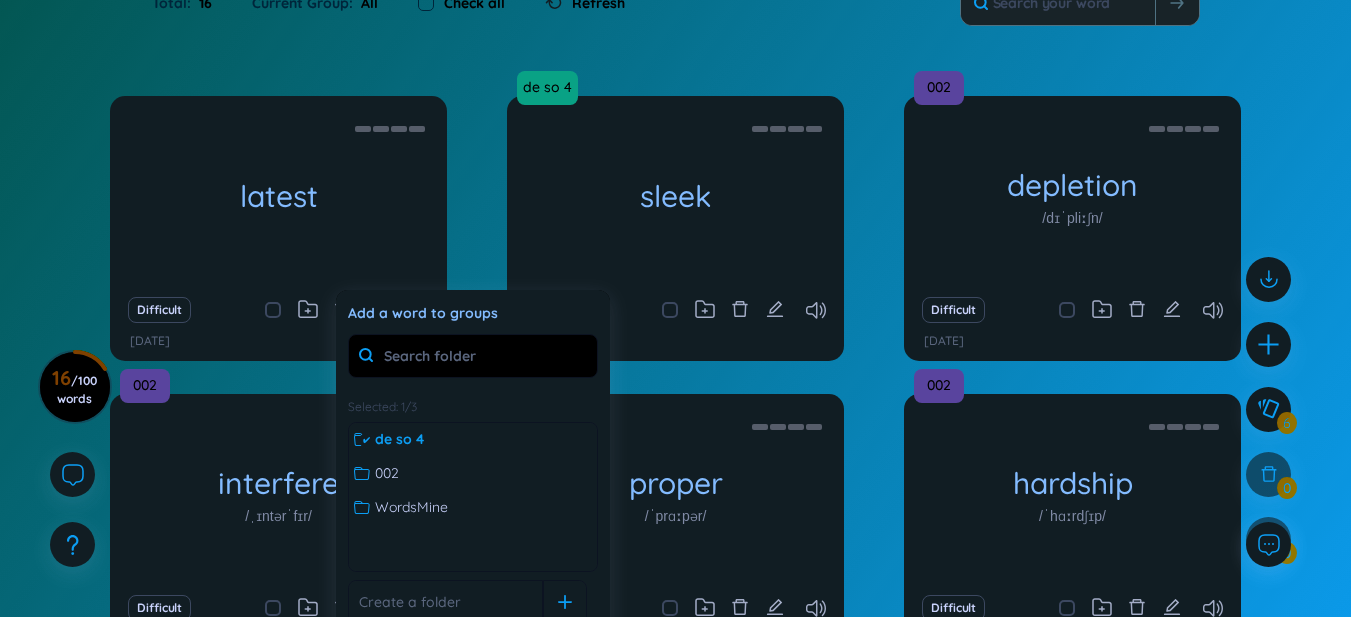 scroll, scrollTop: 333, scrollLeft: 0, axis: vertical 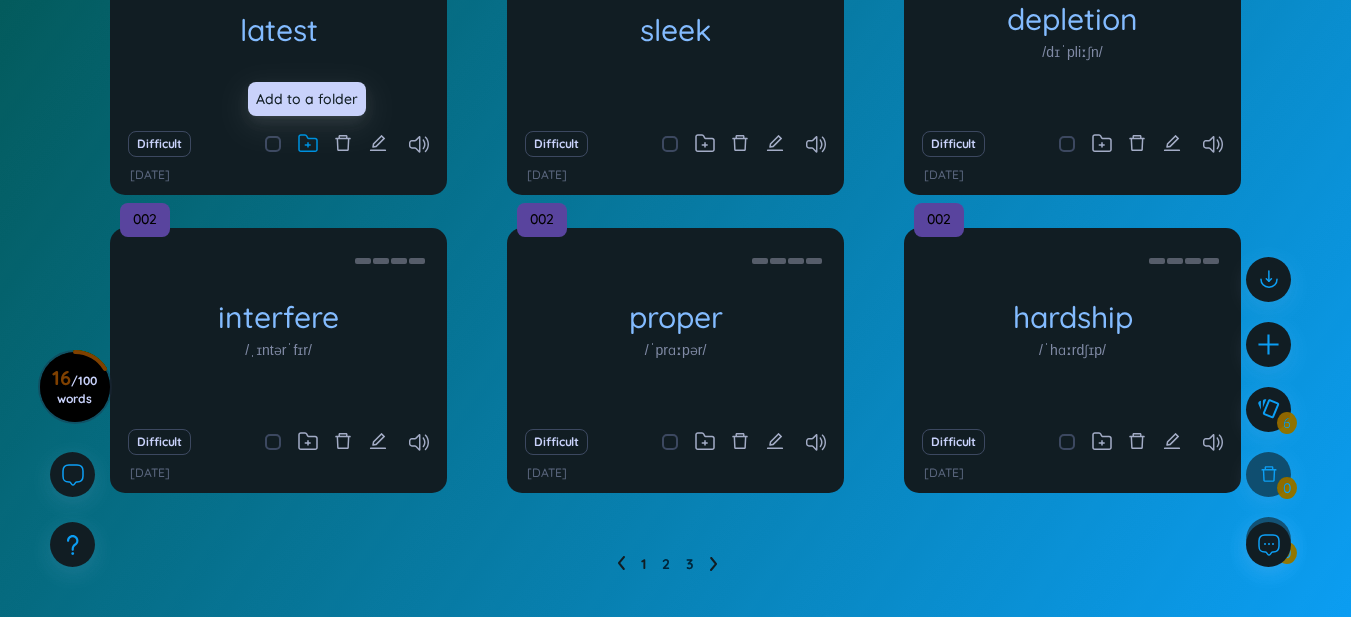 click 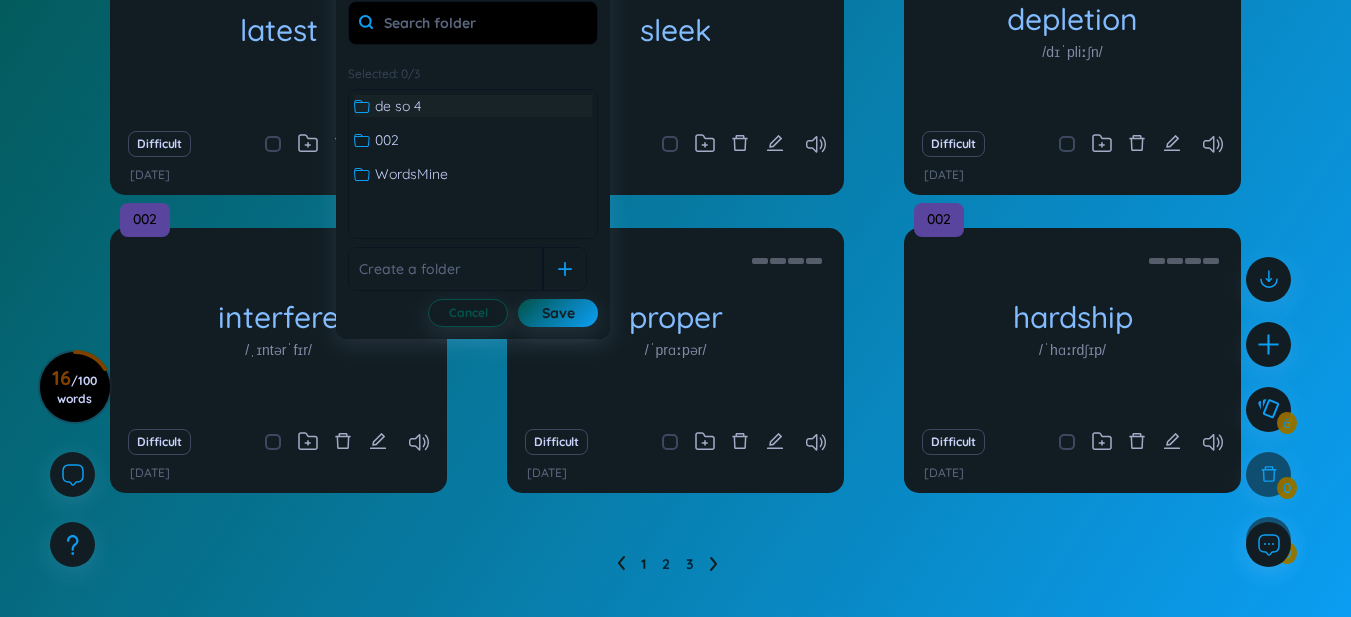 click on "de so 4" at bounding box center [398, 106] 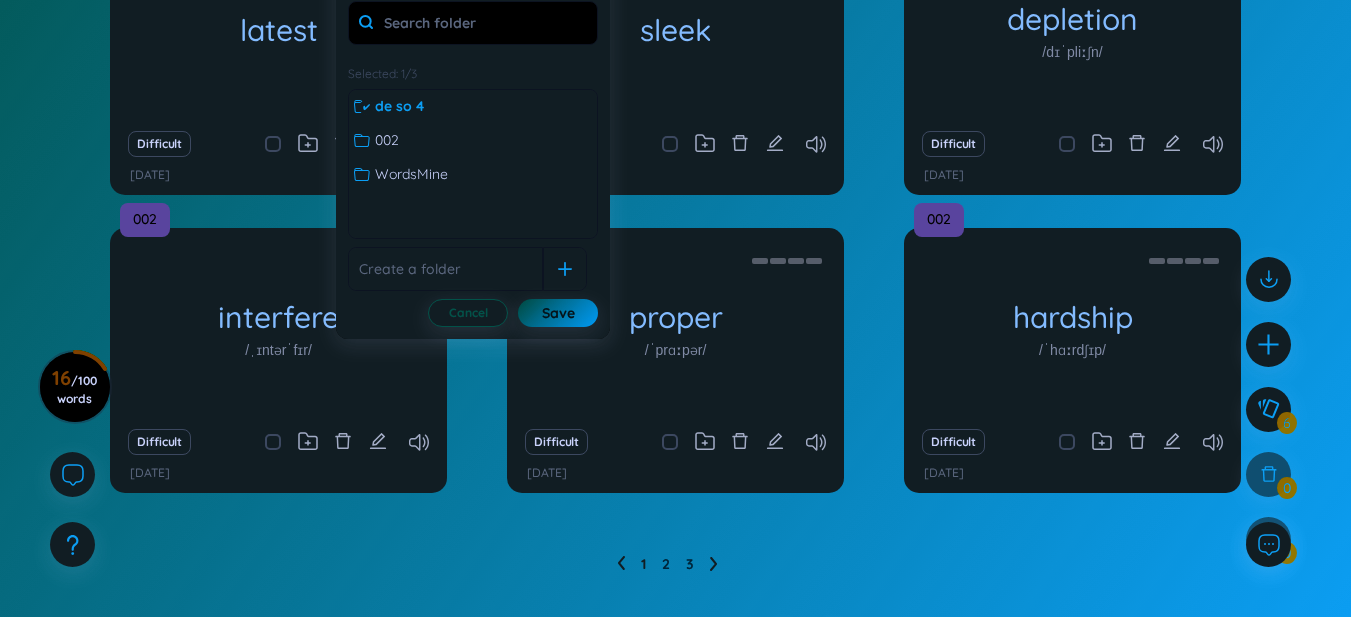 click on "Save" at bounding box center (558, 313) 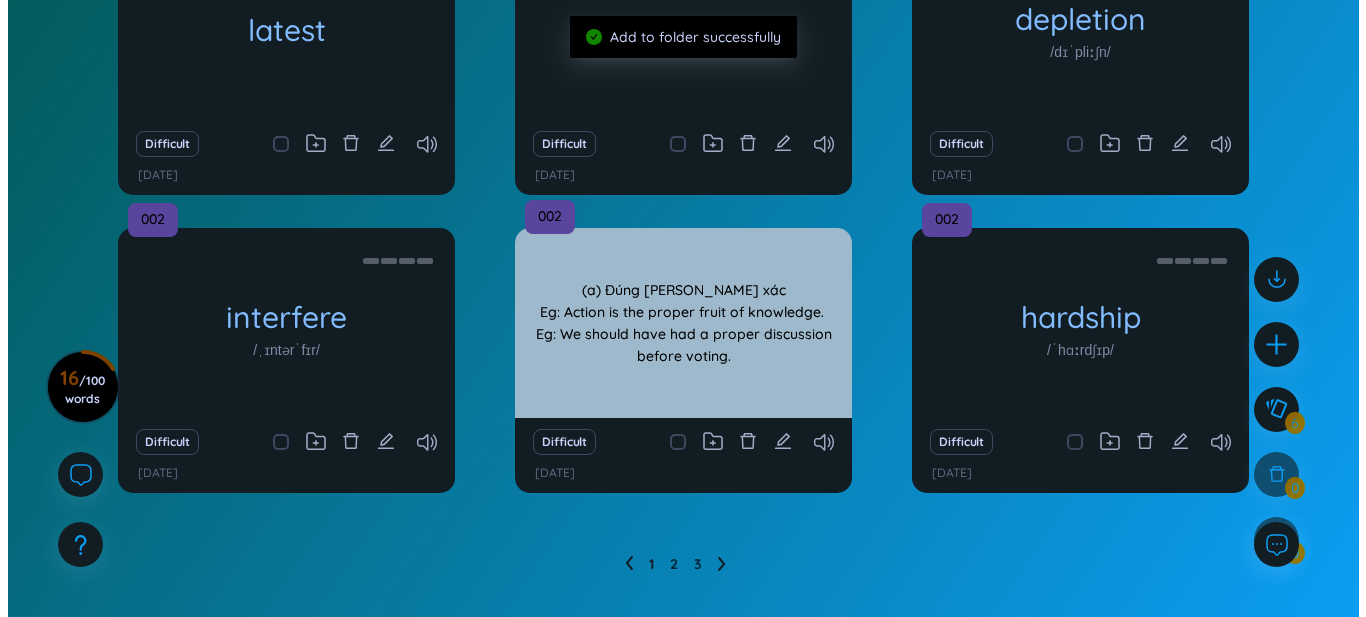 scroll, scrollTop: 167, scrollLeft: 0, axis: vertical 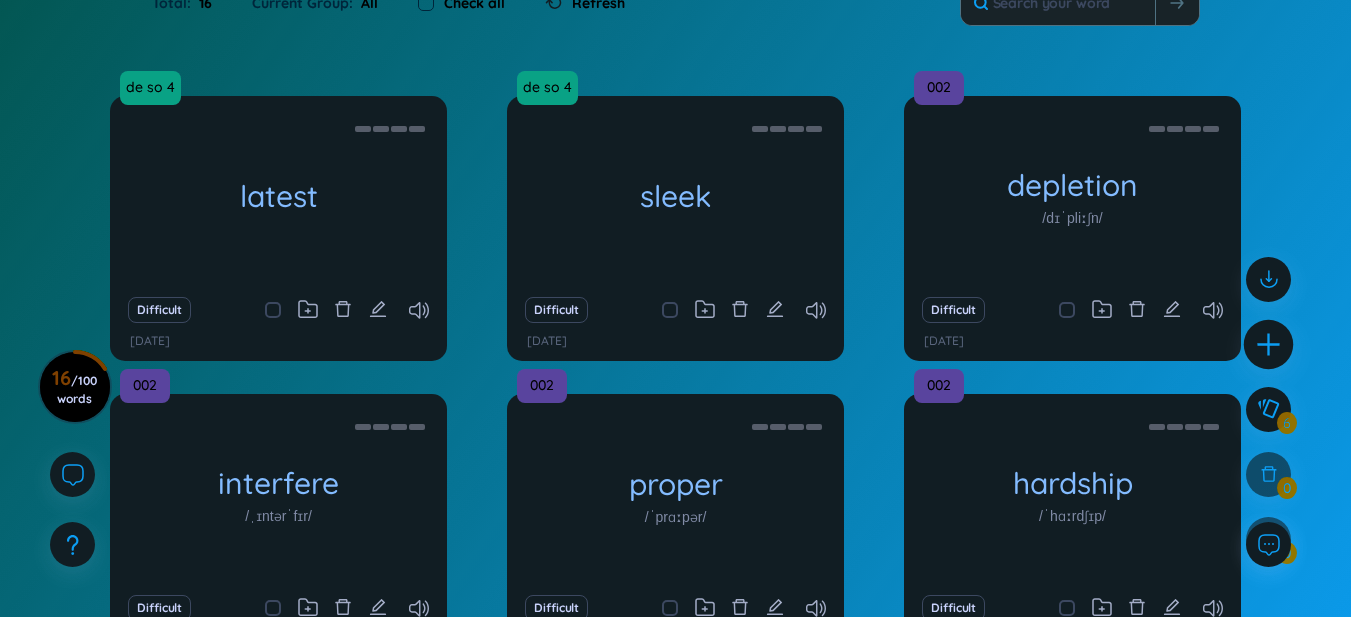 click at bounding box center (1269, 345) 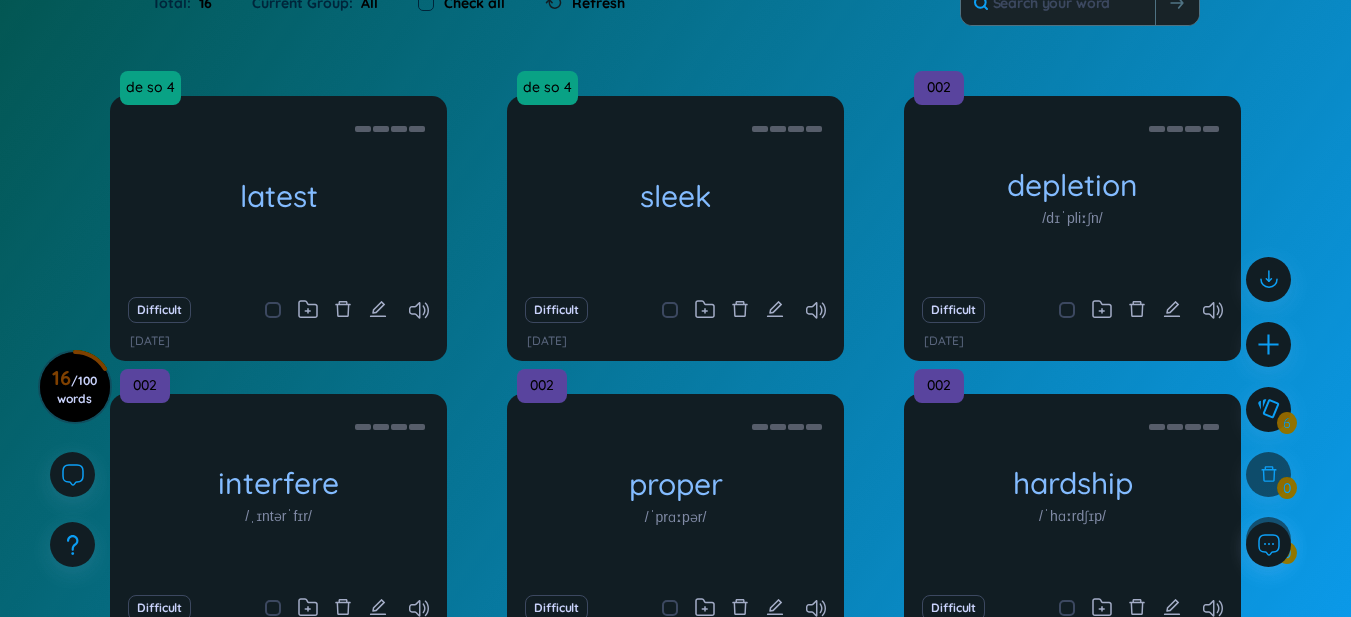 type 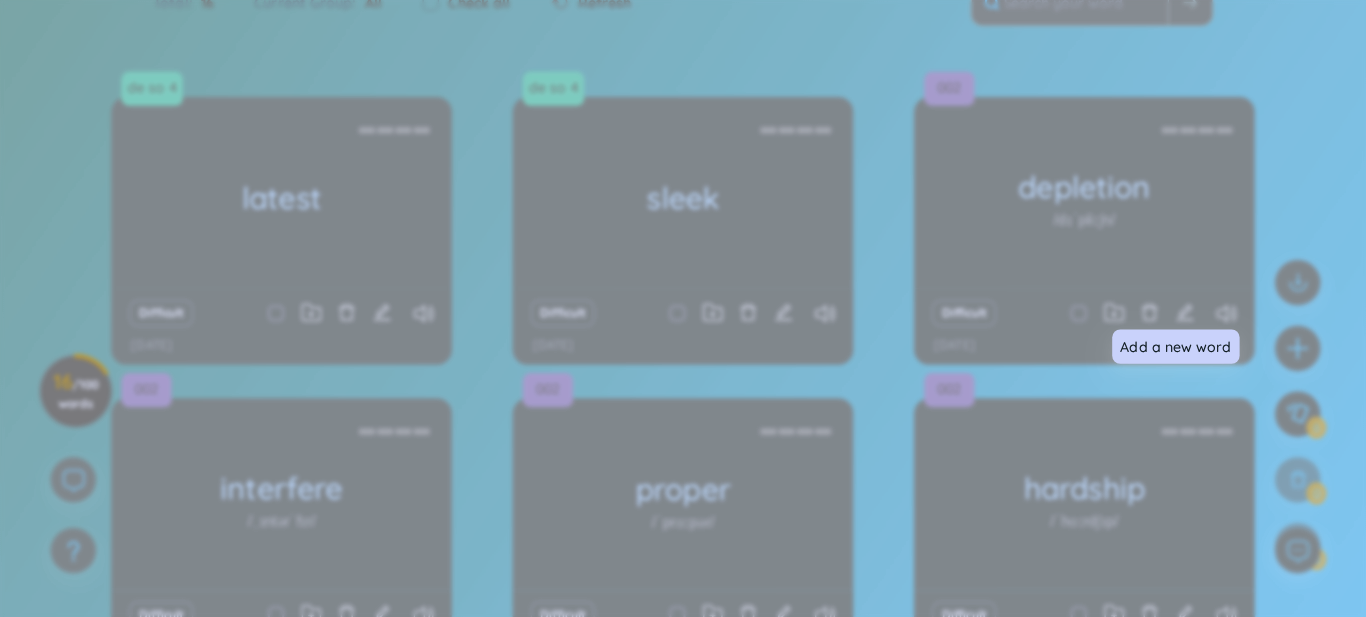 scroll, scrollTop: 22, scrollLeft: 0, axis: vertical 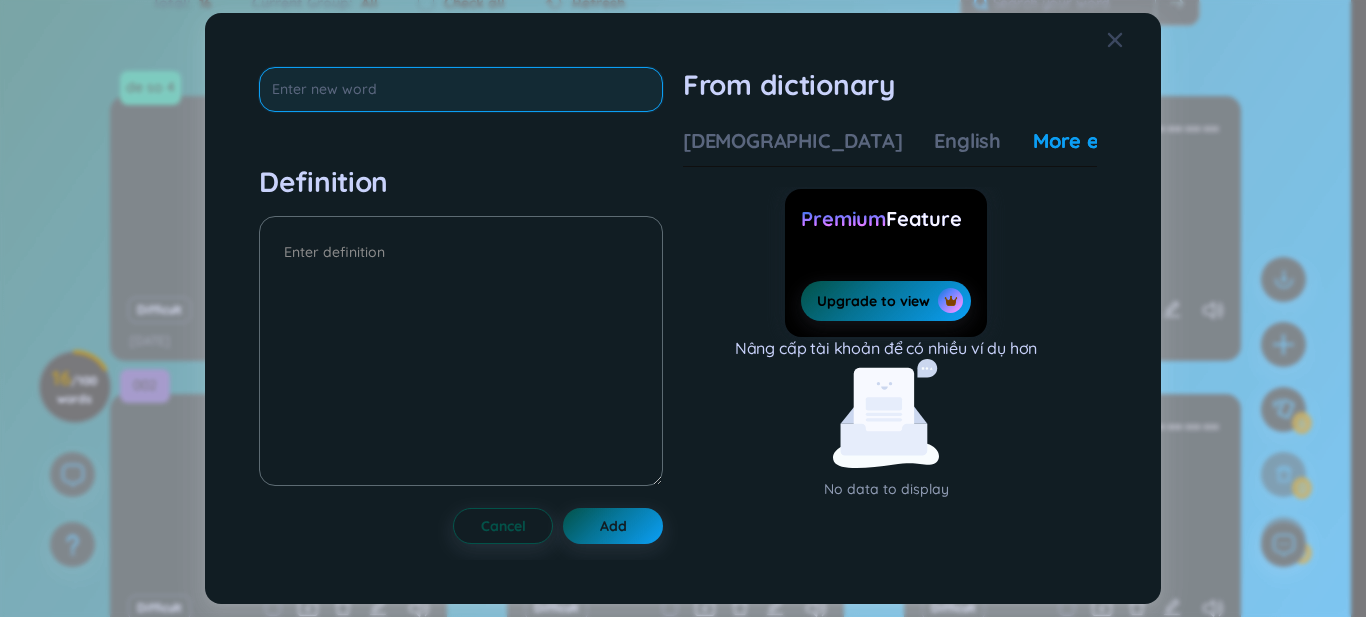 click at bounding box center (461, 89) 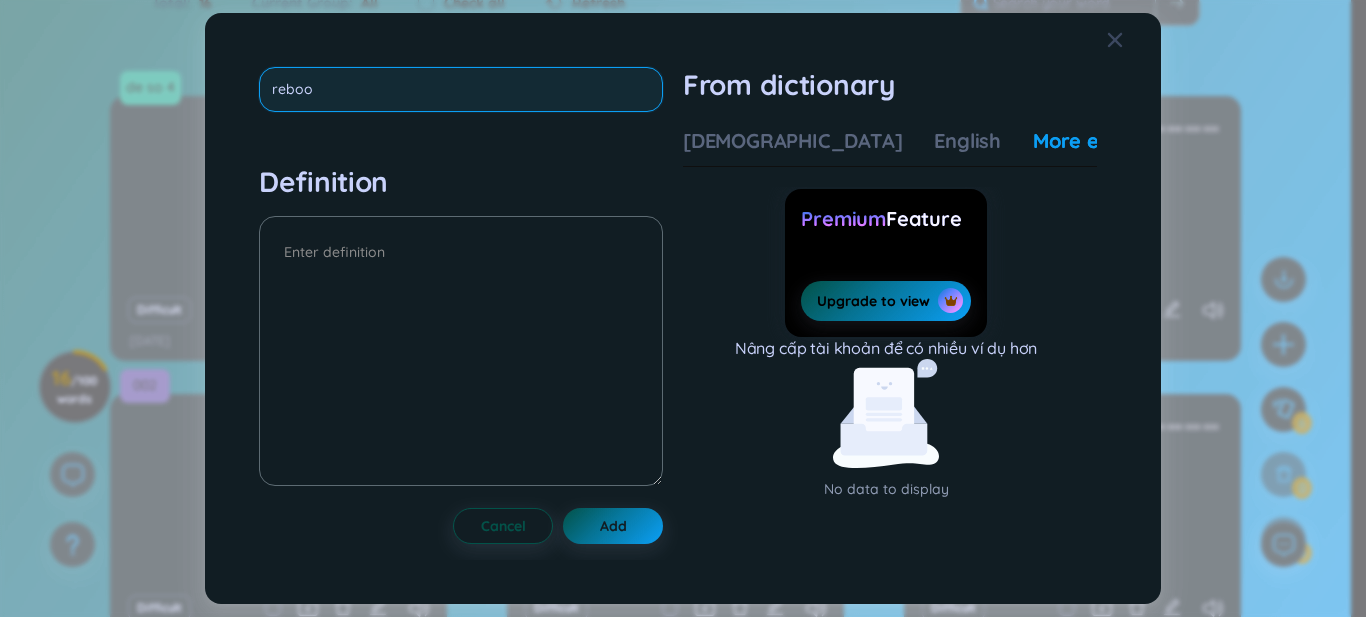 type on "reboot" 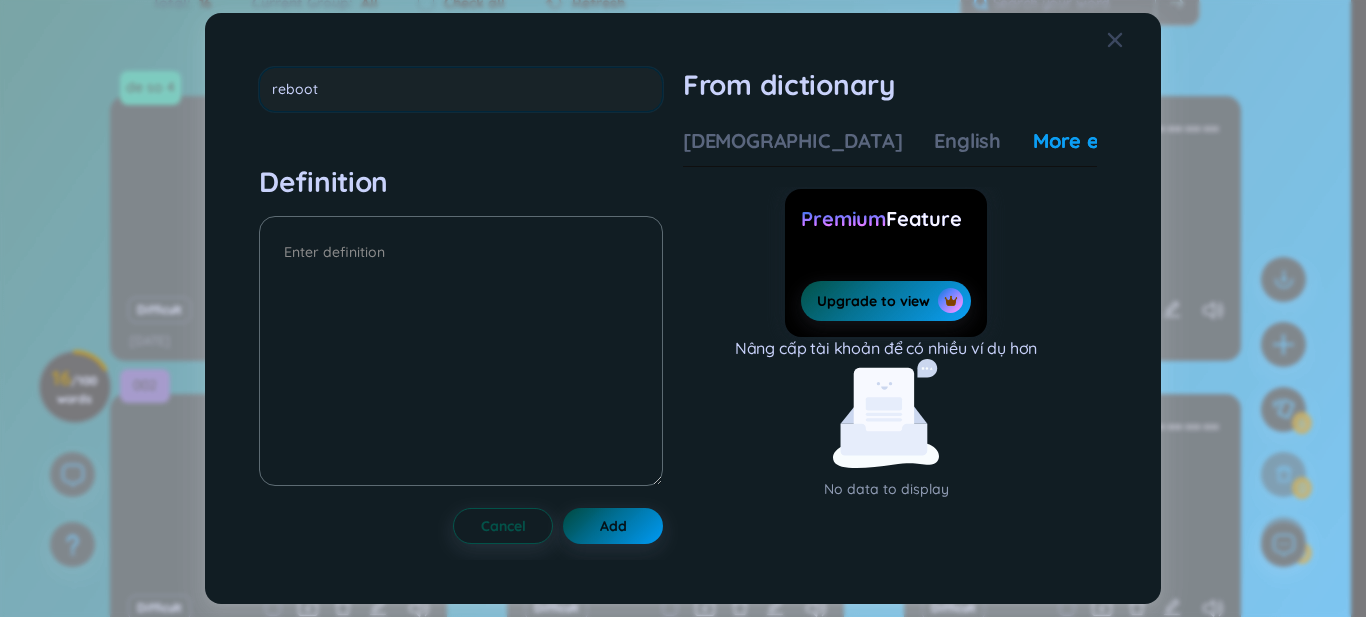 click on "reboot Definition Cancel Add" at bounding box center [461, 309] 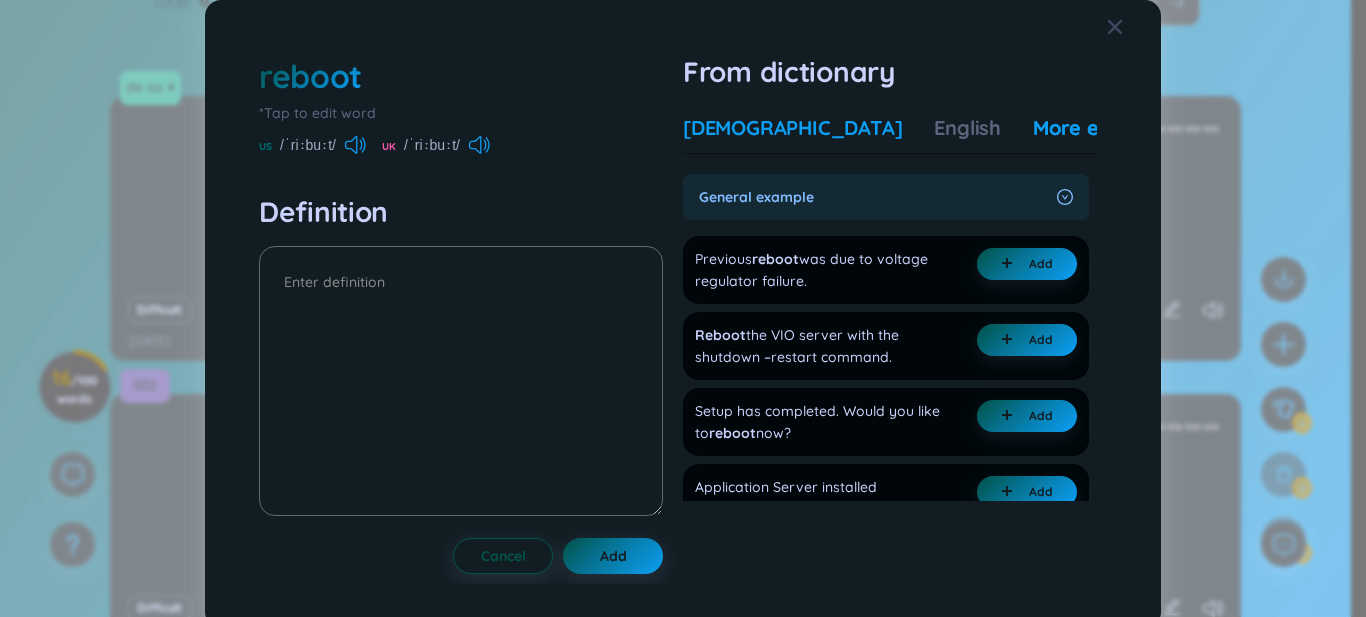 click on "[DEMOGRAPHIC_DATA]" at bounding box center (792, 128) 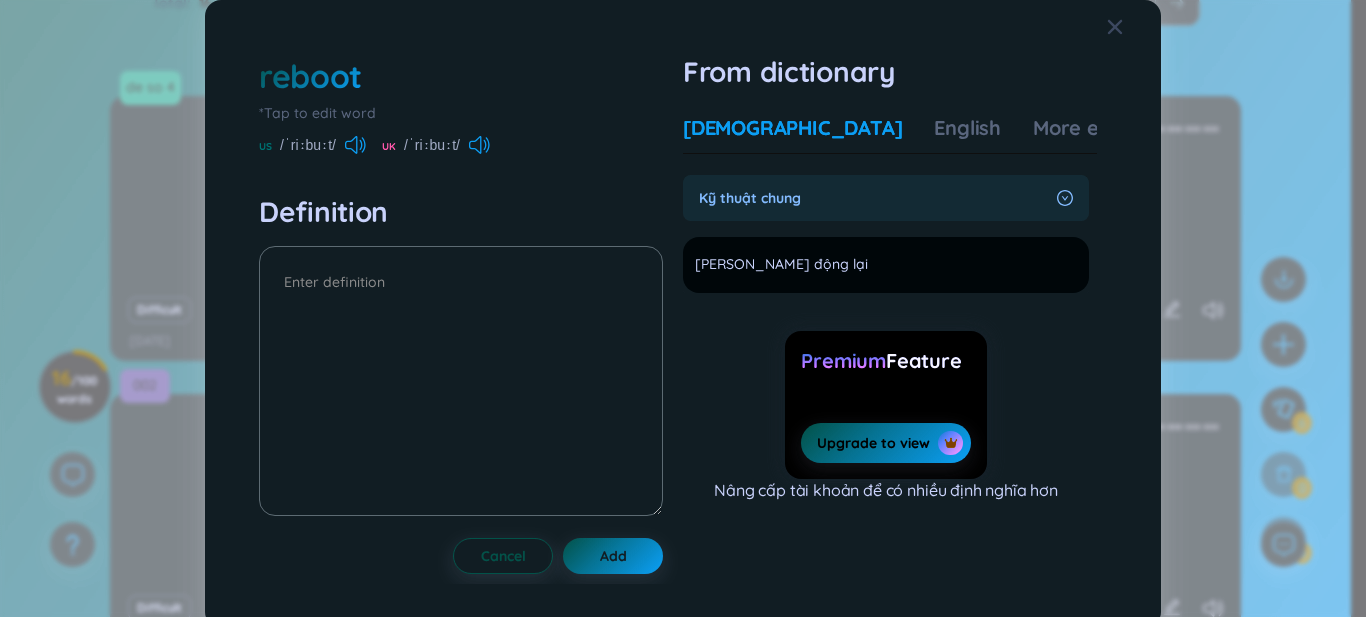 scroll, scrollTop: 0, scrollLeft: 0, axis: both 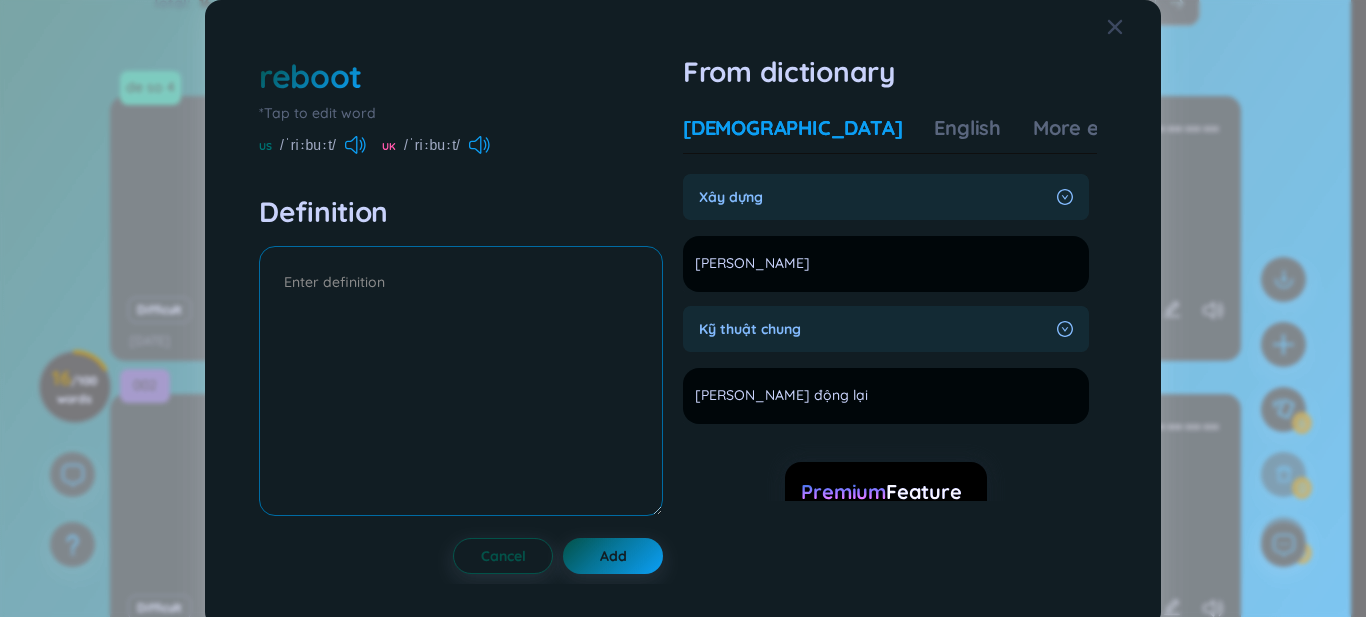 drag, startPoint x: 792, startPoint y: 394, endPoint x: 652, endPoint y: 390, distance: 140.05713 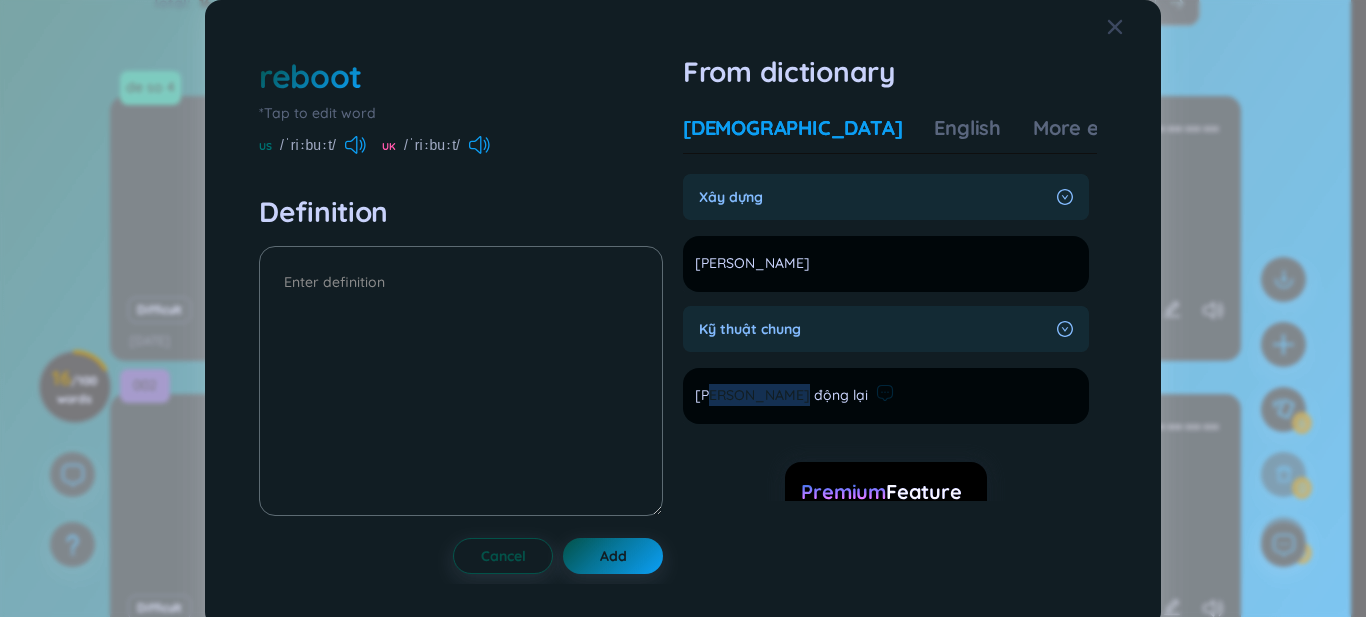 drag, startPoint x: 780, startPoint y: 394, endPoint x: 705, endPoint y: 394, distance: 75 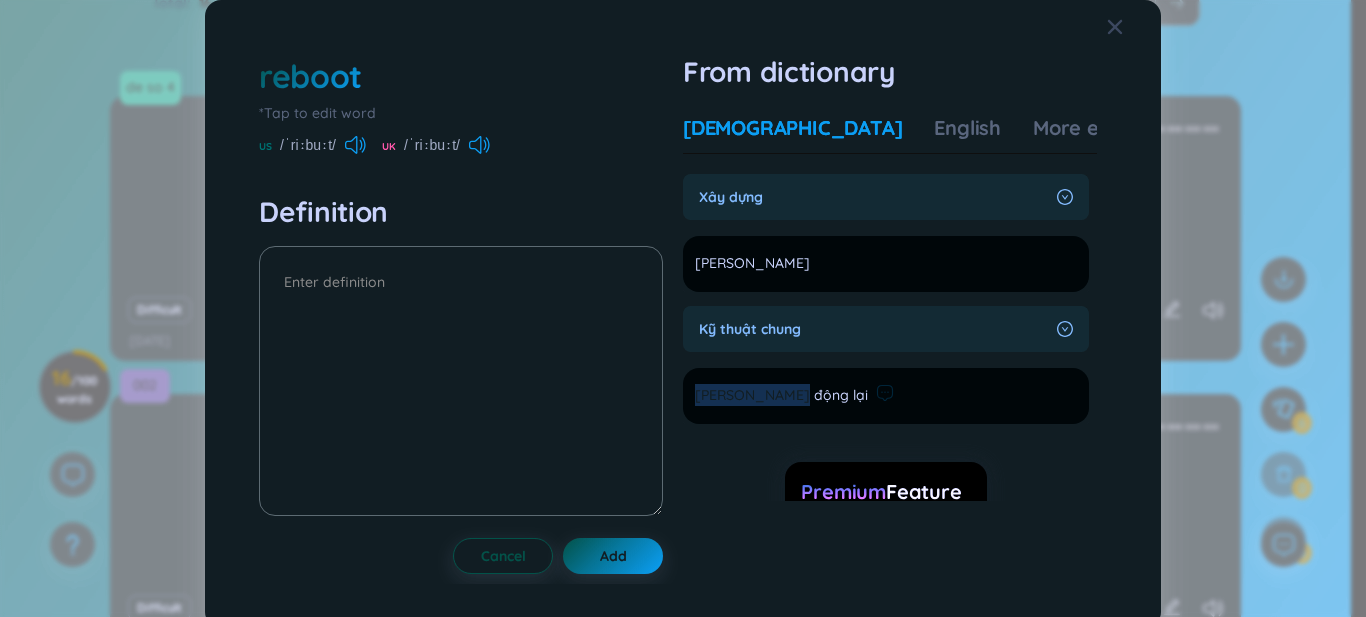 drag, startPoint x: 692, startPoint y: 394, endPoint x: 776, endPoint y: 390, distance: 84.095184 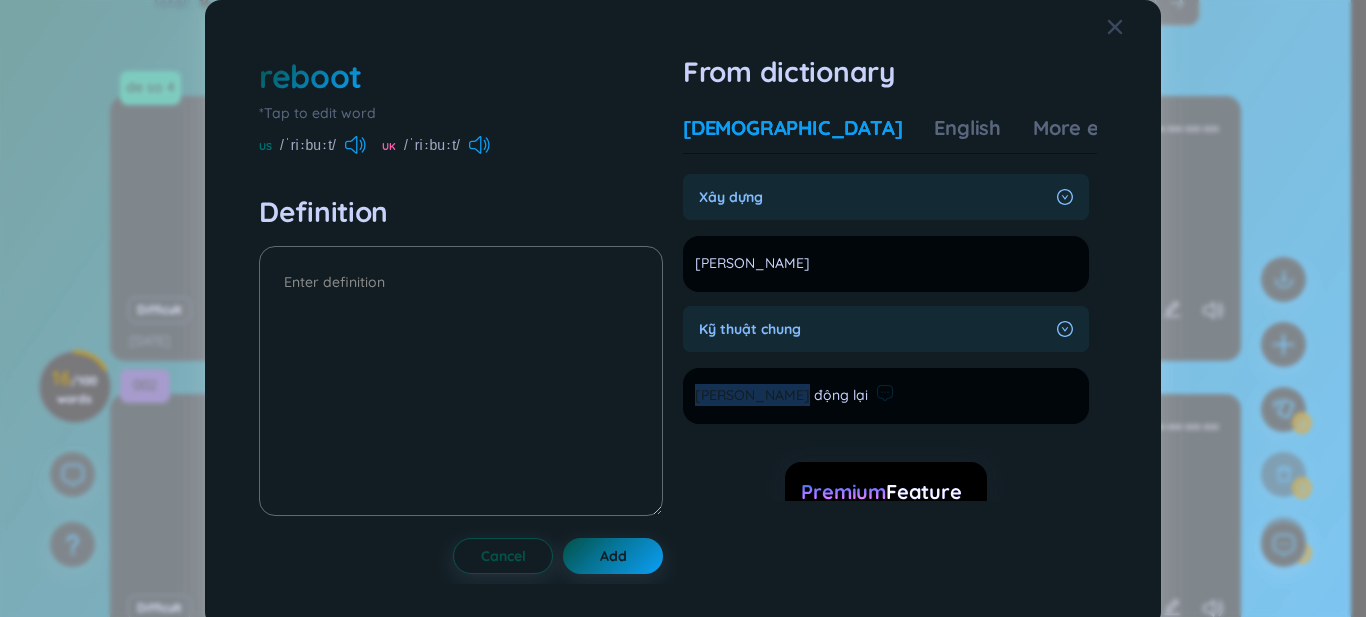 click on "[PERSON_NAME] động lại" at bounding box center (794, 396) 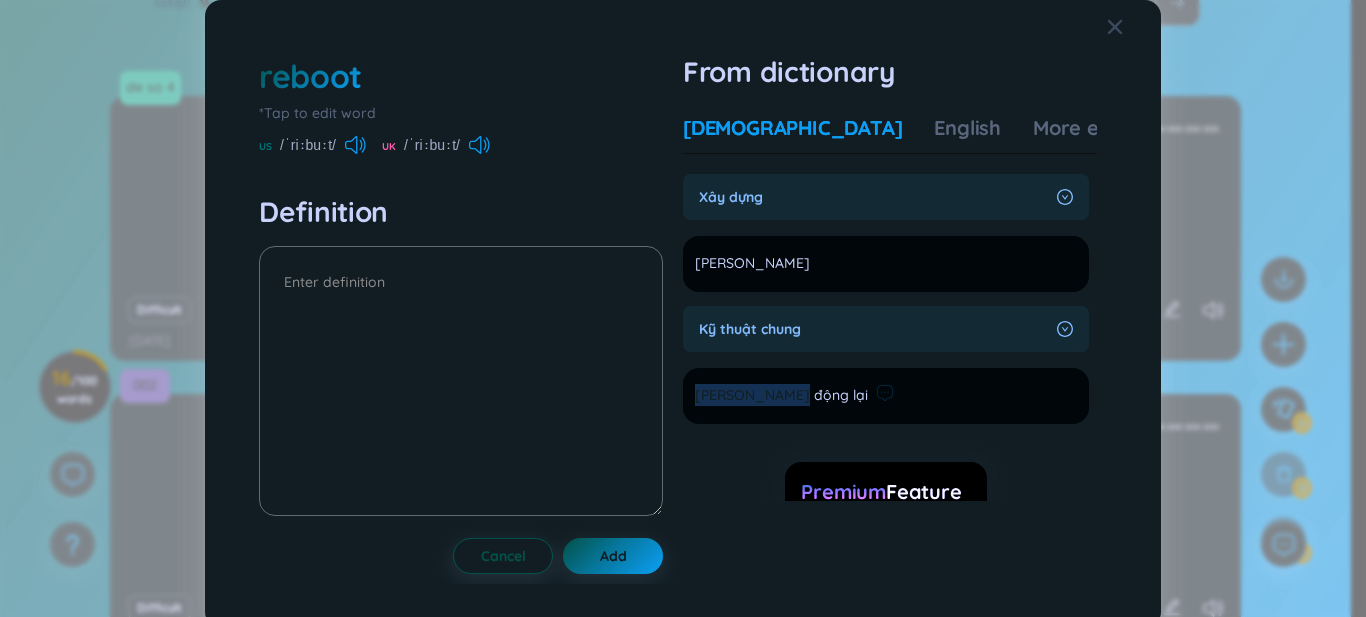 copy on "[PERSON_NAME] động lại" 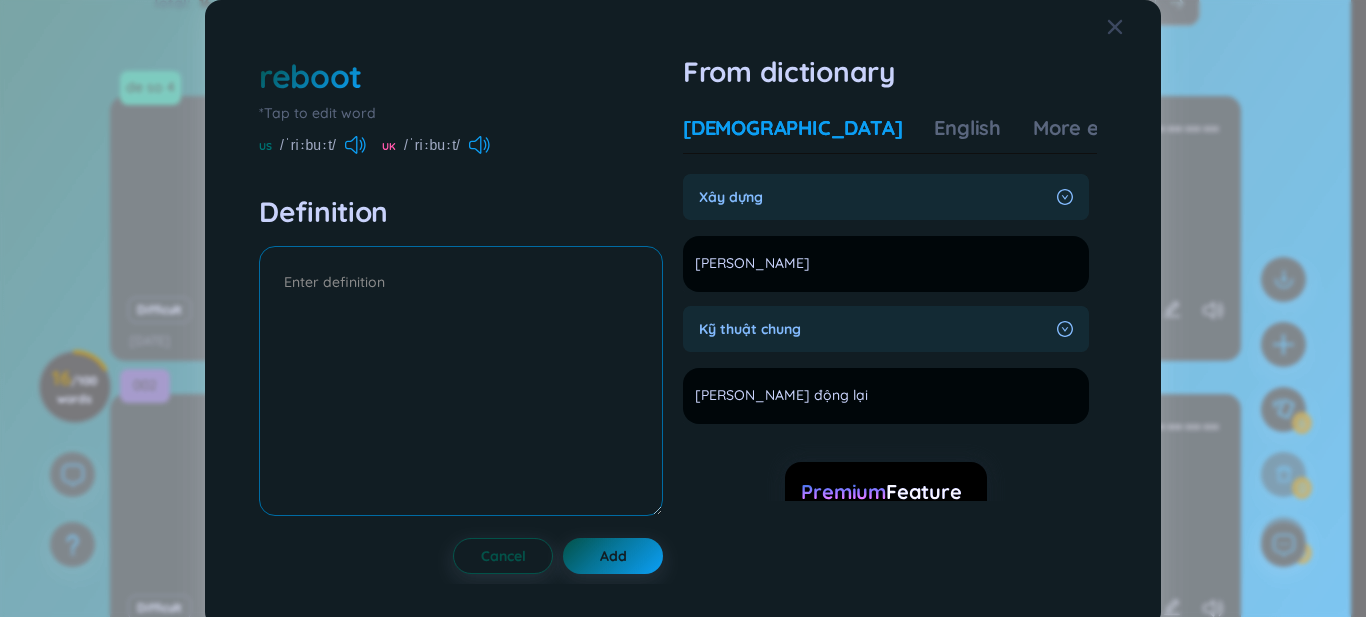 click at bounding box center (461, 381) 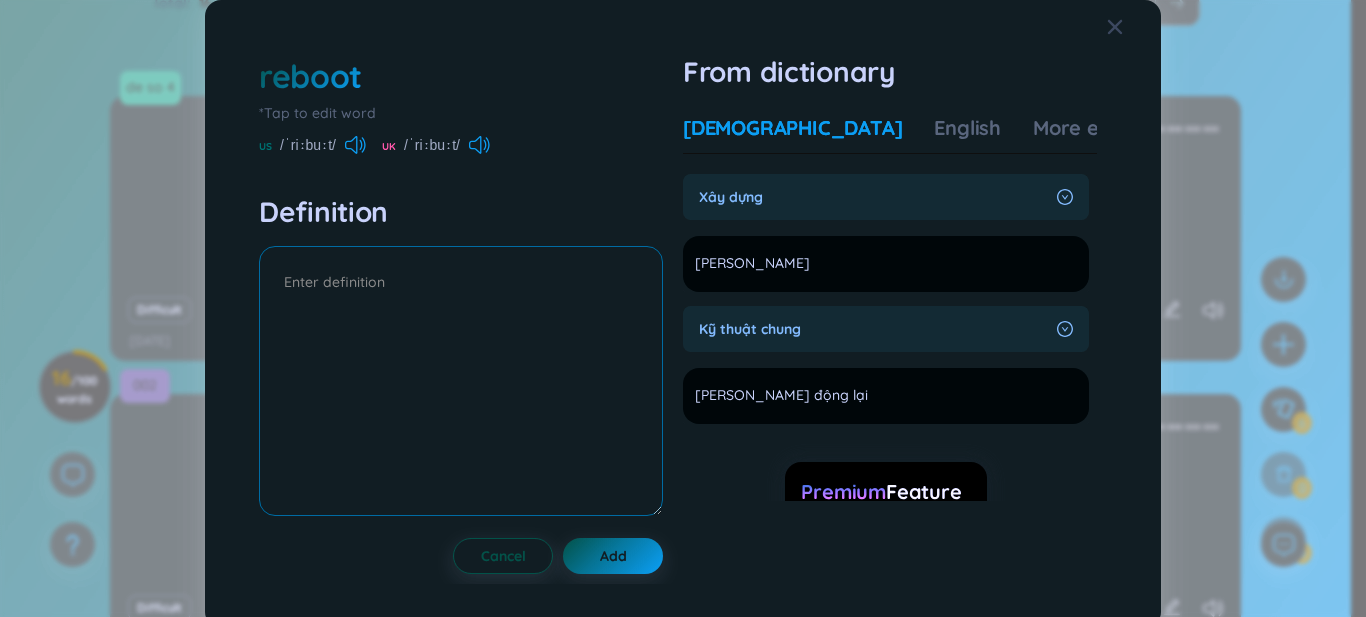 paste on "[PERSON_NAME] động lại" 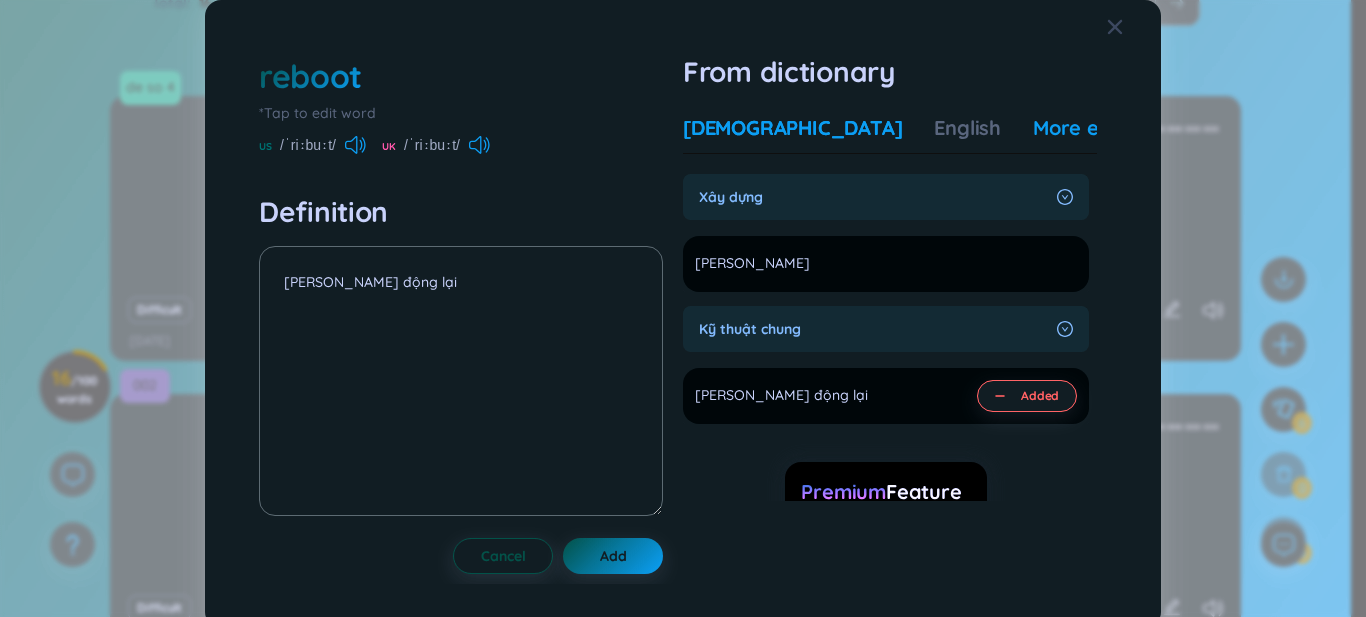 click on "More examples" at bounding box center (1105, 128) 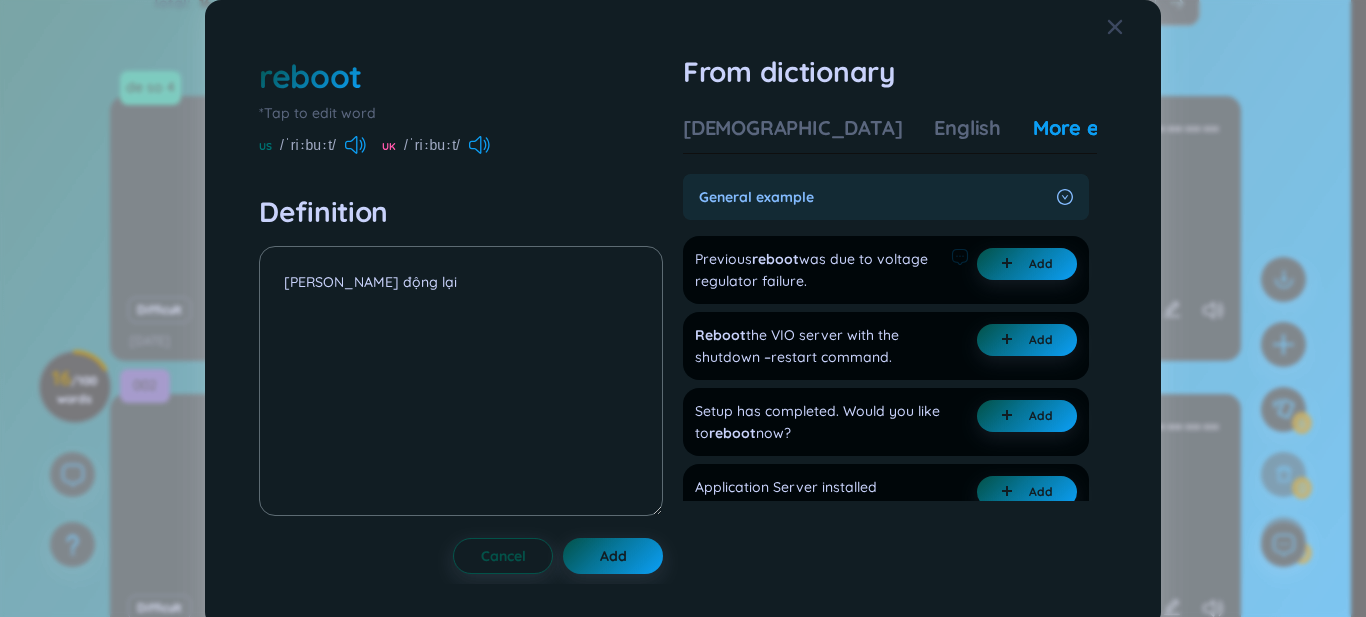 scroll, scrollTop: 167, scrollLeft: 0, axis: vertical 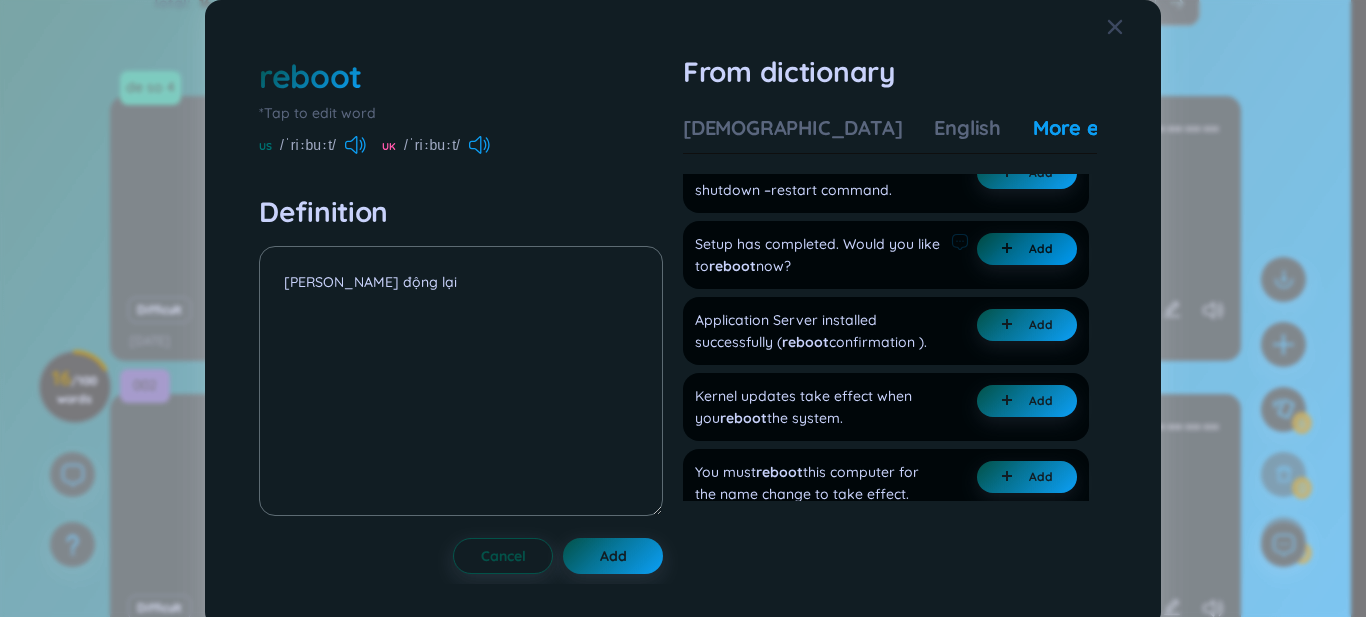 click on "Add" at bounding box center [1041, 249] 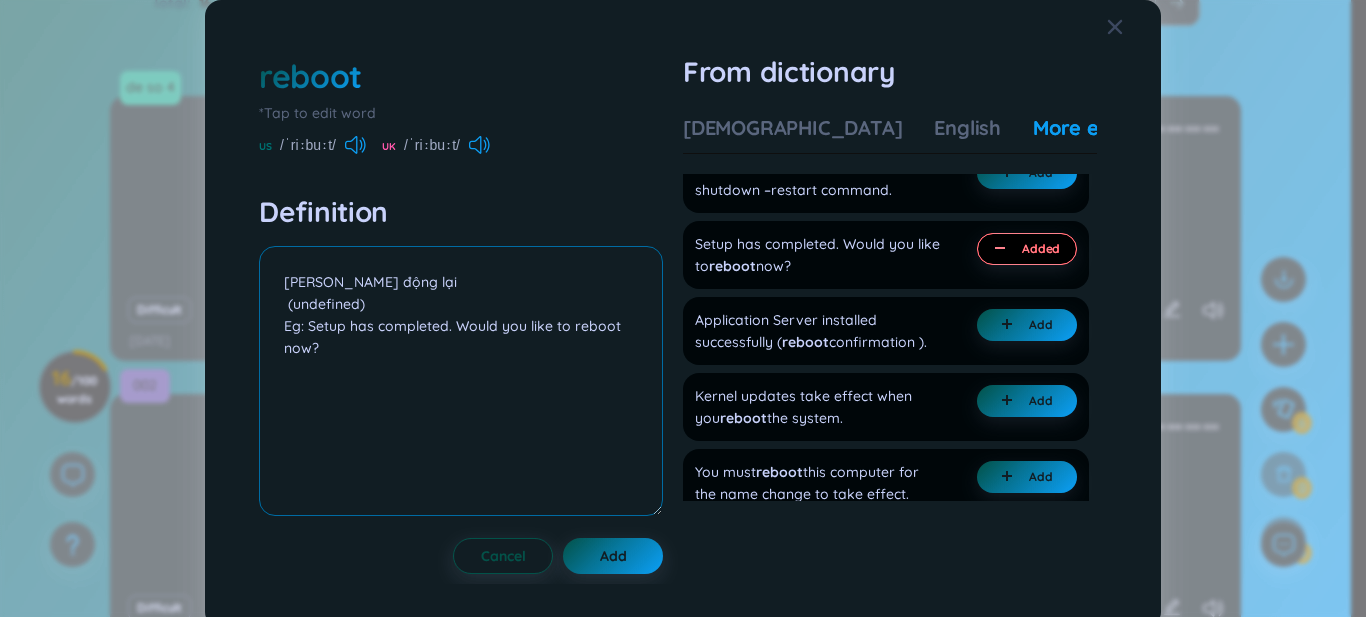 drag, startPoint x: 438, startPoint y: 304, endPoint x: 253, endPoint y: 312, distance: 185.1729 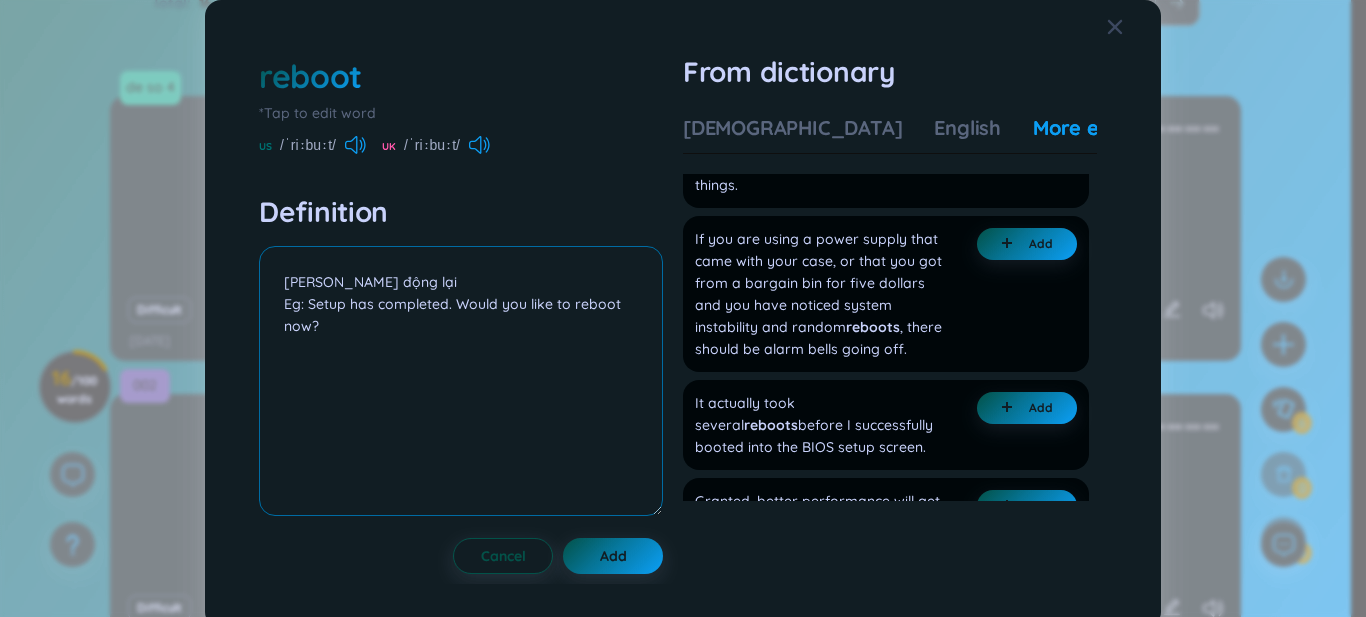 scroll, scrollTop: 833, scrollLeft: 0, axis: vertical 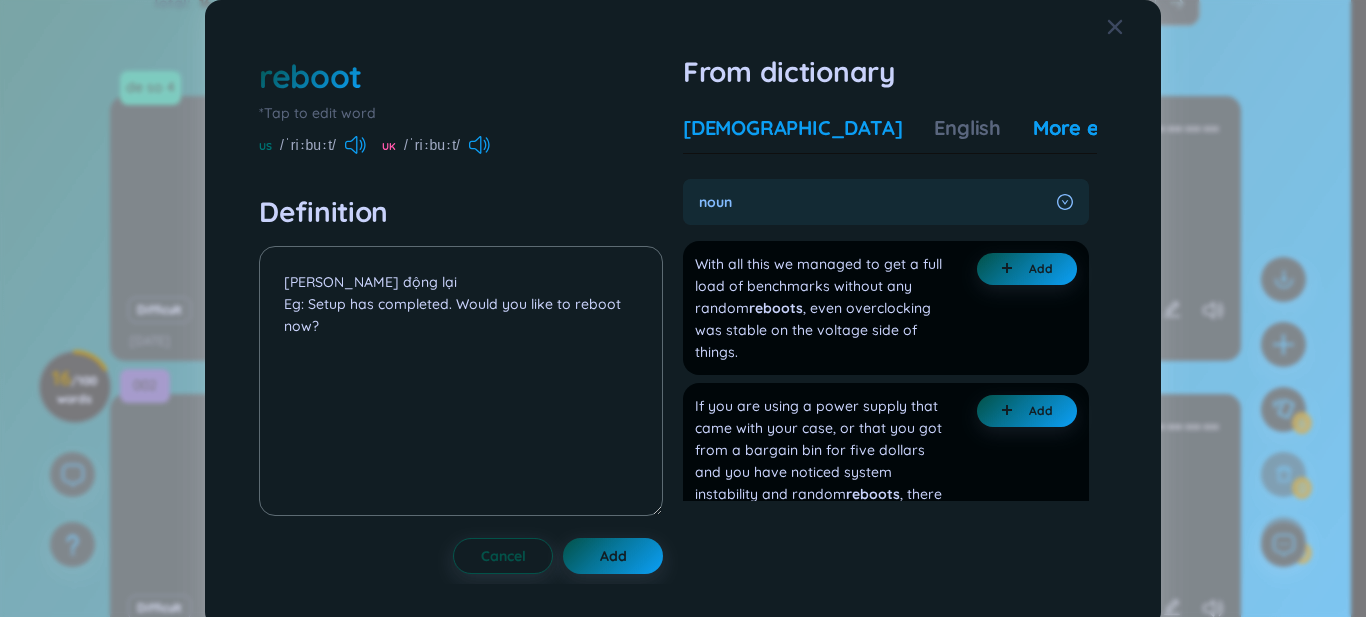 click on "[DEMOGRAPHIC_DATA]" at bounding box center [792, 128] 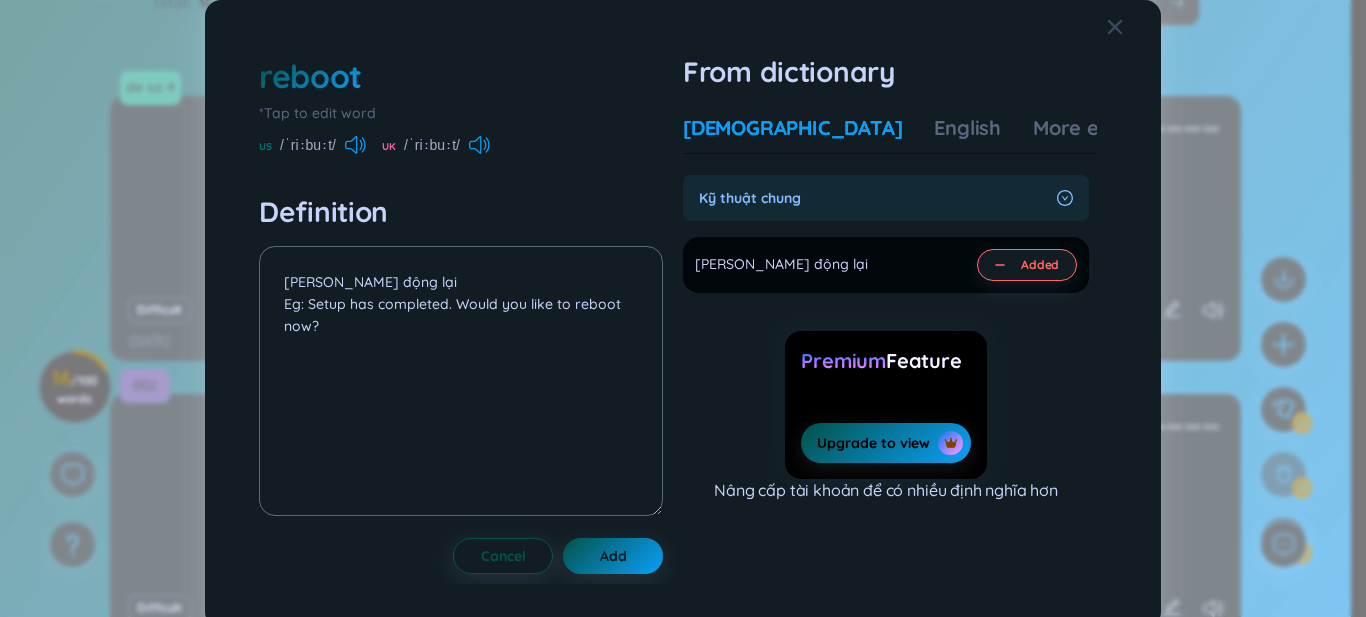 scroll, scrollTop: 0, scrollLeft: 0, axis: both 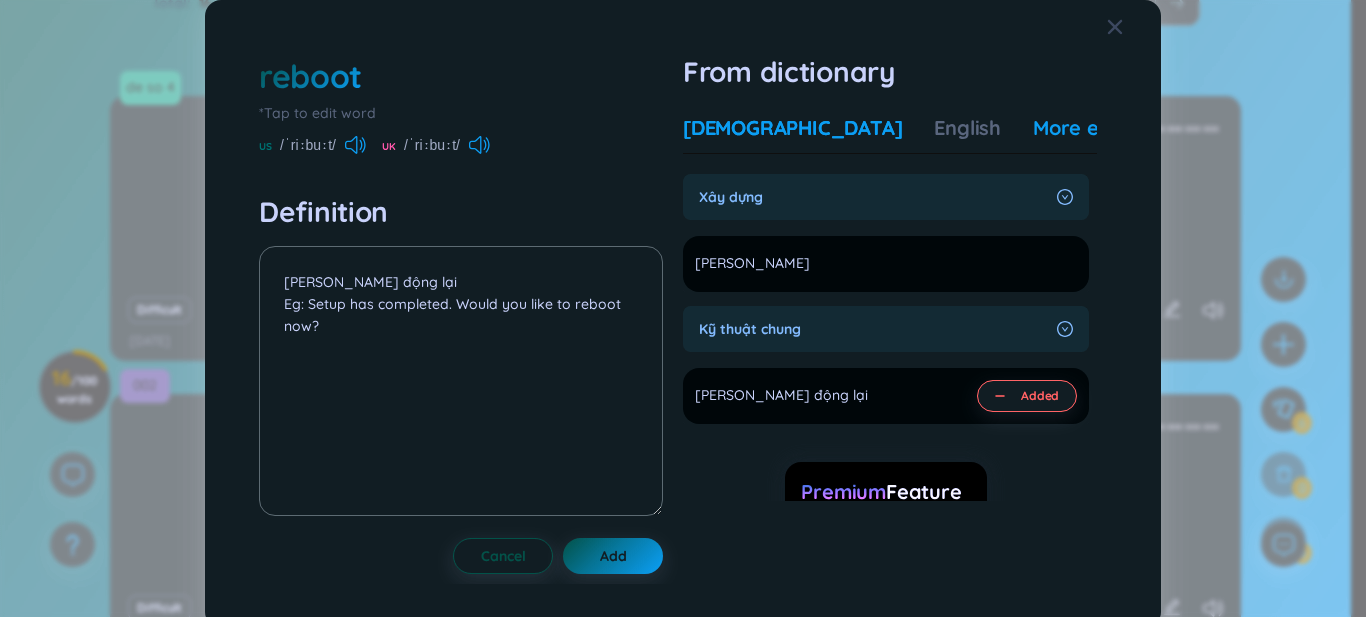 click on "More examples" at bounding box center (1105, 128) 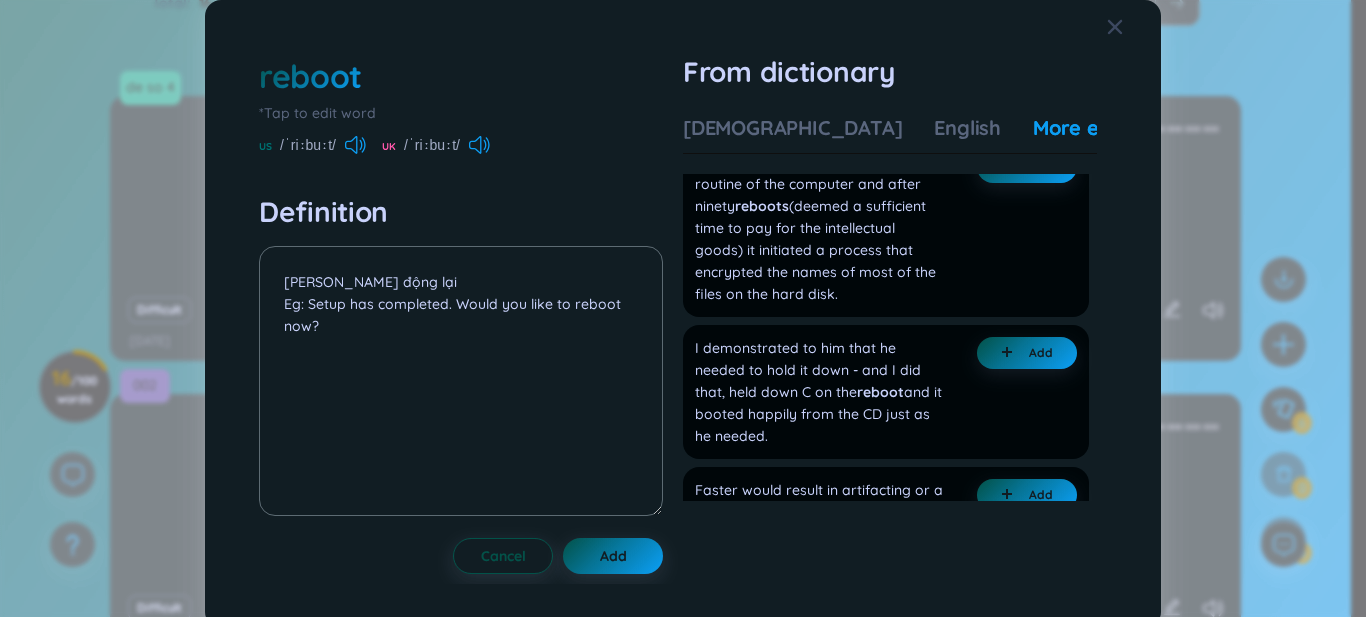 scroll, scrollTop: 2000, scrollLeft: 0, axis: vertical 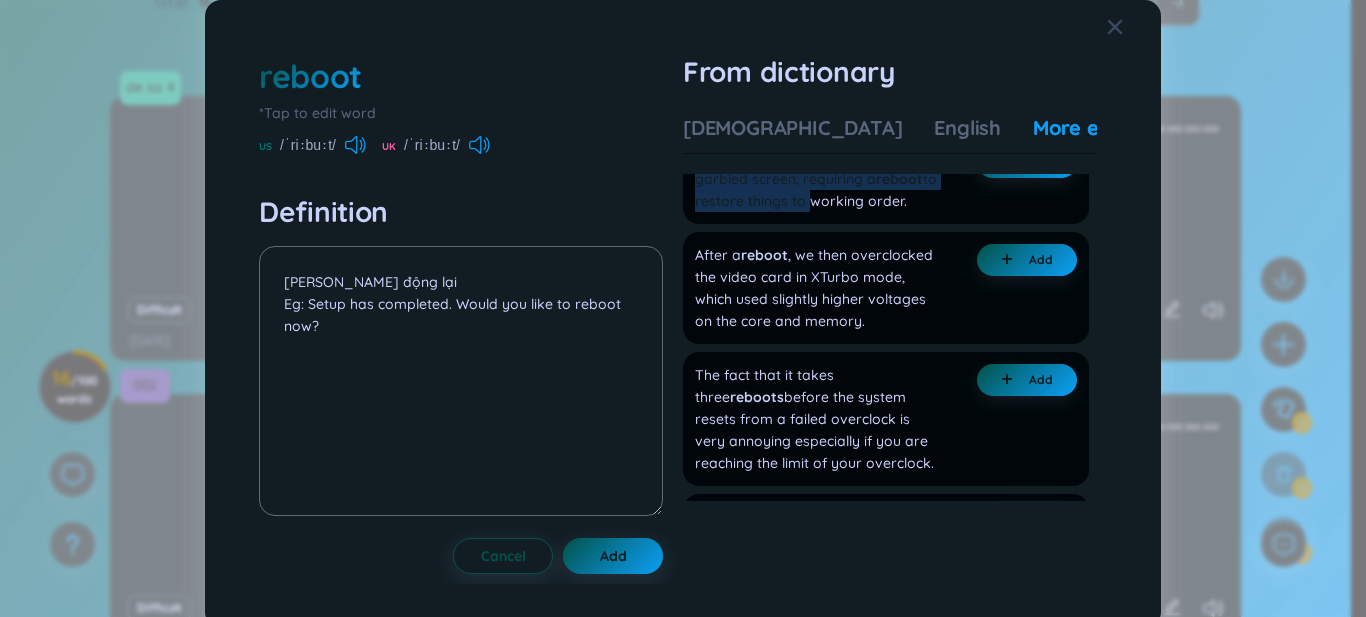 drag, startPoint x: 738, startPoint y: 306, endPoint x: 876, endPoint y: 341, distance: 142.36923 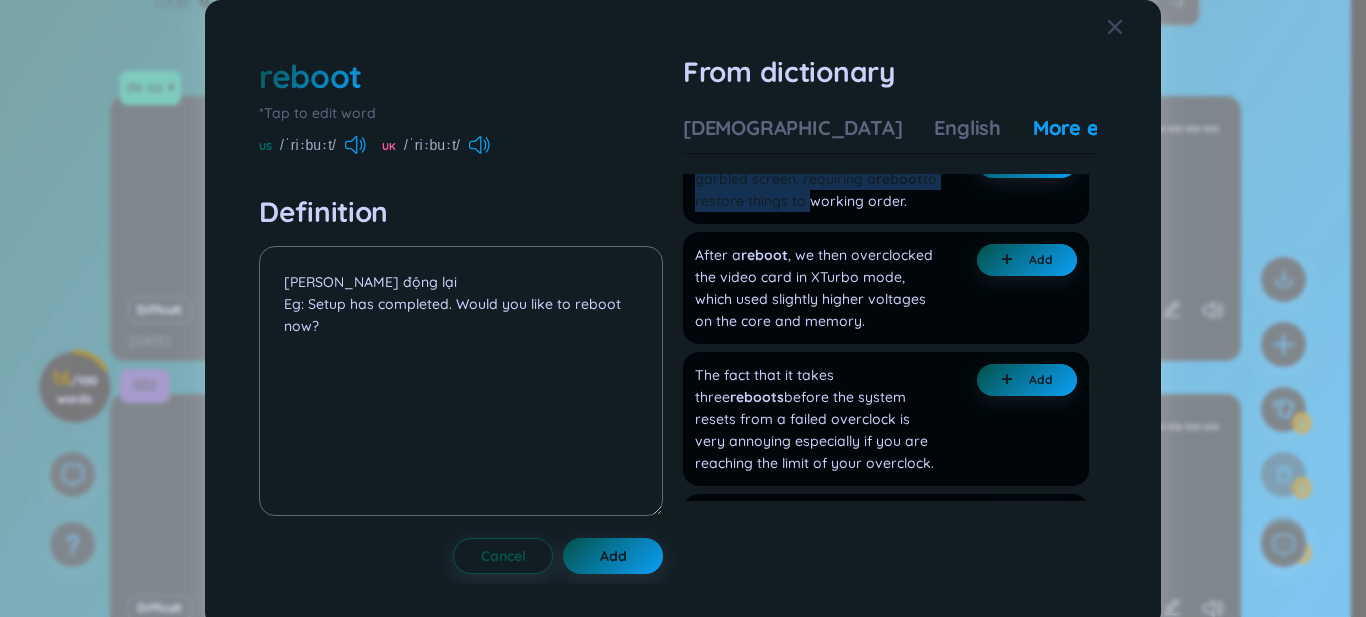 click on "Faster would result in artifacting or a garbled screen, requiring a  reboot  to restore things to working order." at bounding box center (819, 179) 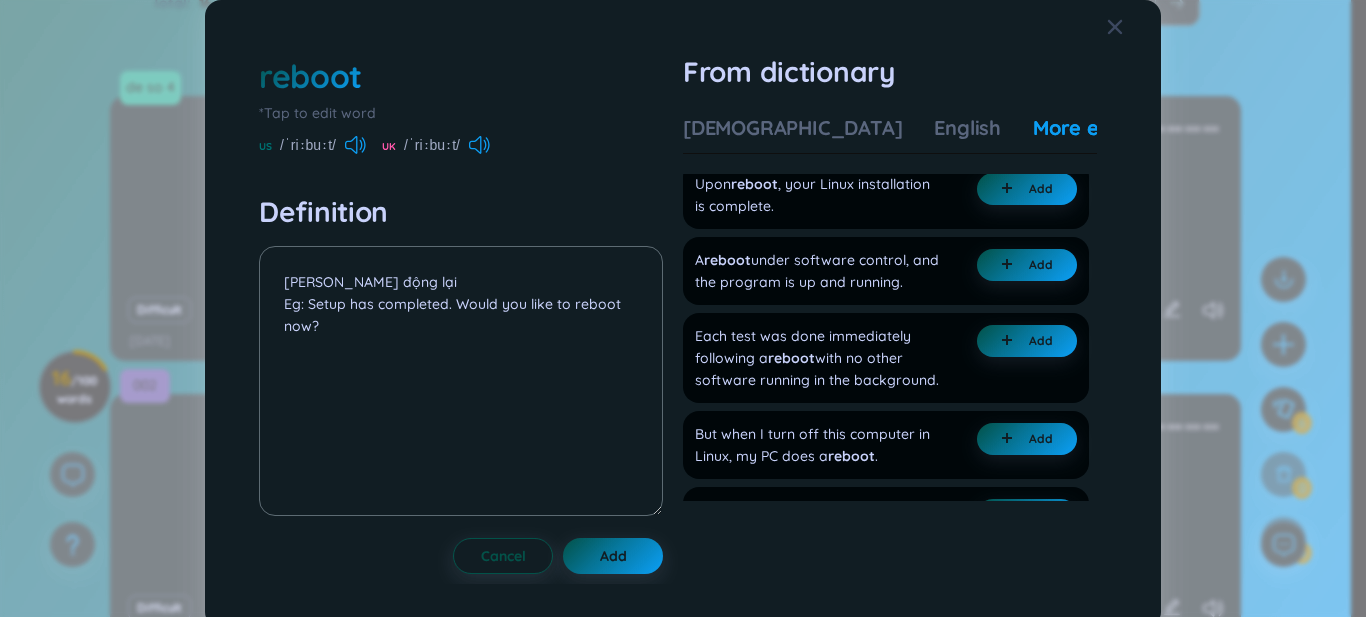 scroll, scrollTop: 2667, scrollLeft: 0, axis: vertical 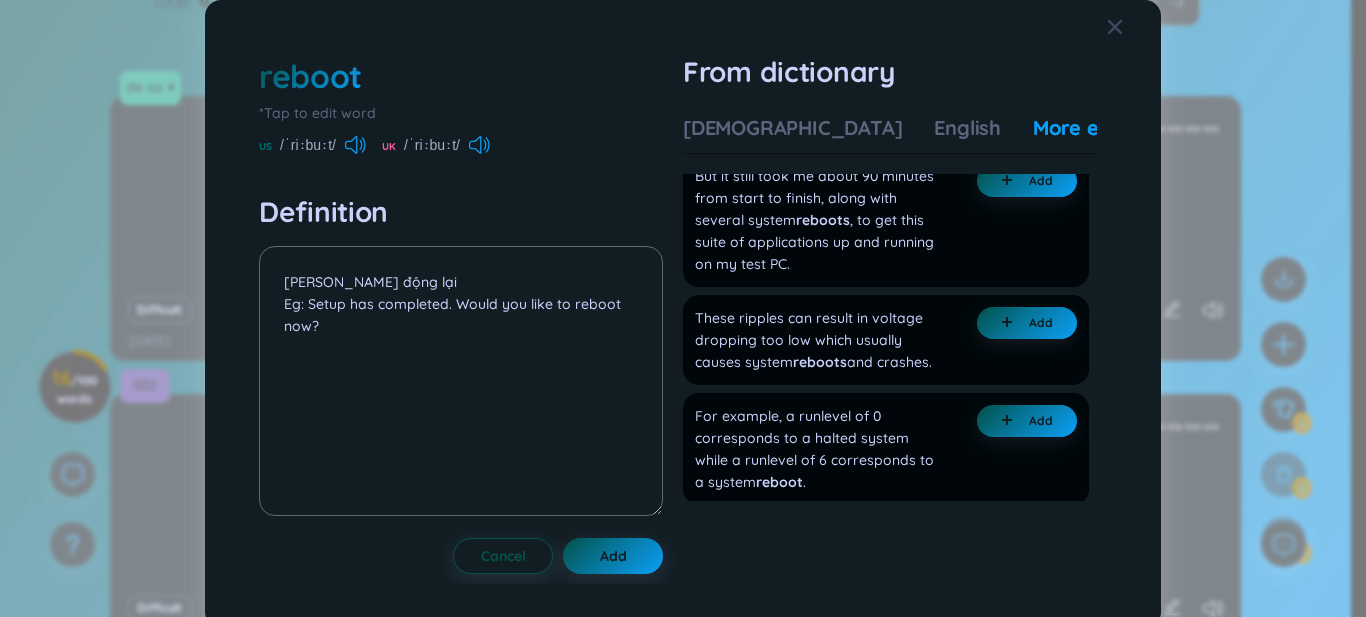 click on "Add" at bounding box center [1027, 105] 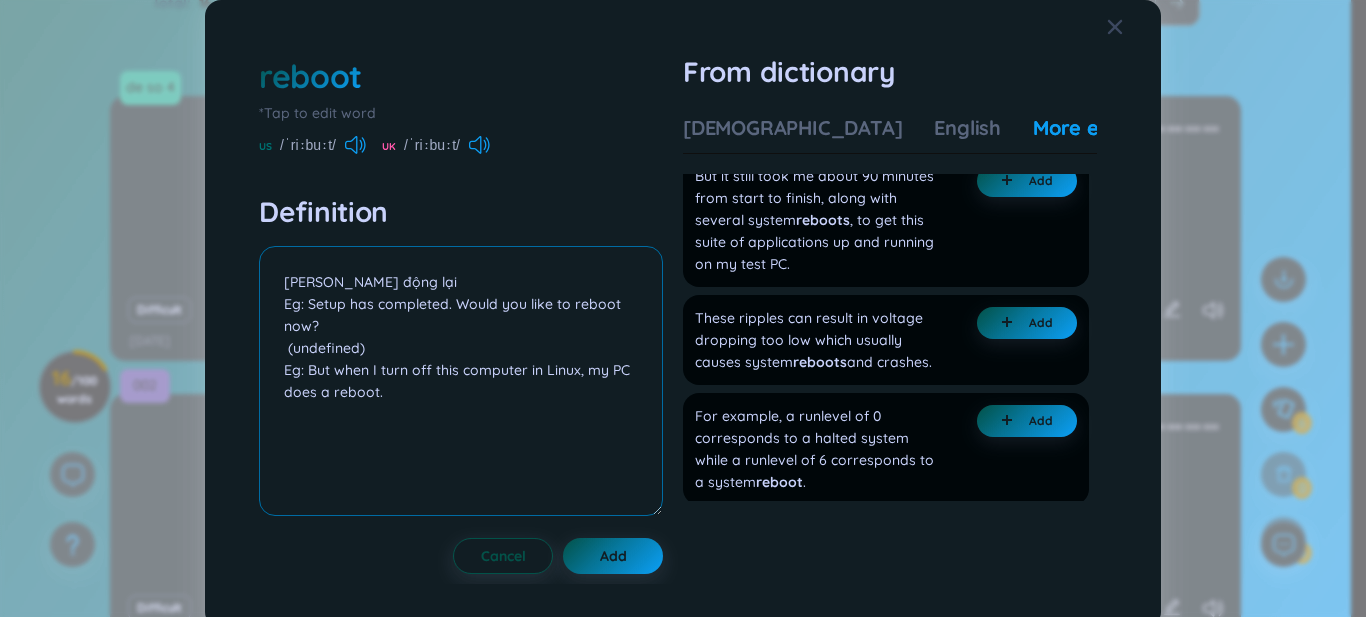 drag, startPoint x: 364, startPoint y: 353, endPoint x: 234, endPoint y: 356, distance: 130.0346 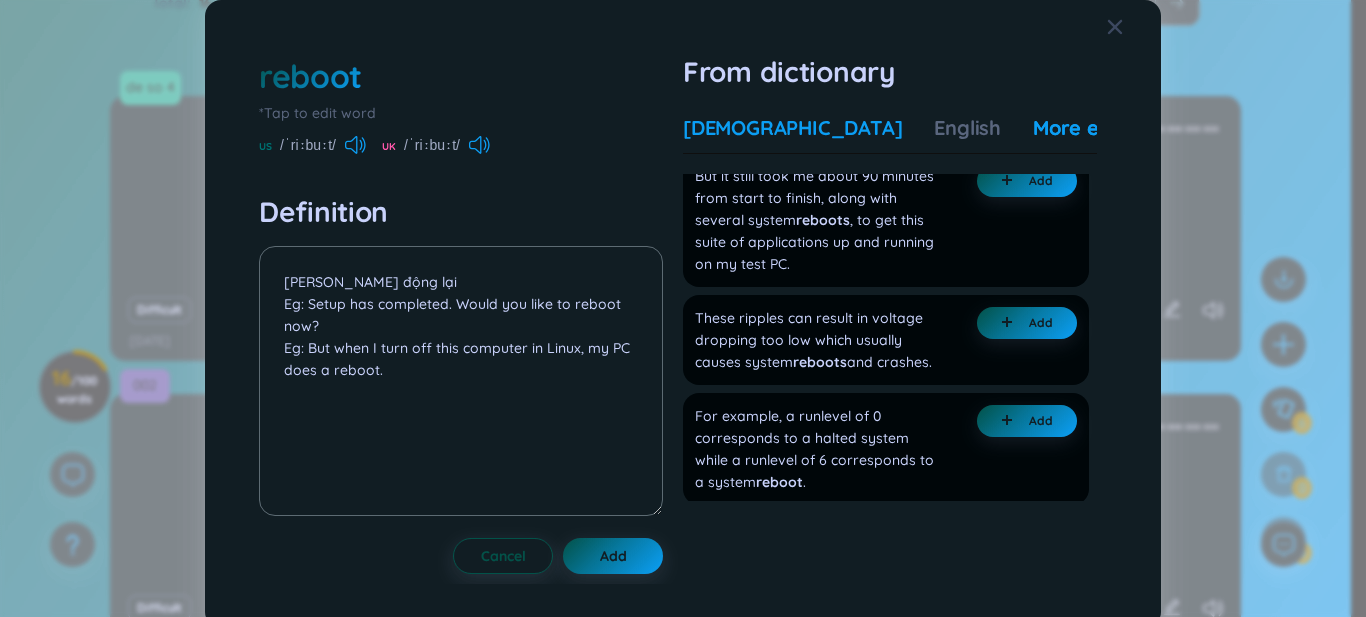 click on "[DEMOGRAPHIC_DATA]" at bounding box center (792, 128) 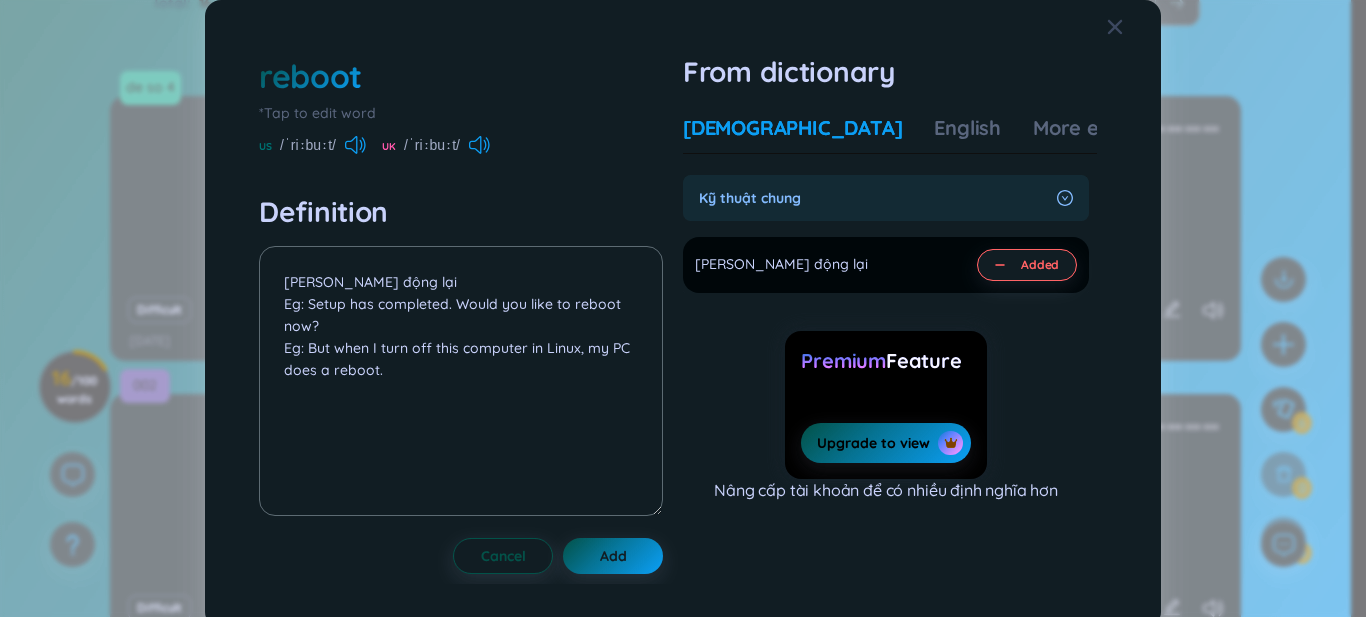 scroll, scrollTop: 0, scrollLeft: 0, axis: both 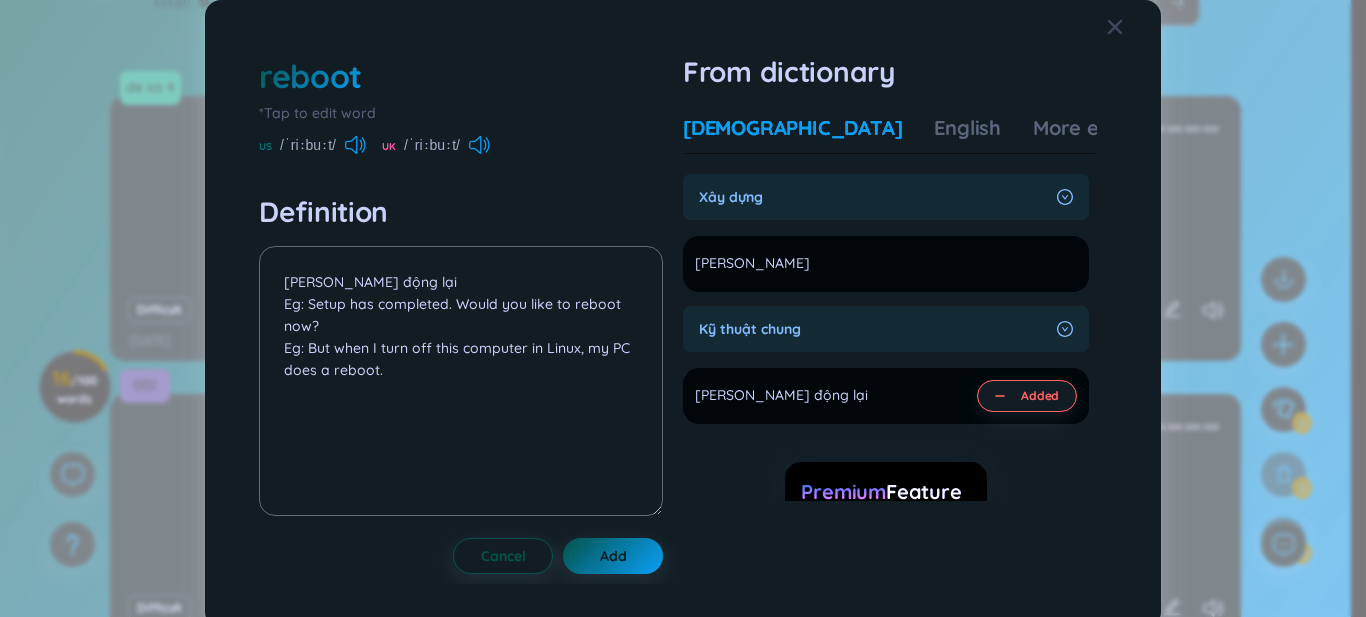 click on "Vietnamese English More examples" at bounding box center (930, 134) 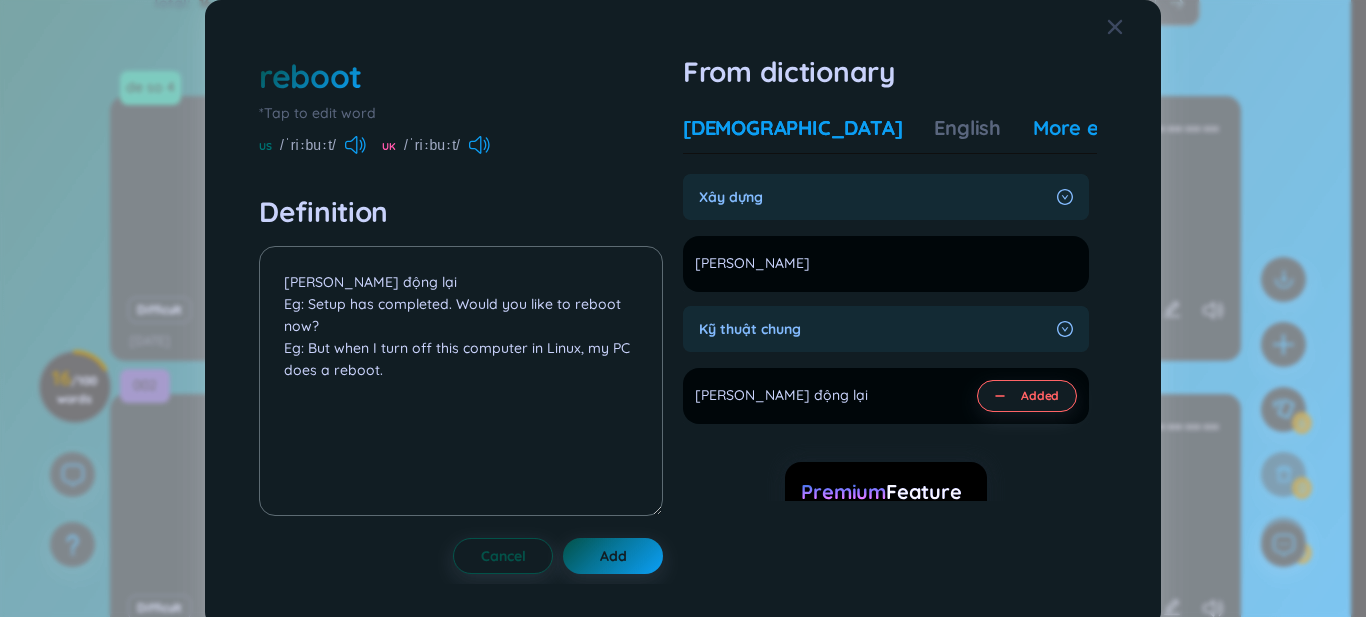 click on "More examples" at bounding box center [1105, 128] 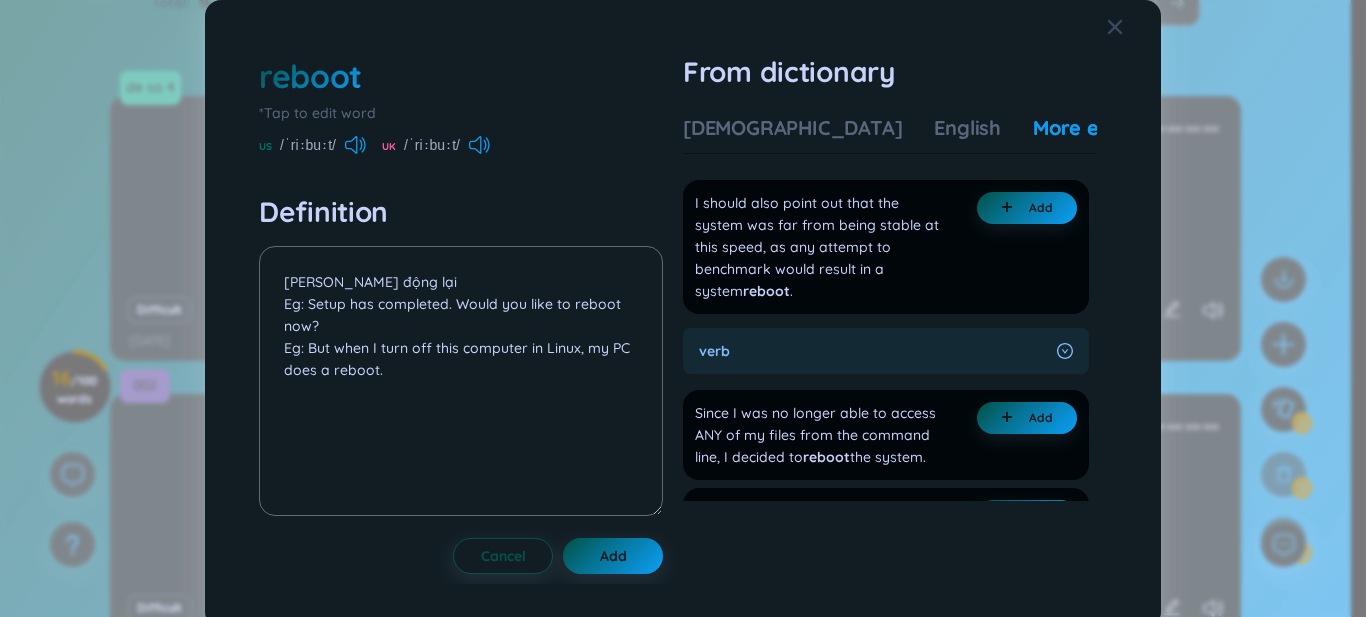 scroll, scrollTop: 2834, scrollLeft: 0, axis: vertical 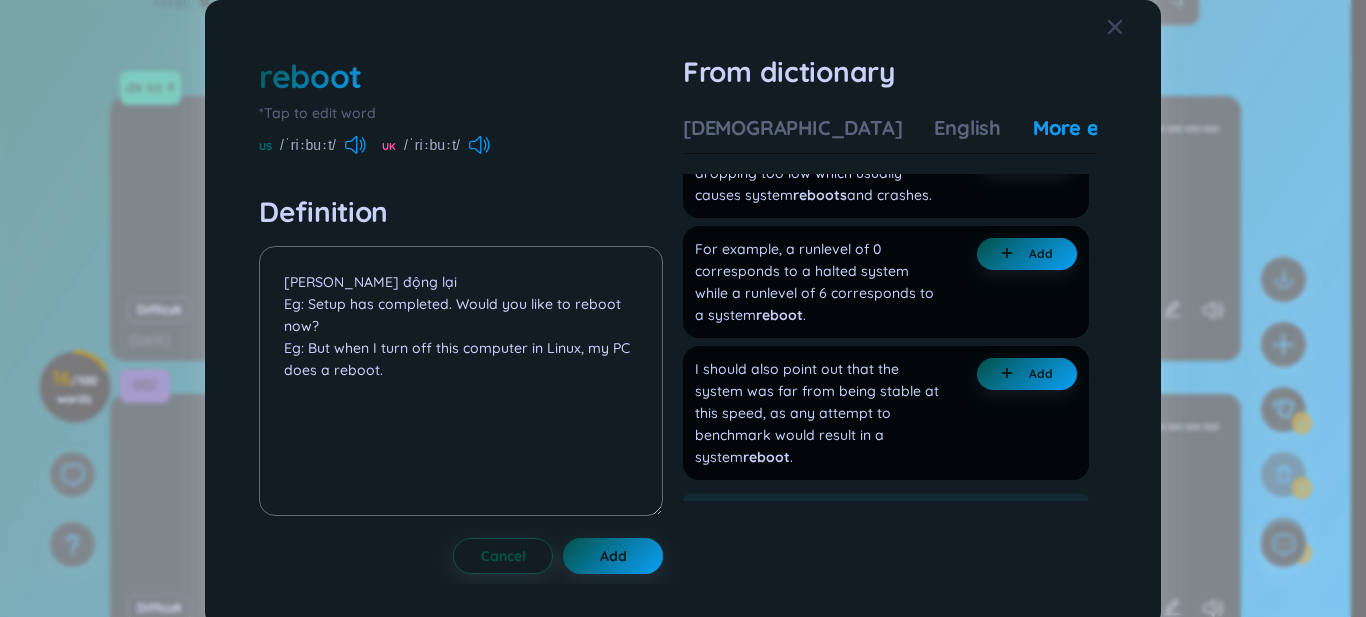 click on "Added" at bounding box center [1041, -62] 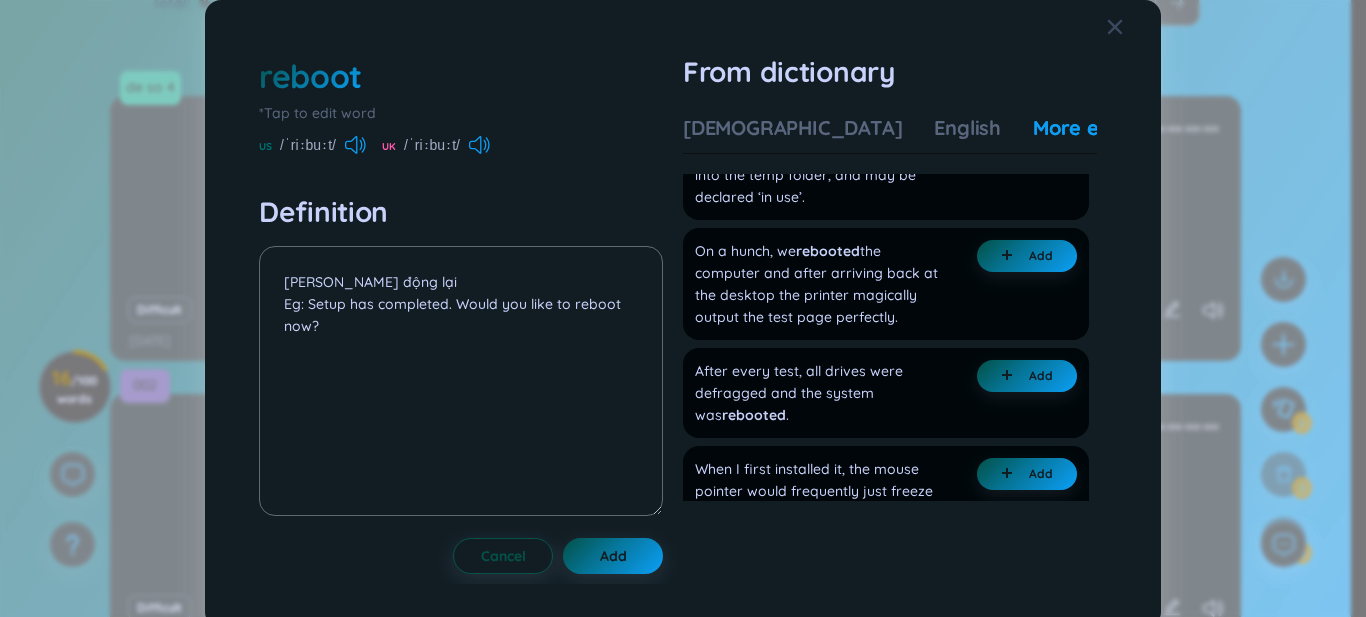 scroll, scrollTop: 3334, scrollLeft: 0, axis: vertical 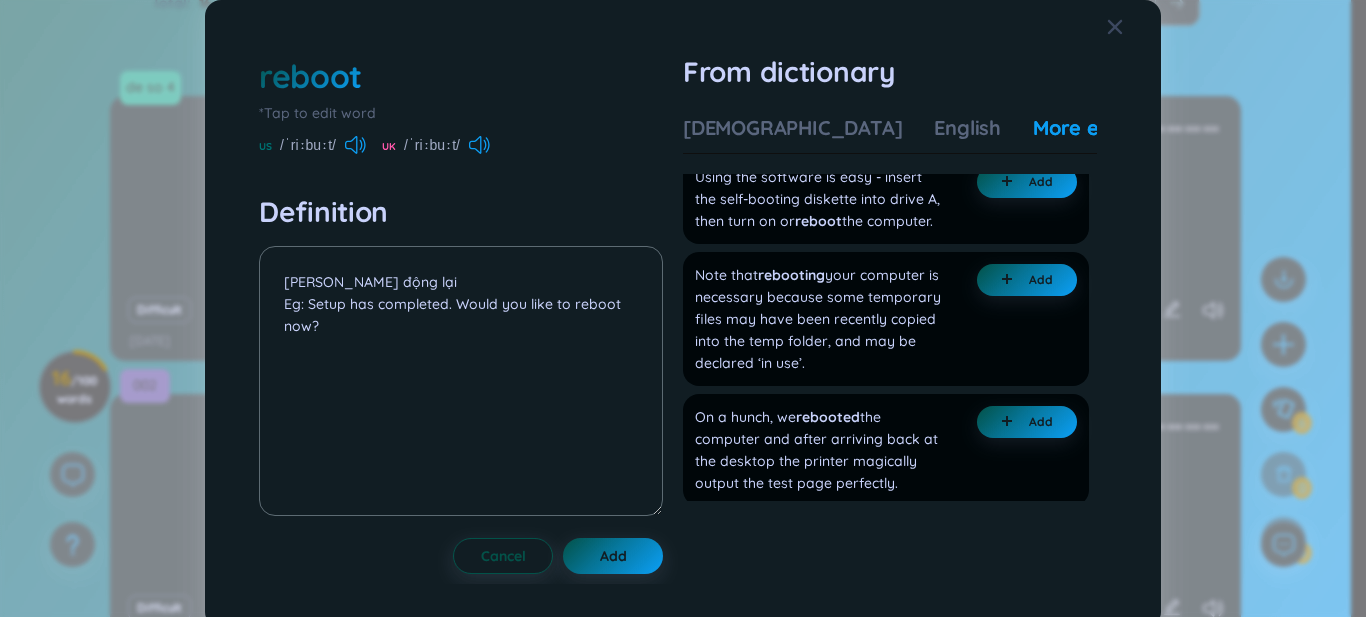 click on "Add" at bounding box center (1027, 84) 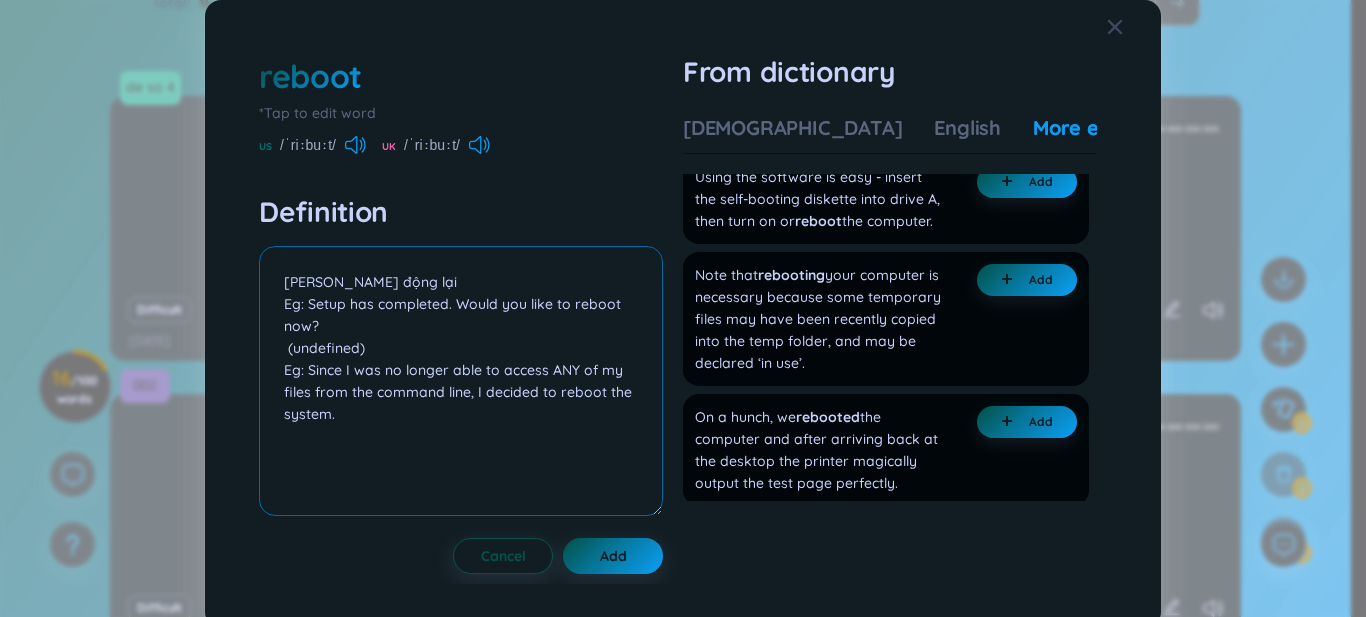 drag, startPoint x: 410, startPoint y: 348, endPoint x: 276, endPoint y: 349, distance: 134.00374 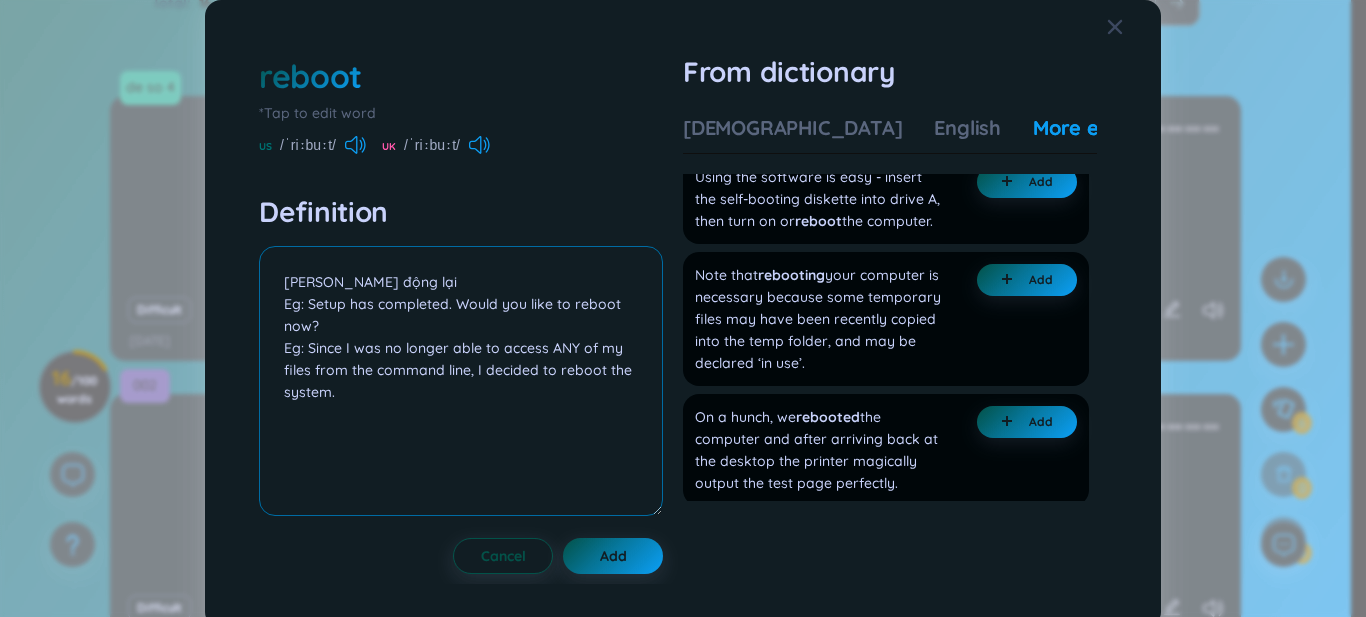 click on "[PERSON_NAME] động lại
Eg: Setup has completed. Would you like to reboot now?
Eg: Since I was no longer able to access ANY of my files from the command line, I decided to reboot the system." at bounding box center (461, 381) 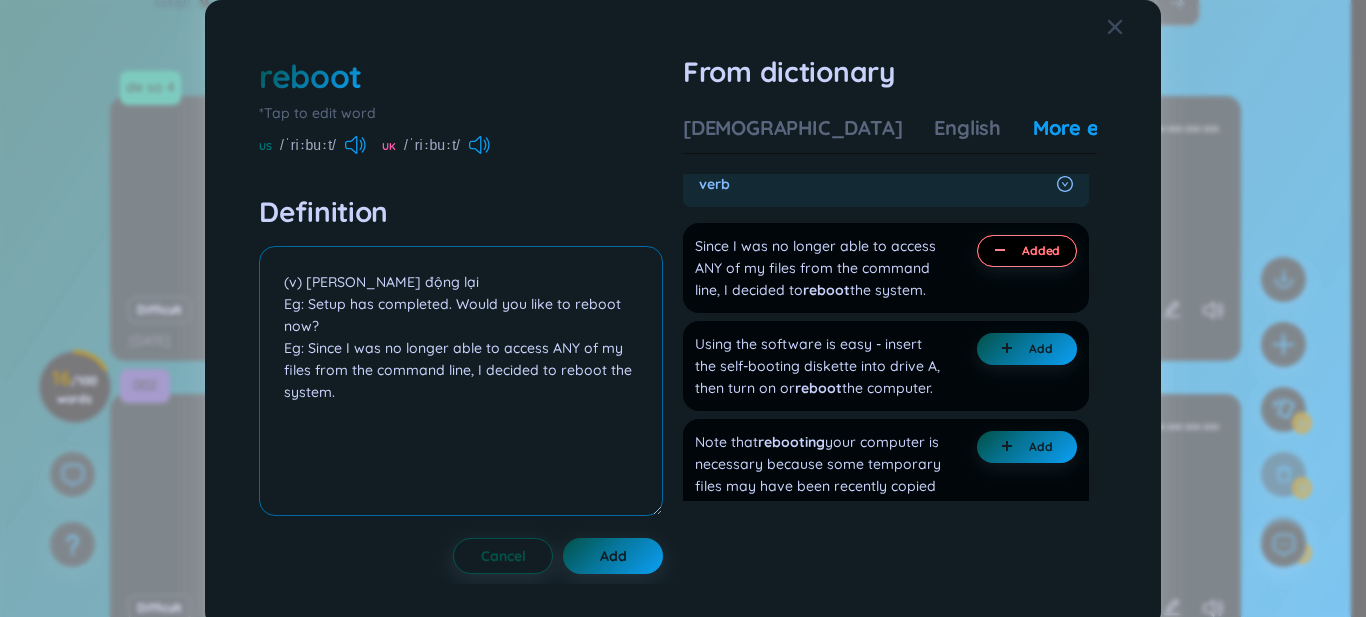scroll, scrollTop: 3000, scrollLeft: 0, axis: vertical 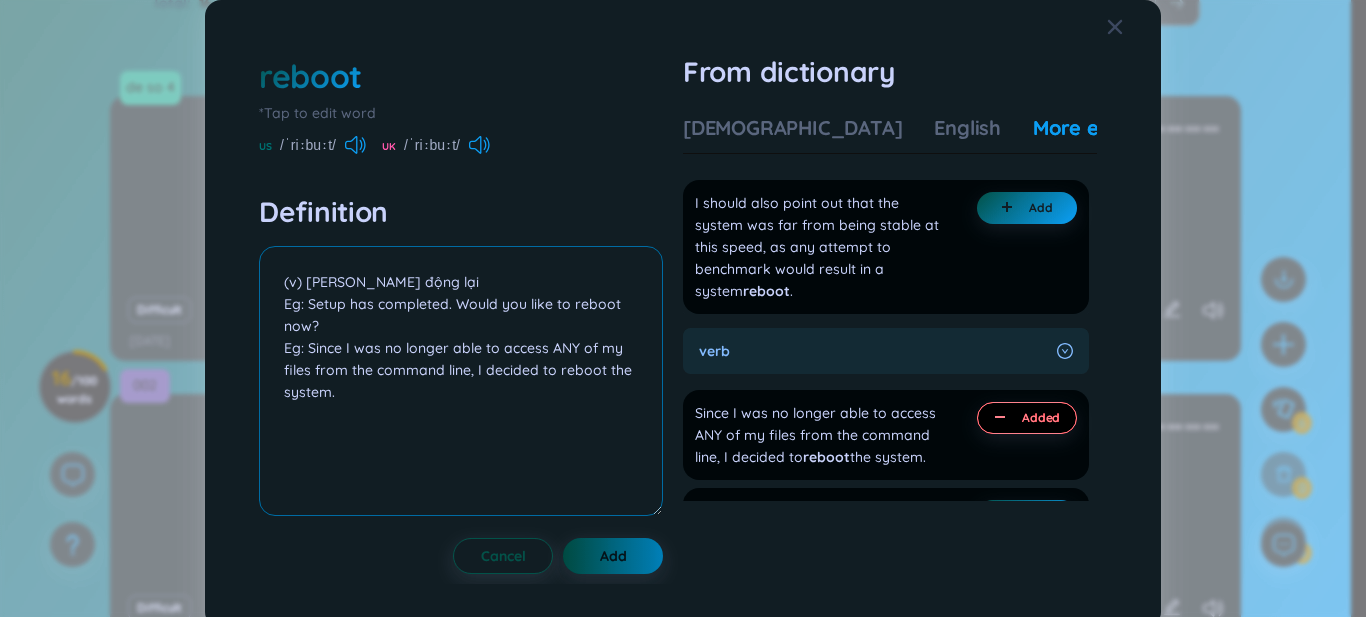 type on "(v) [PERSON_NAME] động lại
Eg: Setup has completed. Would you like to reboot now?
Eg: Since I was no longer able to access ANY of my files from the command line, I decided to reboot the system." 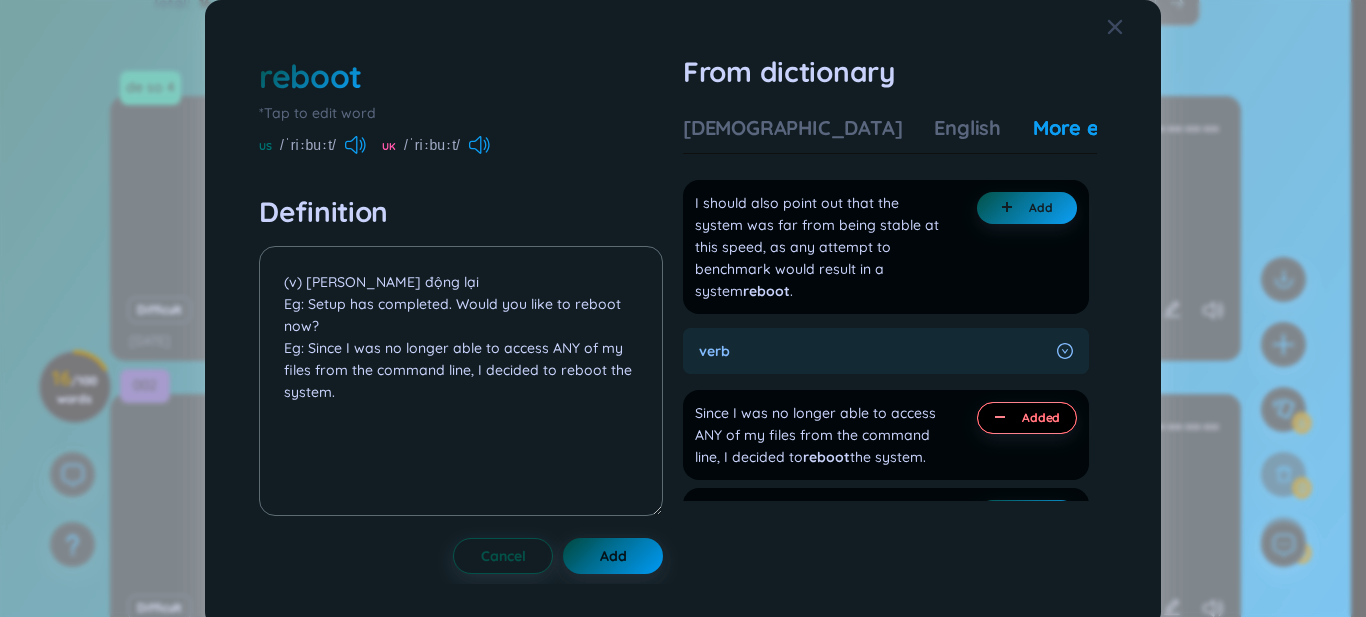 click on "Add" at bounding box center [613, 556] 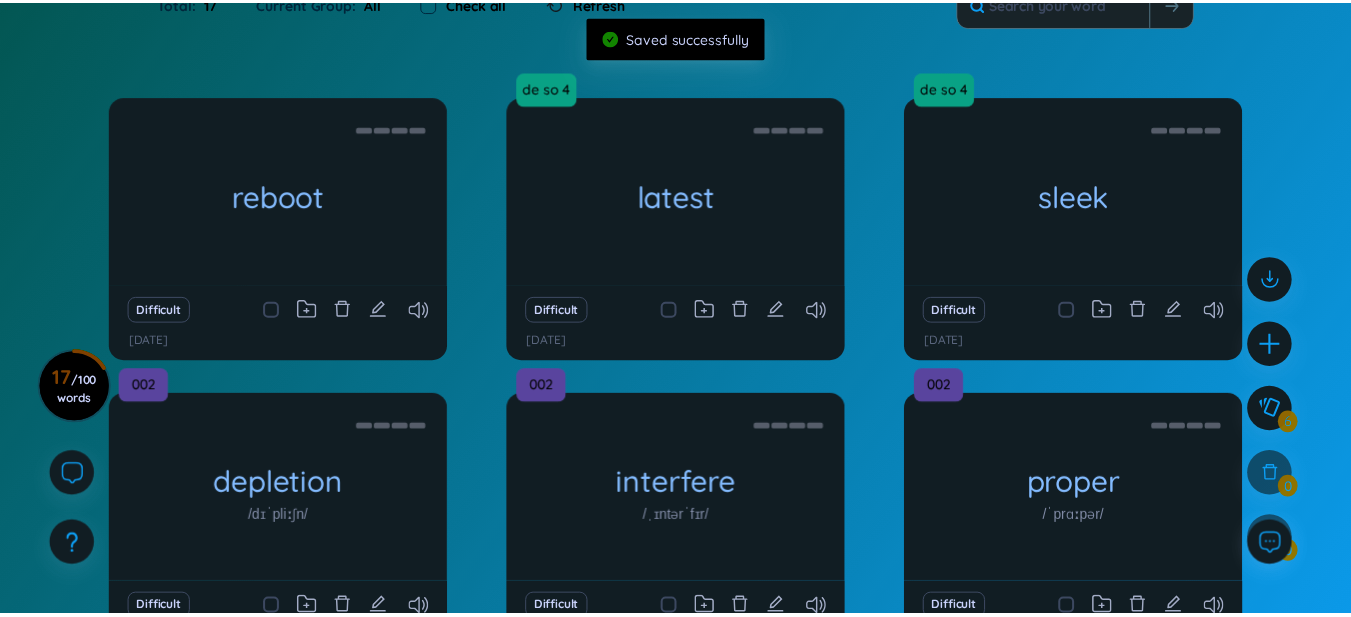 scroll, scrollTop: 0, scrollLeft: 0, axis: both 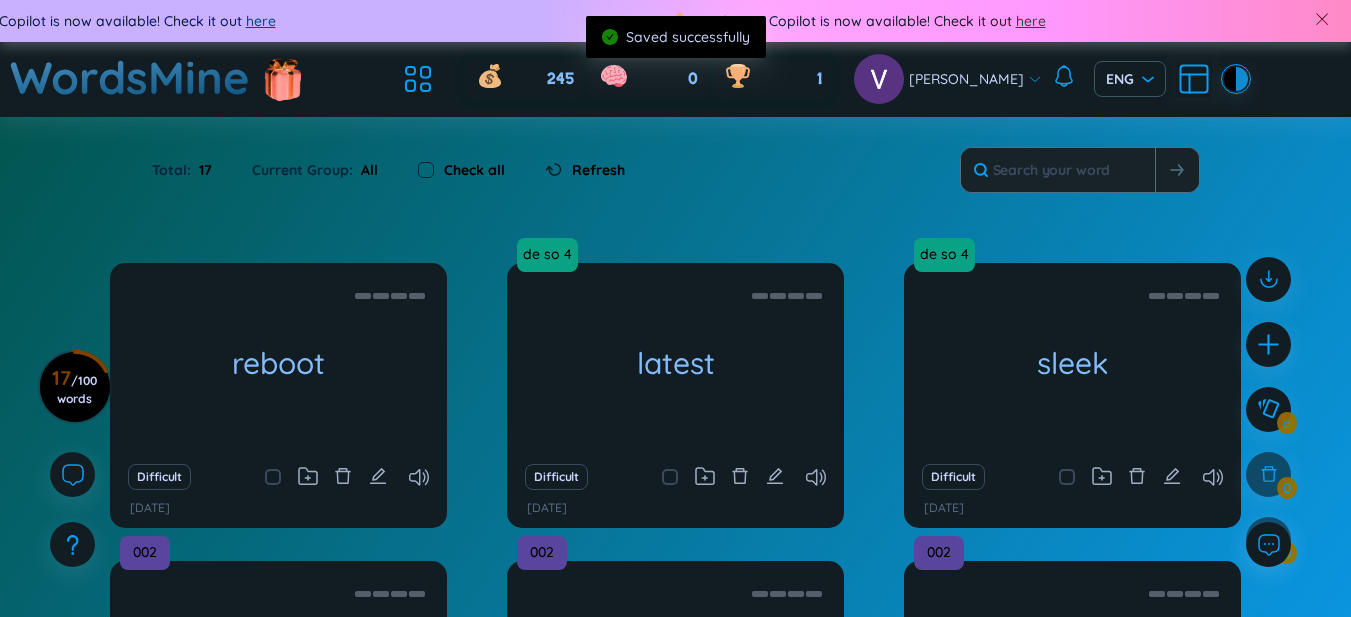 click on "Difficult" at bounding box center (278, 477) 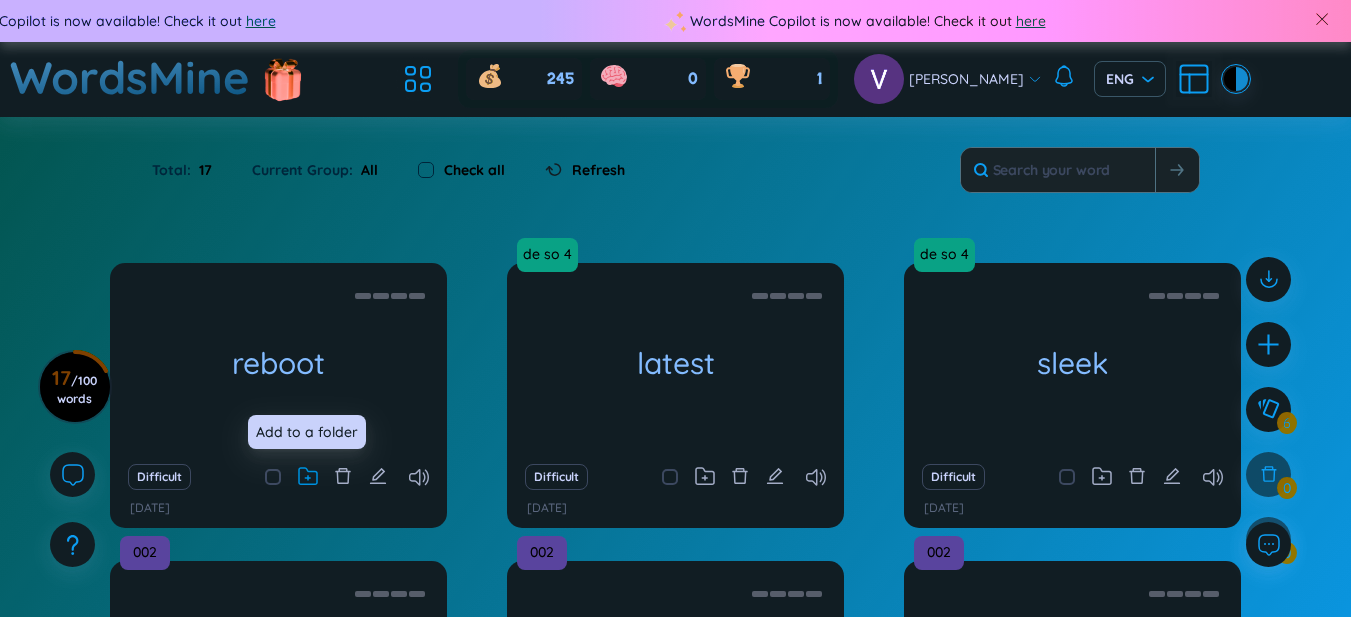 click 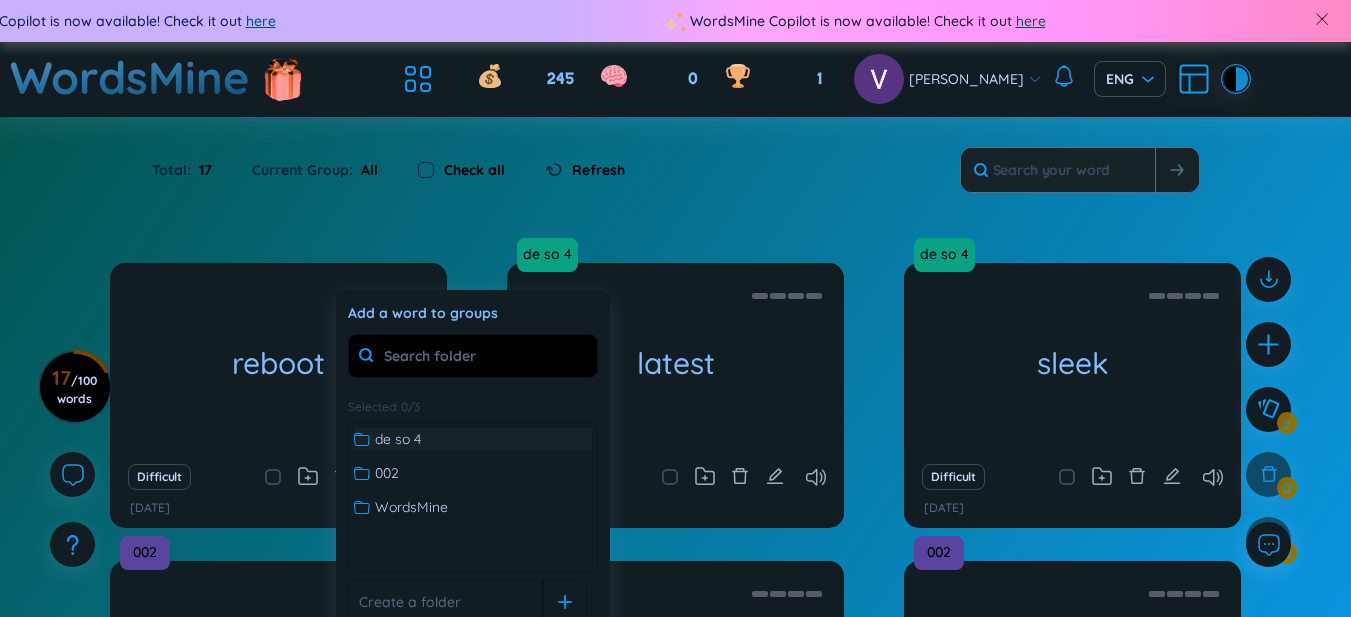 click on "de so 4" at bounding box center (473, 439) 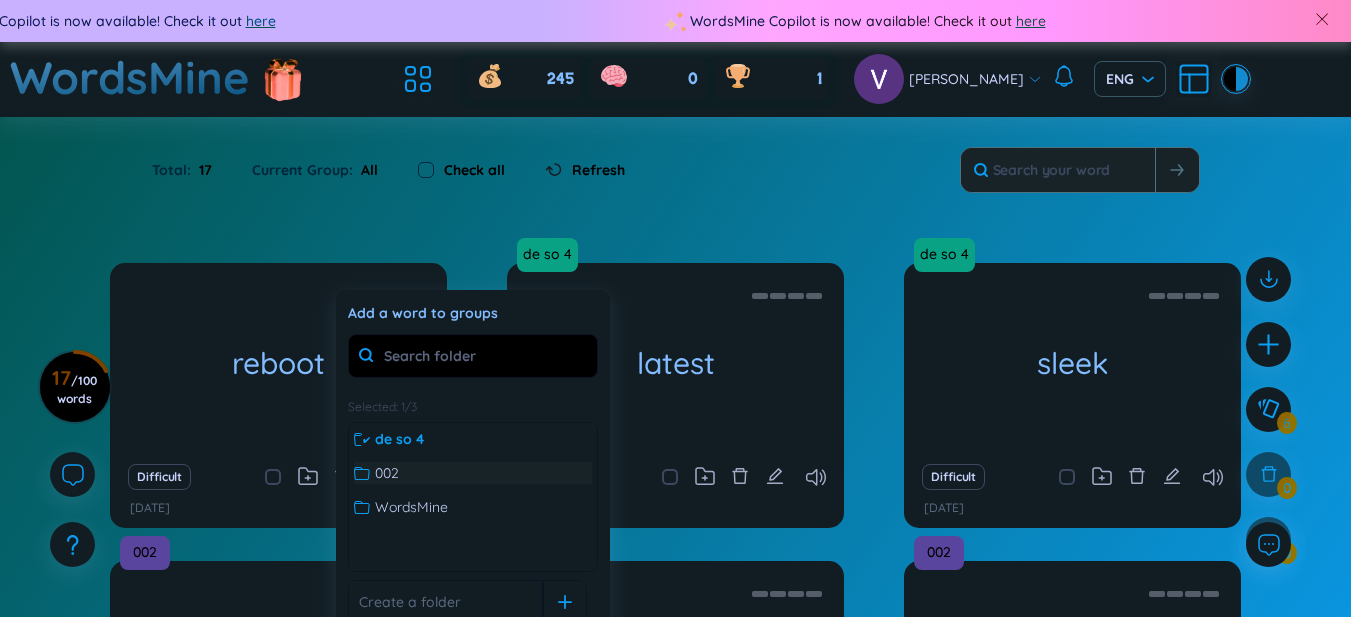 scroll, scrollTop: 333, scrollLeft: 0, axis: vertical 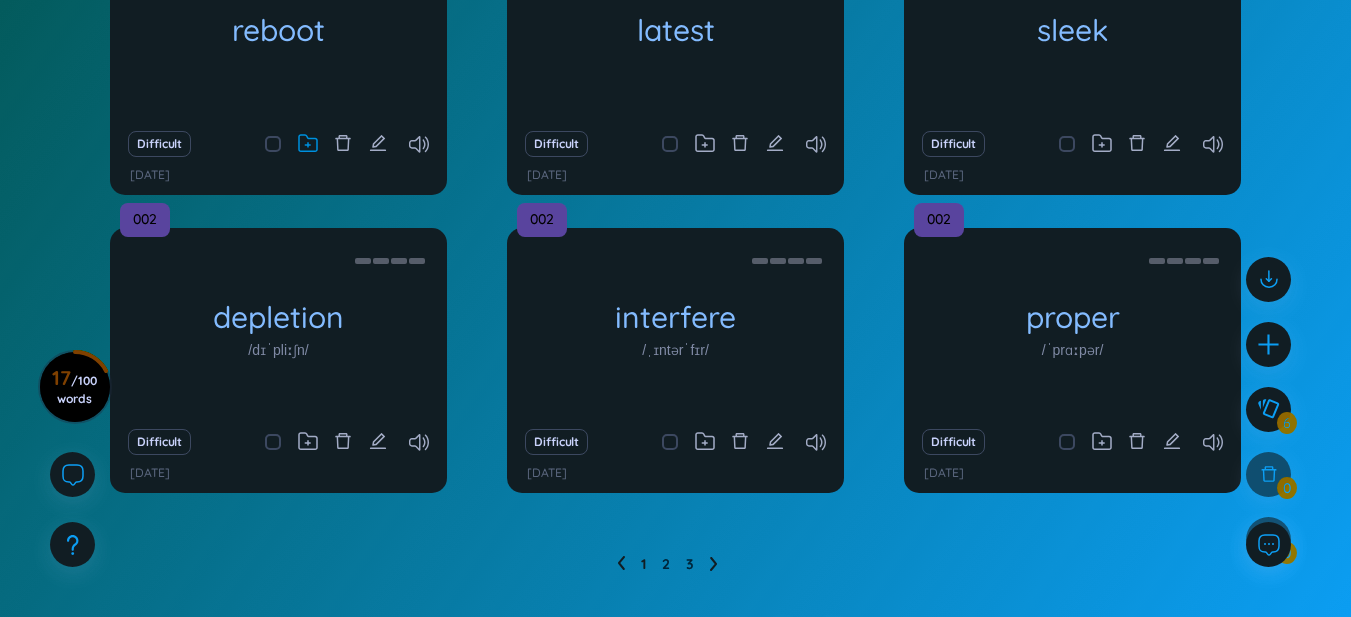 click 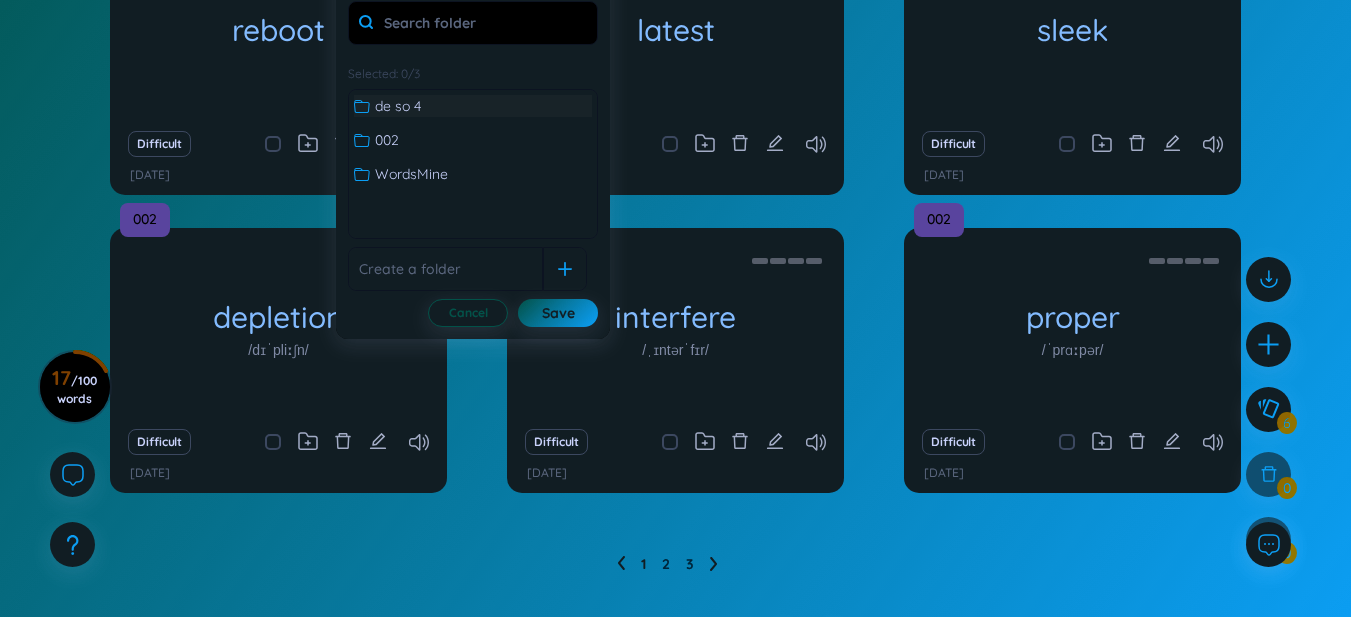 click on "de so 4" at bounding box center (473, 106) 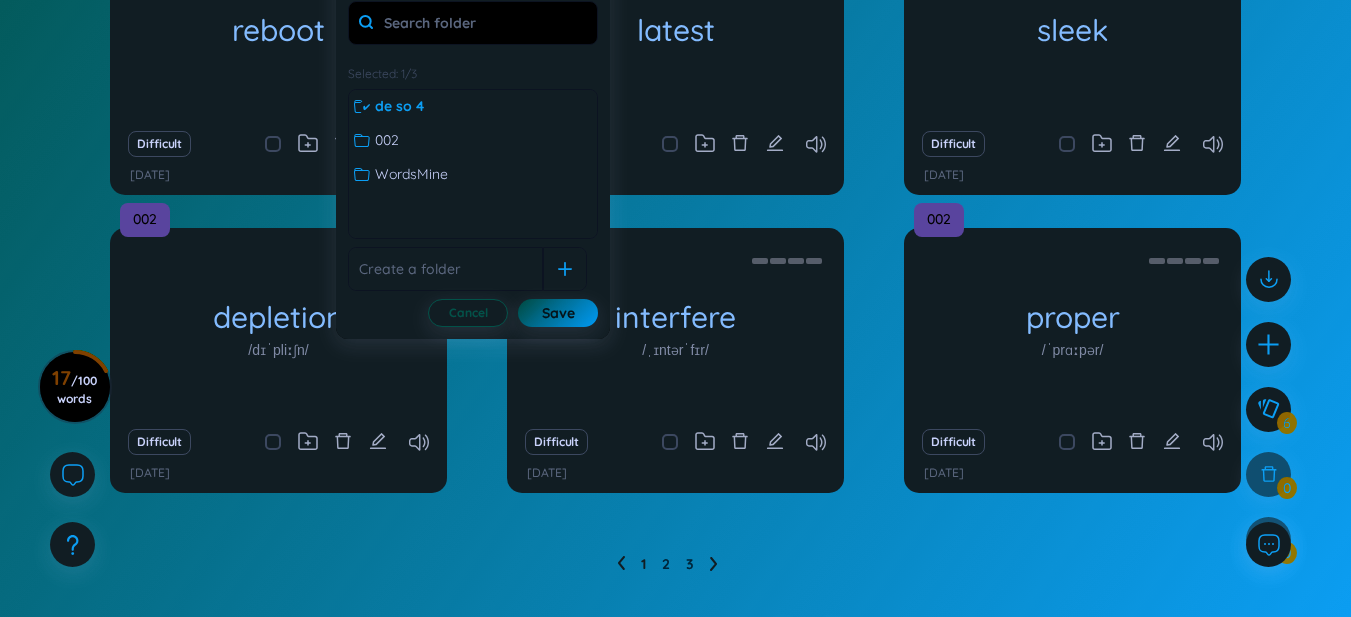 click on "Save" at bounding box center [558, 313] 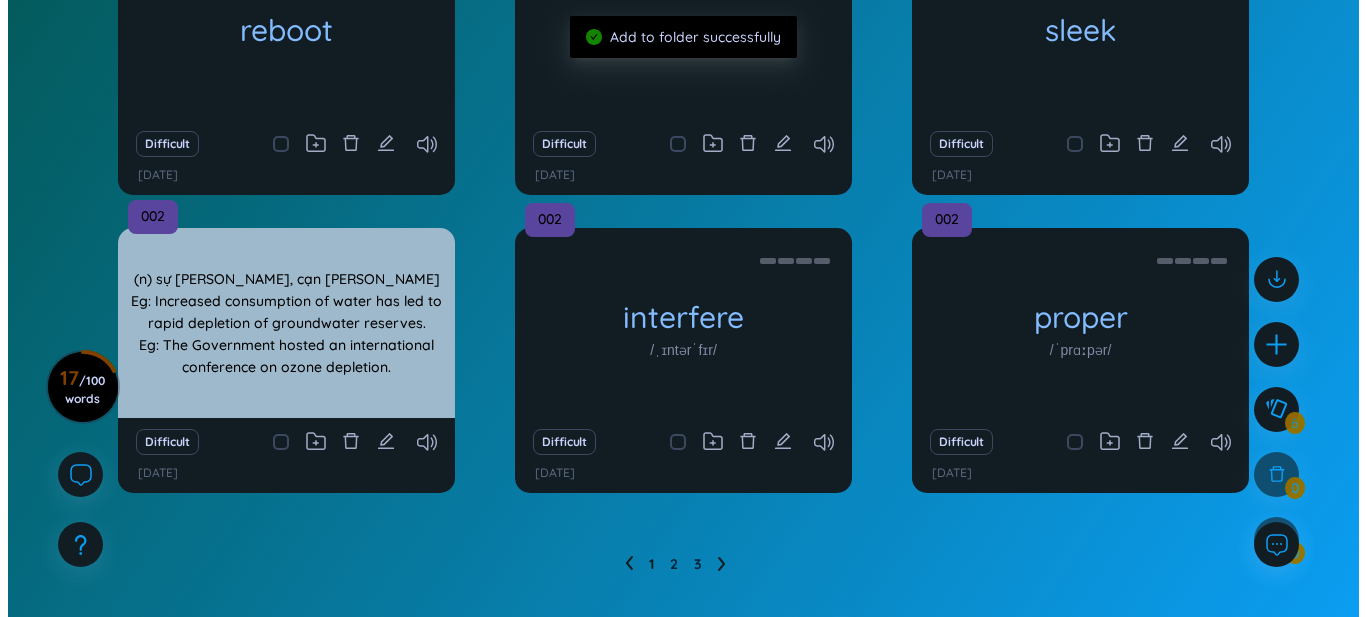 scroll, scrollTop: 0, scrollLeft: 0, axis: both 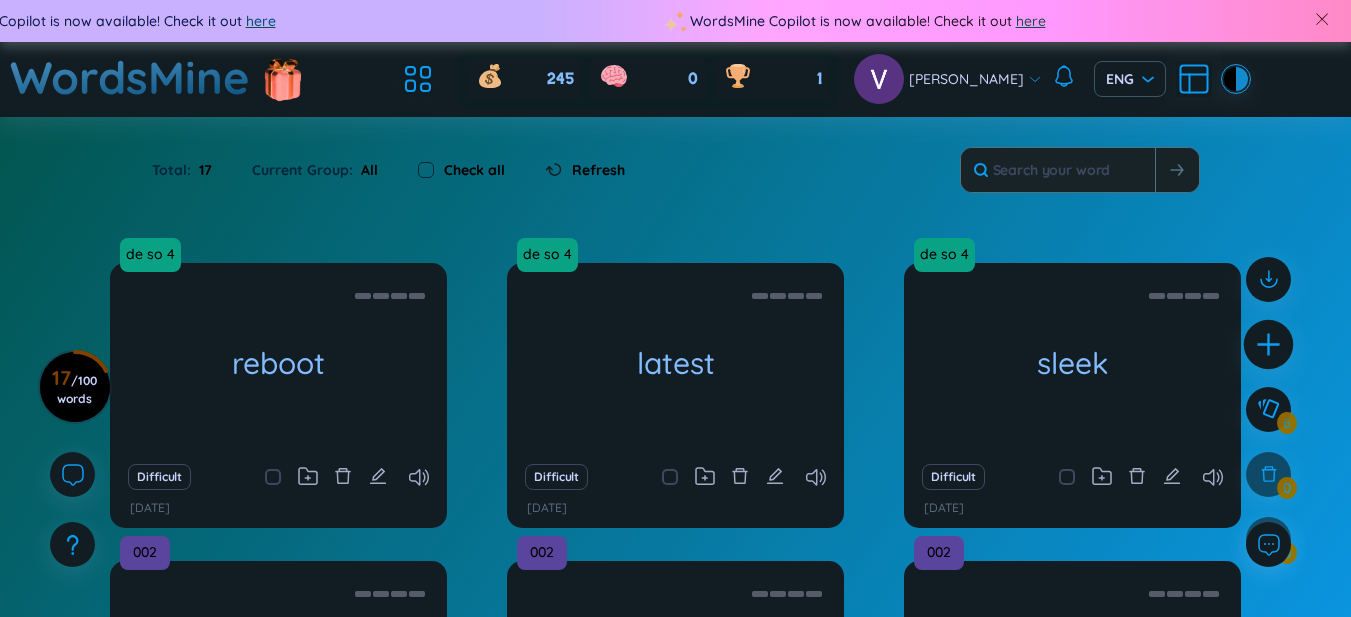 click 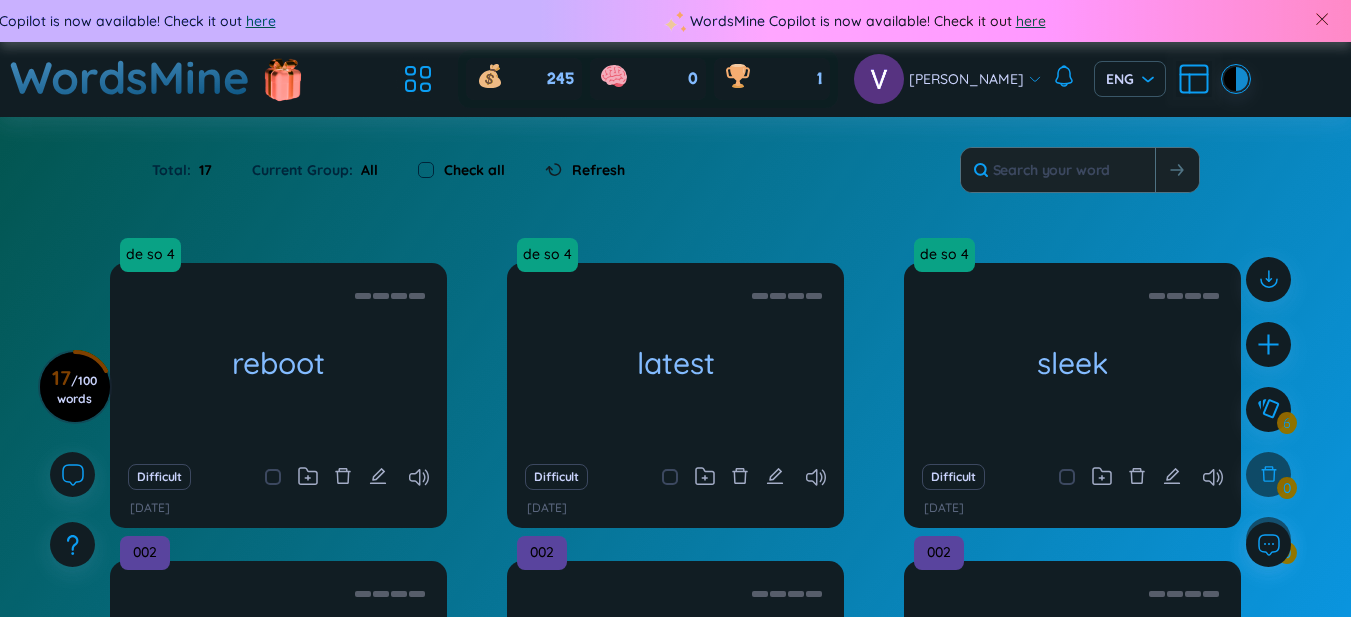 type 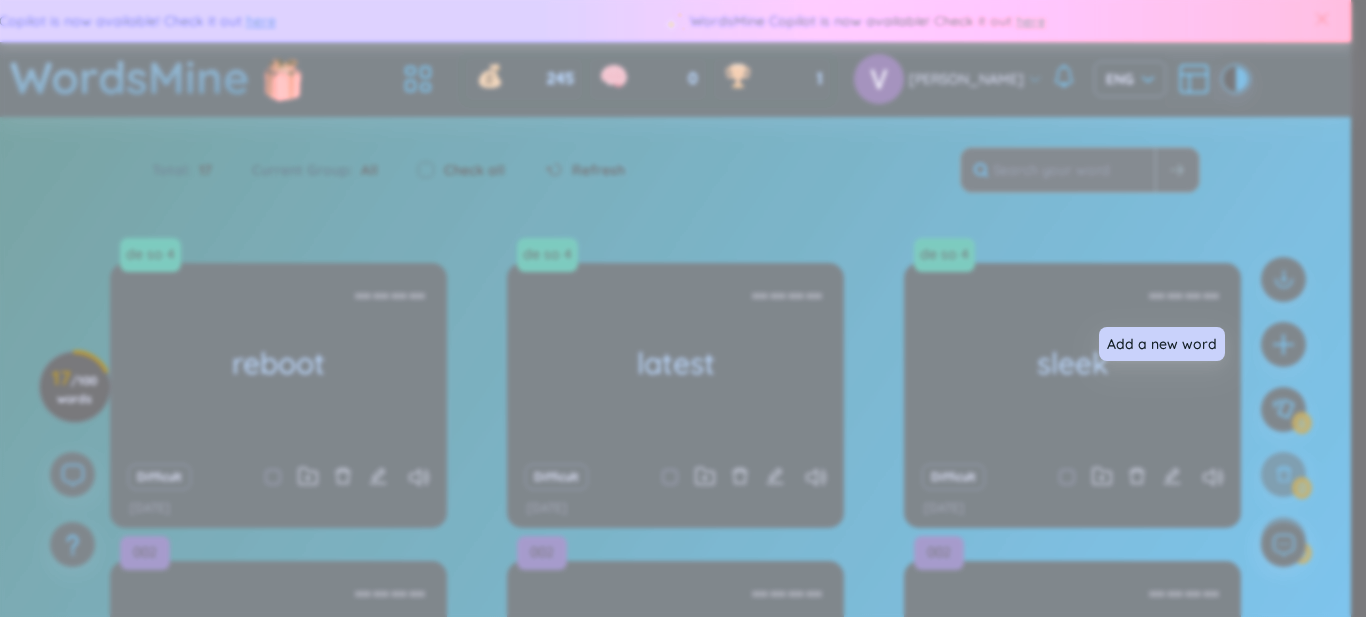 scroll, scrollTop: 22, scrollLeft: 0, axis: vertical 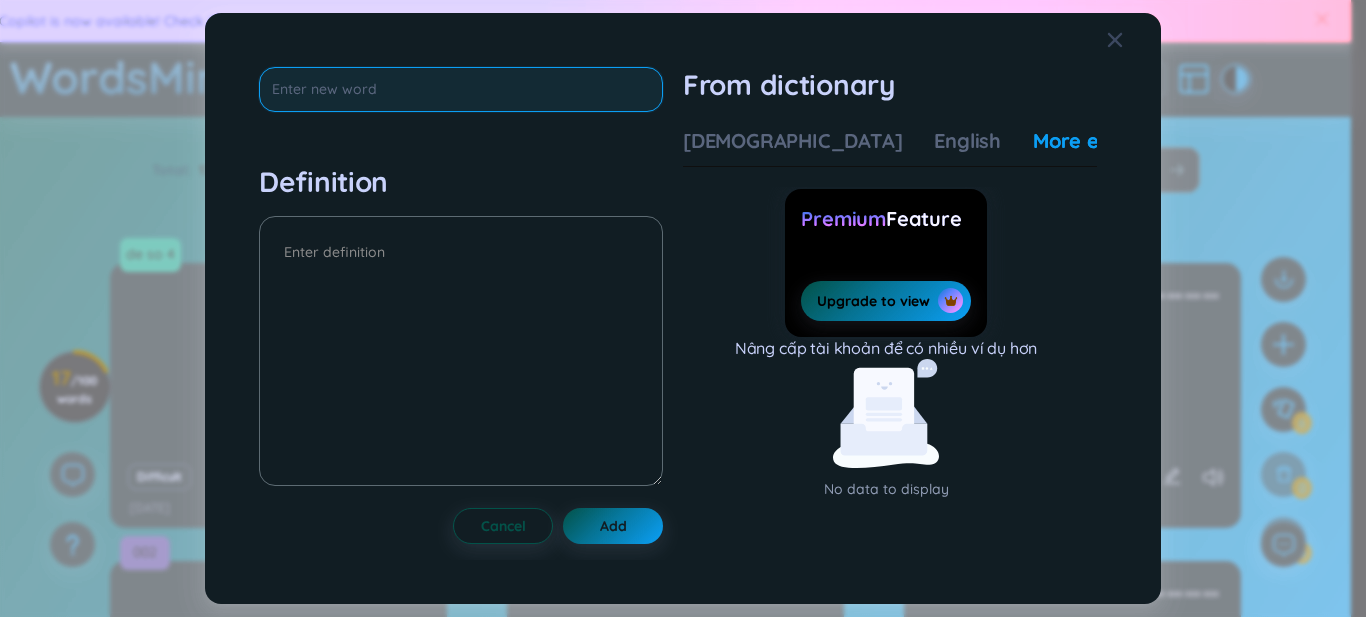 click at bounding box center [461, 89] 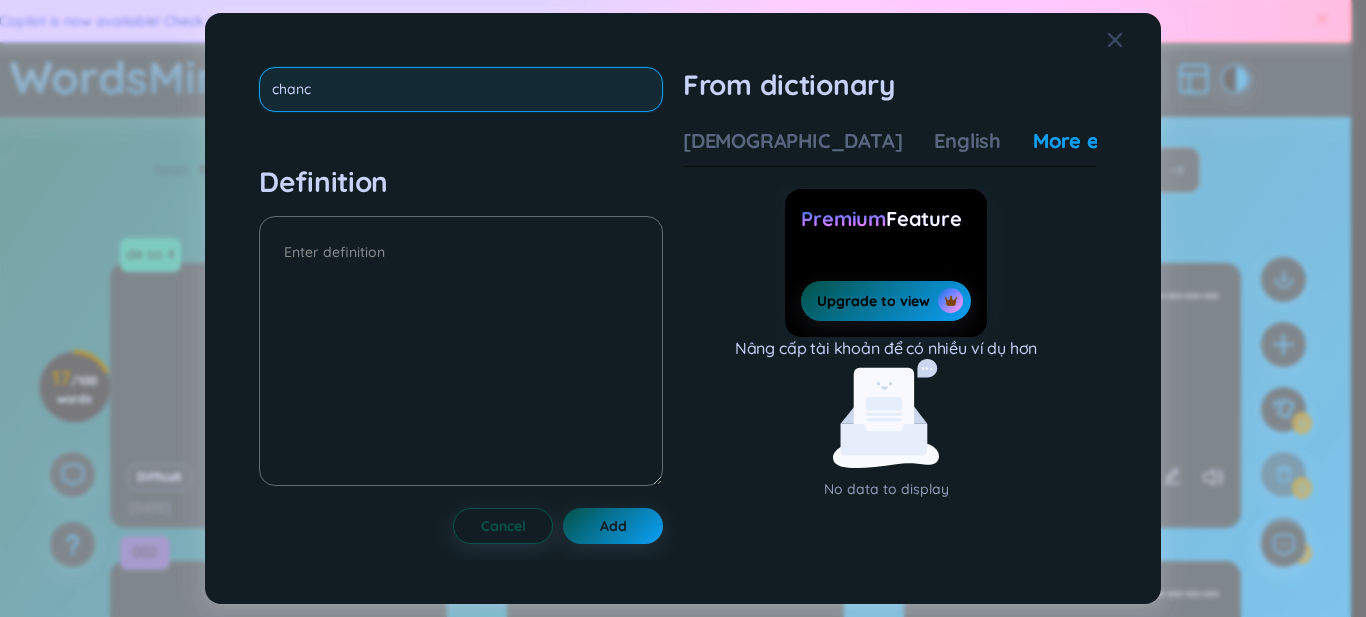 type on "chance" 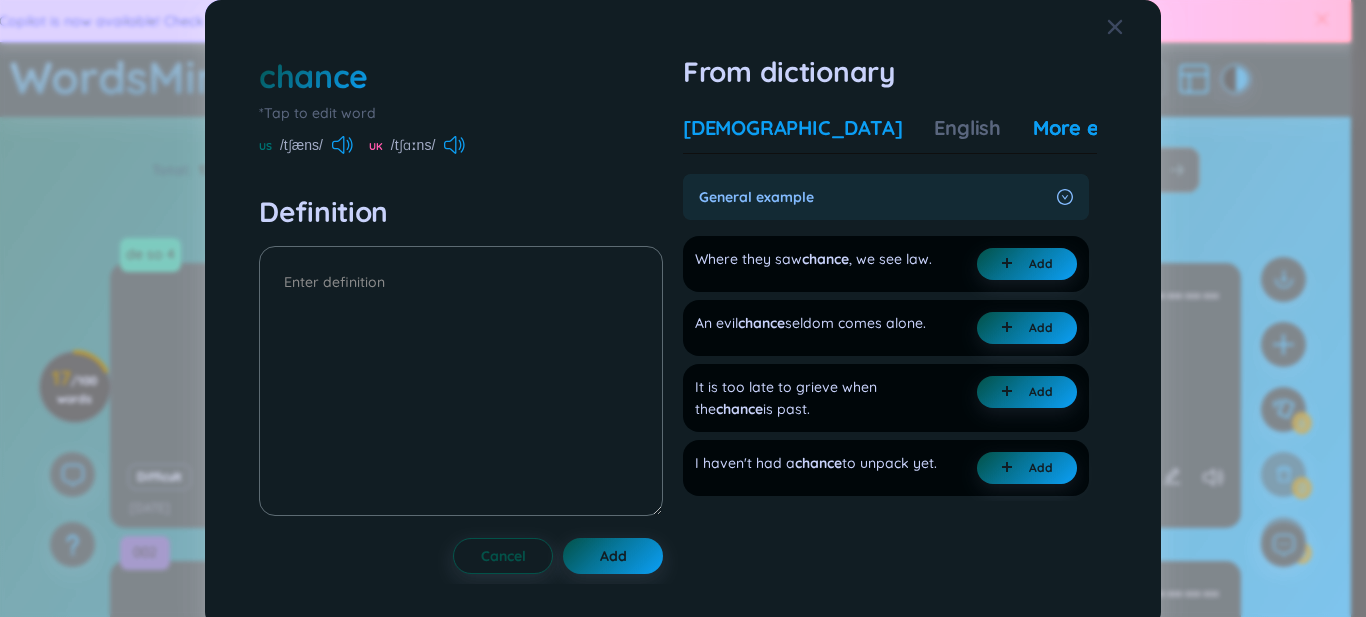click on "[DEMOGRAPHIC_DATA]" at bounding box center [792, 128] 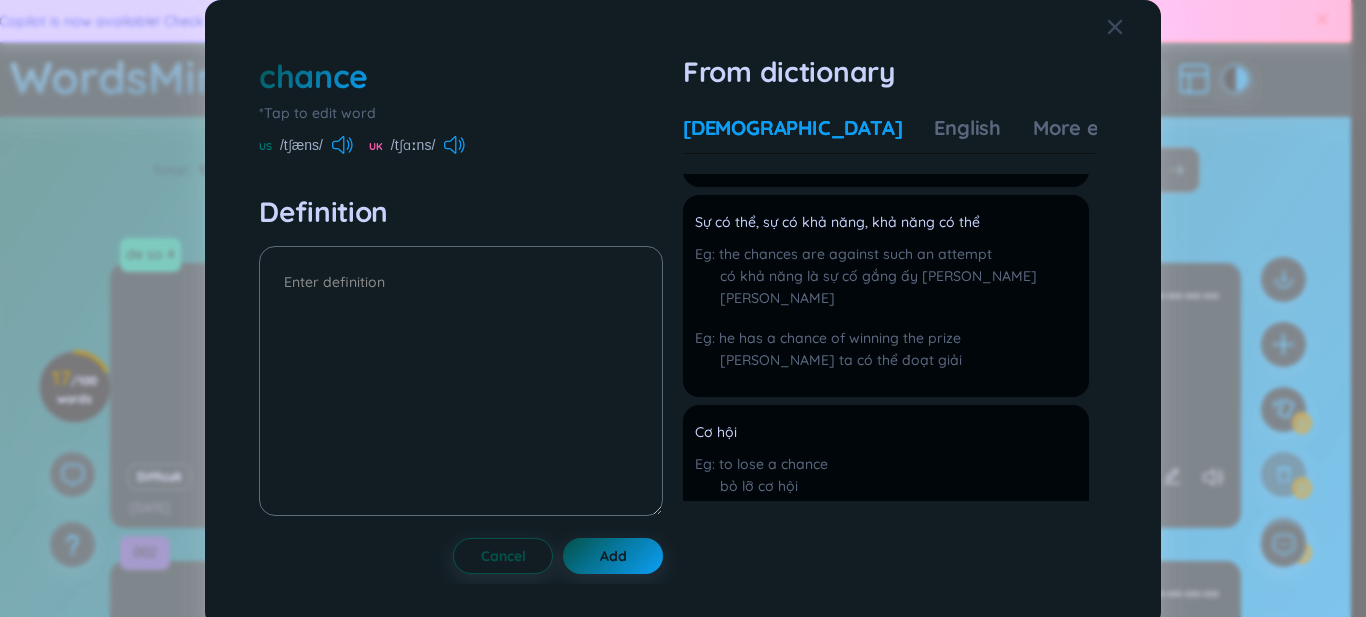 scroll, scrollTop: 333, scrollLeft: 0, axis: vertical 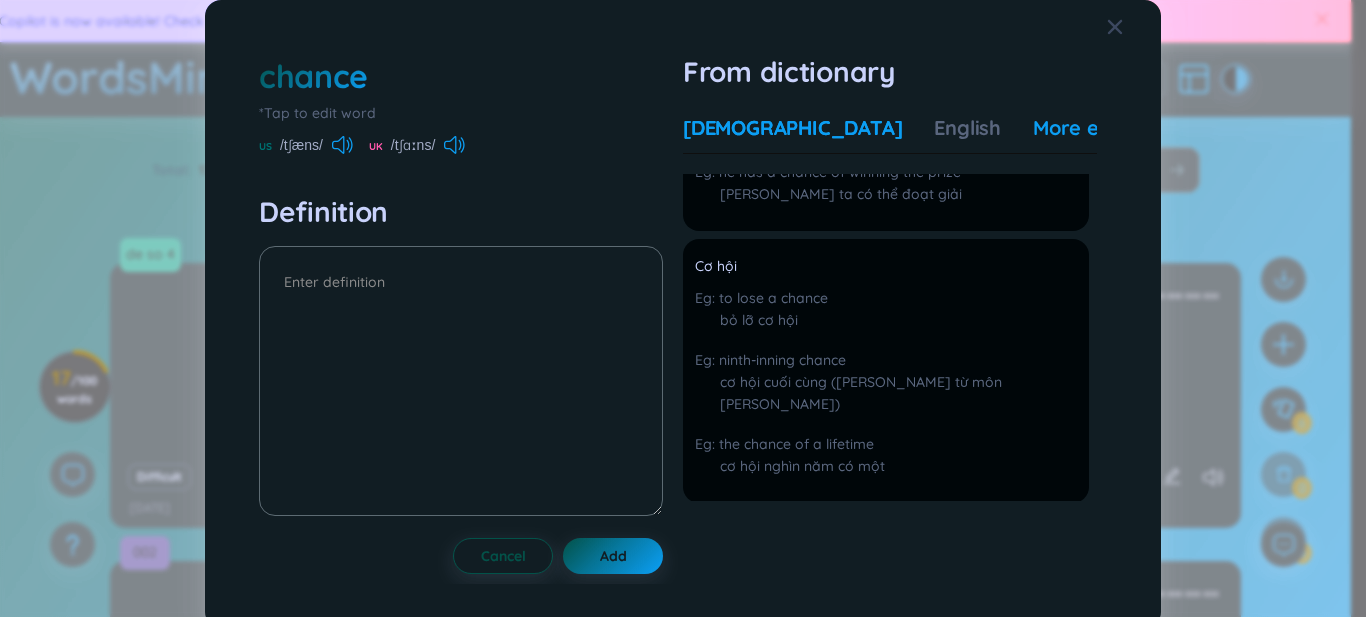 drag, startPoint x: 986, startPoint y: 135, endPoint x: 955, endPoint y: 148, distance: 33.61547 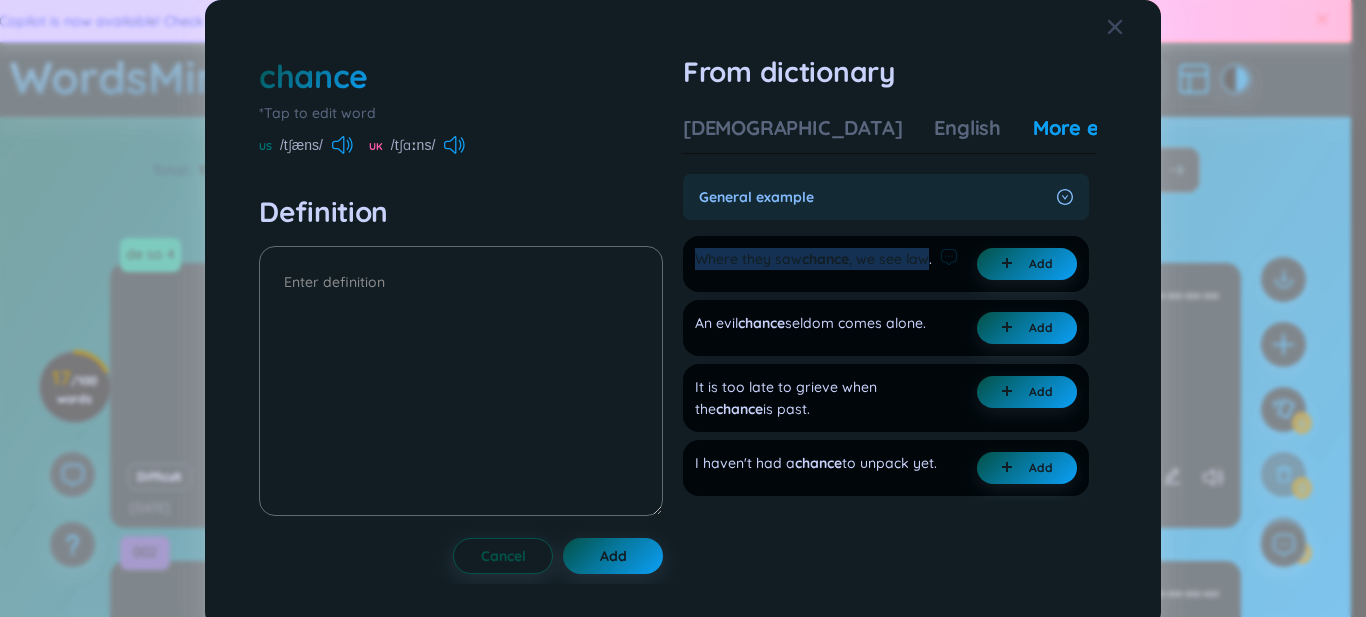 drag, startPoint x: 692, startPoint y: 256, endPoint x: 715, endPoint y: 290, distance: 41.04875 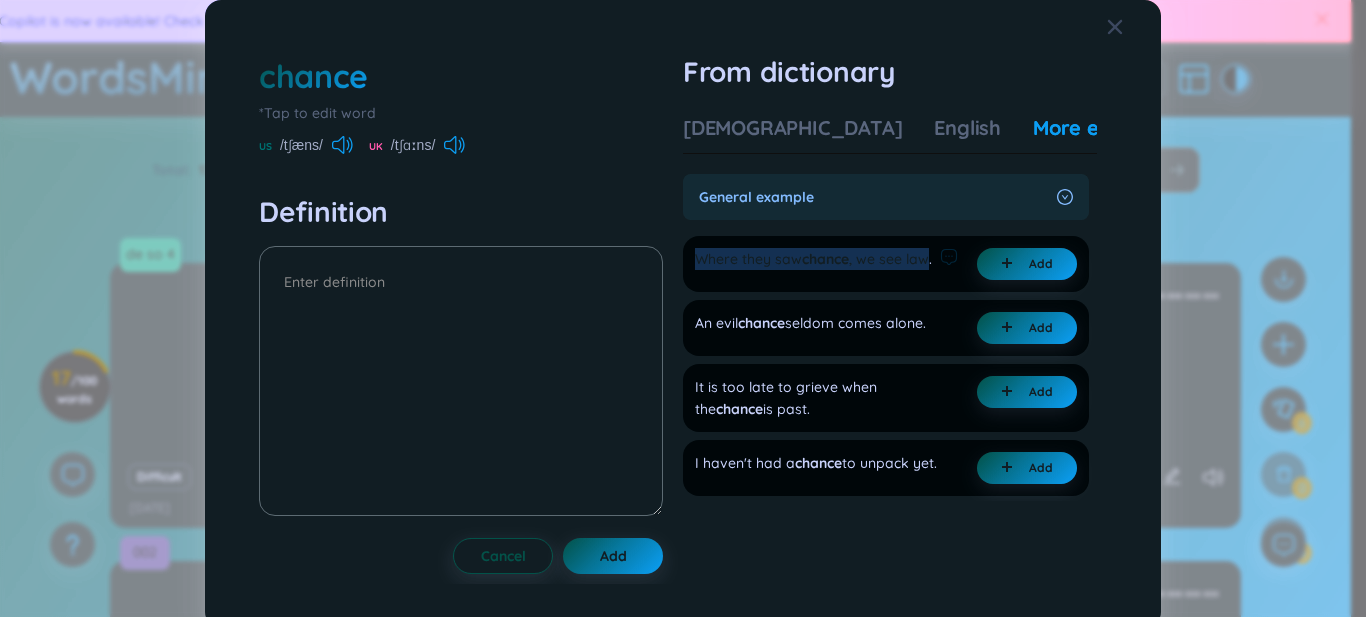 click on "Where they saw  chance , we see law." at bounding box center (813, 264) 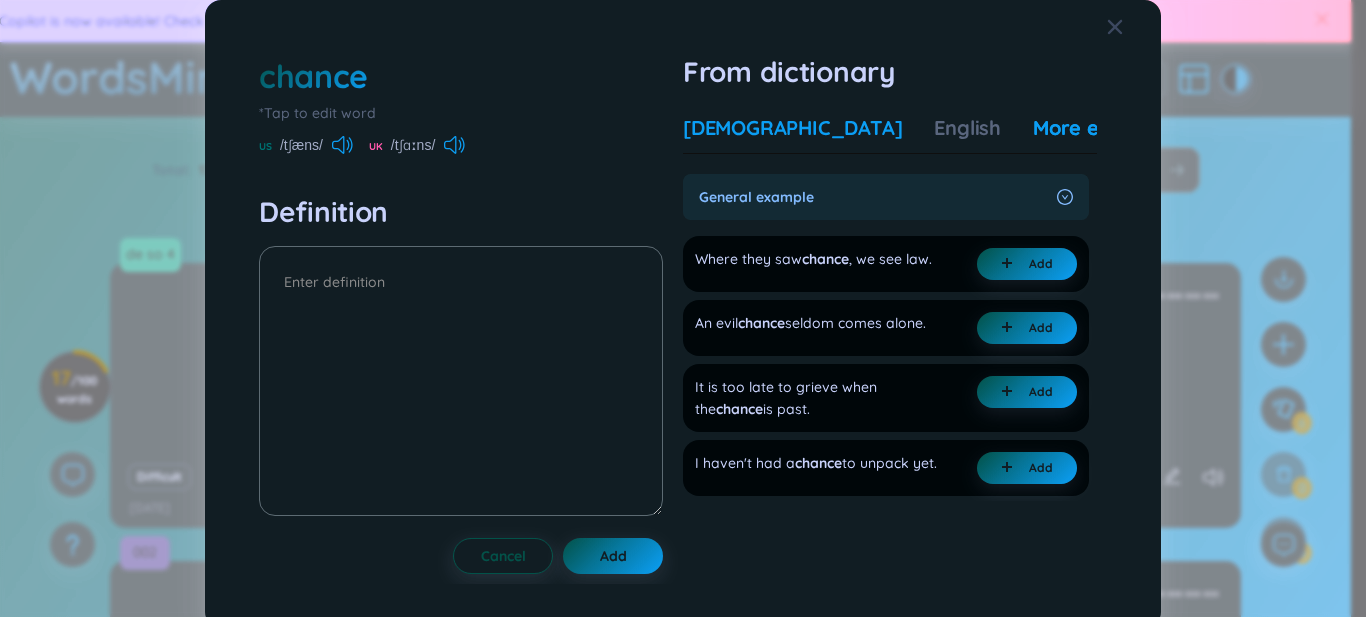 click on "[DEMOGRAPHIC_DATA]" at bounding box center [792, 128] 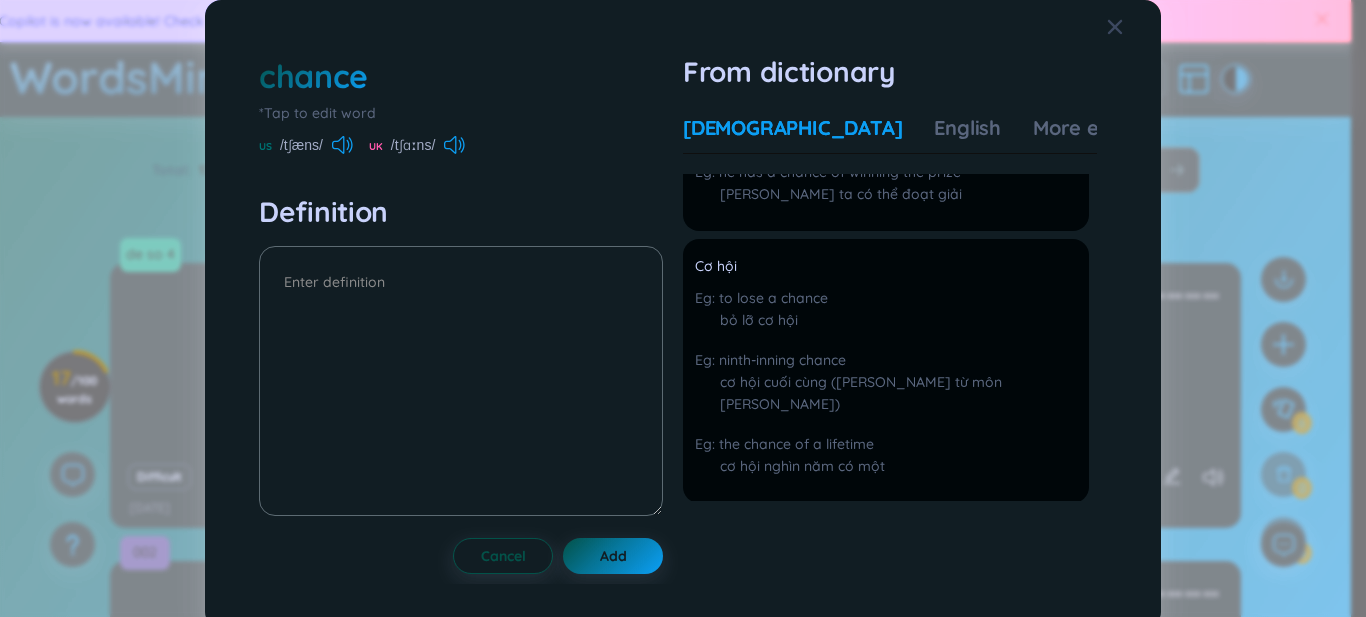 scroll, scrollTop: 0, scrollLeft: 0, axis: both 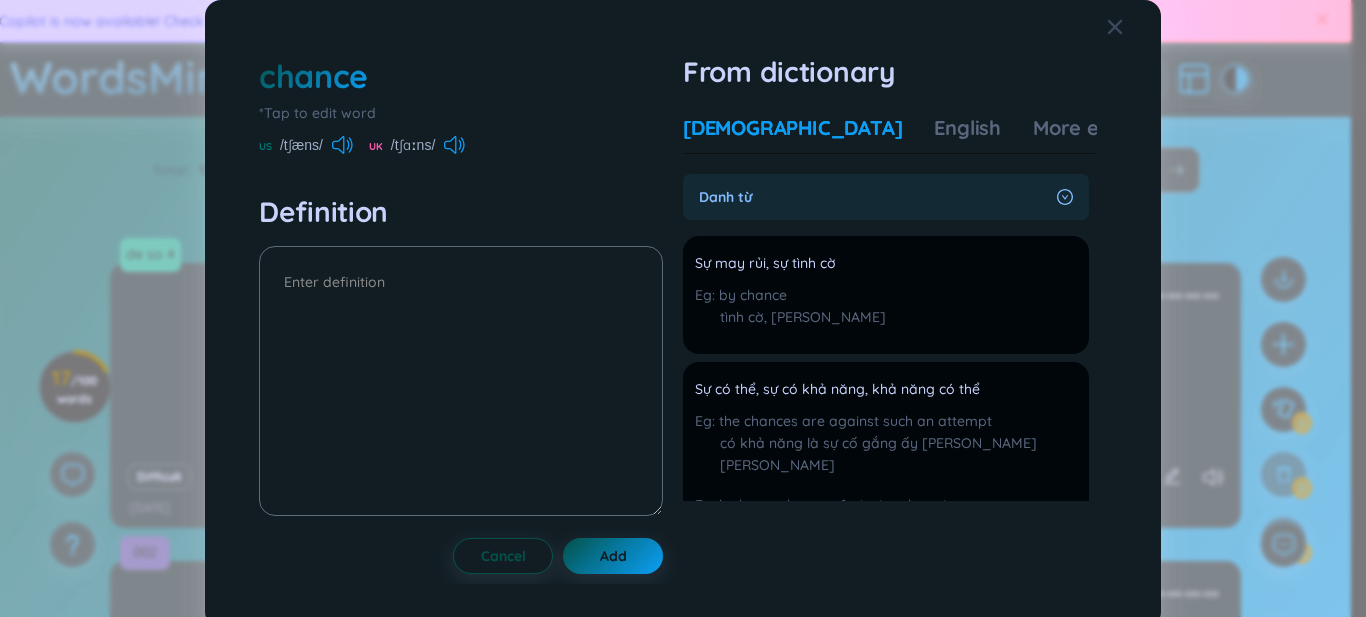 click on "From dictionary Vietnamese English More examples [PERSON_NAME] từ Sự may rủi, sự tình cờ by chance tình cờ, [PERSON_NAME] Add Sự có thể, sự có khả năng, khả năng có thể the chances are against such an attempt có khả năng là sự cố gắng ấy [PERSON_NAME] [PERSON_NAME] he has a chance of winning the prize [PERSON_NAME] ta có thể đoạt giải Add Cơ hội to lose a chance bỏ lỡ cơ hội ninth-inning chance cơ hội cuối cùng ([PERSON_NAME] từ môn [PERSON_NAME]) the chance of a lifetime cơ hội nghìn năm có một Add Số [PERSON_NAME] to take one's chance phó mặc số [PERSON_NAME], đành liều xem sao Add Tính từ Tình cờ, [PERSON_NAME] there is a chance likeness between the two boys, but they are not brothers hai đứa trẻ tình cờ giống nhau [PERSON_NAME] [PERSON_NAME] là [PERSON_NAME] em Add Động từ Tình cờ, [PERSON_NAME], may mà to chance to meet someone tình cờ gặp lại ai it chanced that my friend was at home when I came Add let us chance it Add Add dịp" at bounding box center [890, 296] 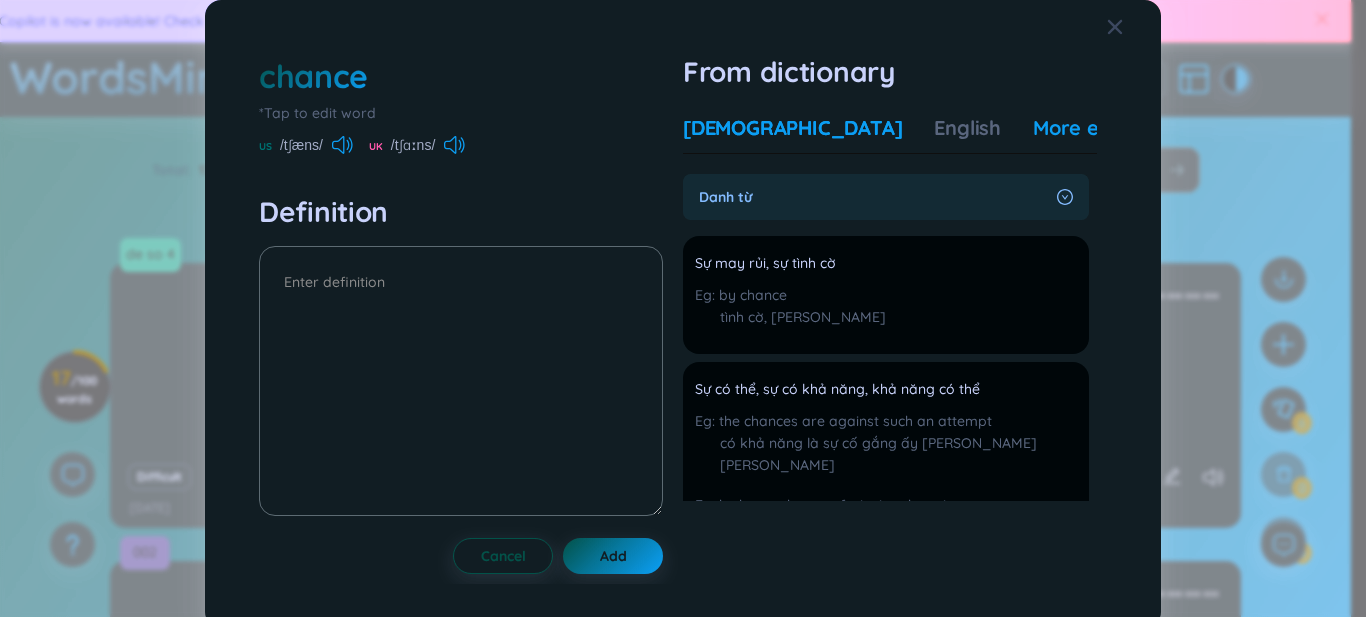 click on "More examples" at bounding box center (1105, 128) 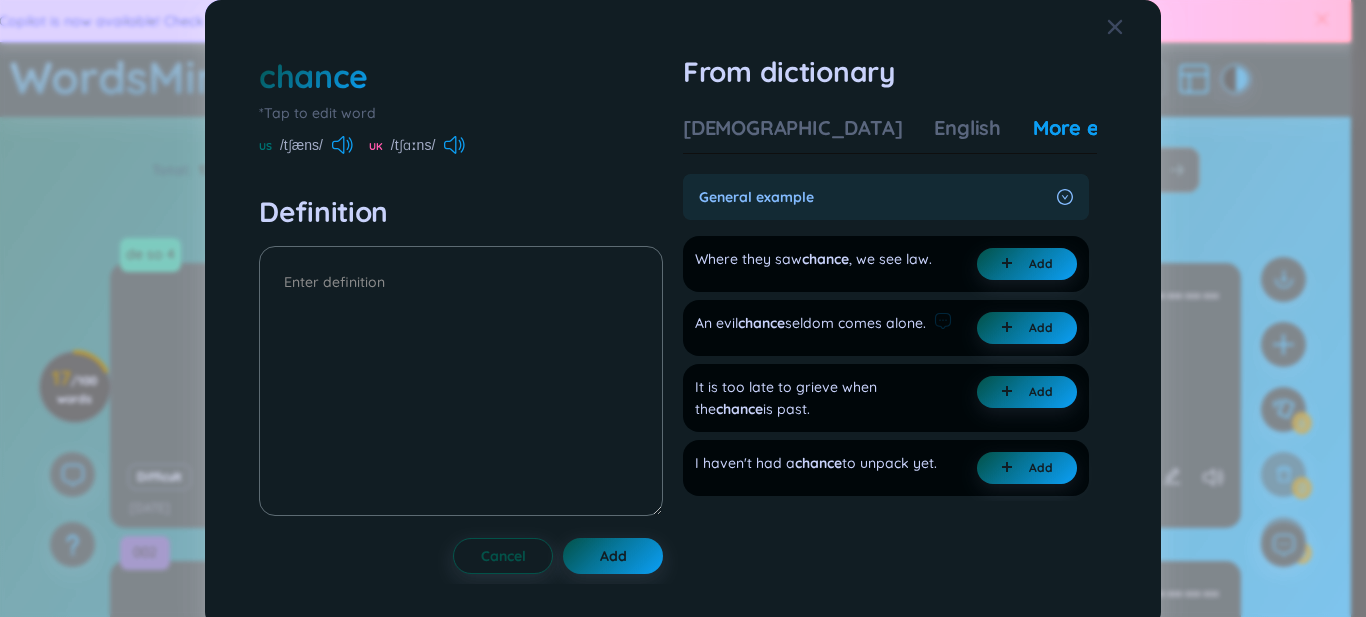 drag, startPoint x: 693, startPoint y: 336, endPoint x: 732, endPoint y: 352, distance: 42.154476 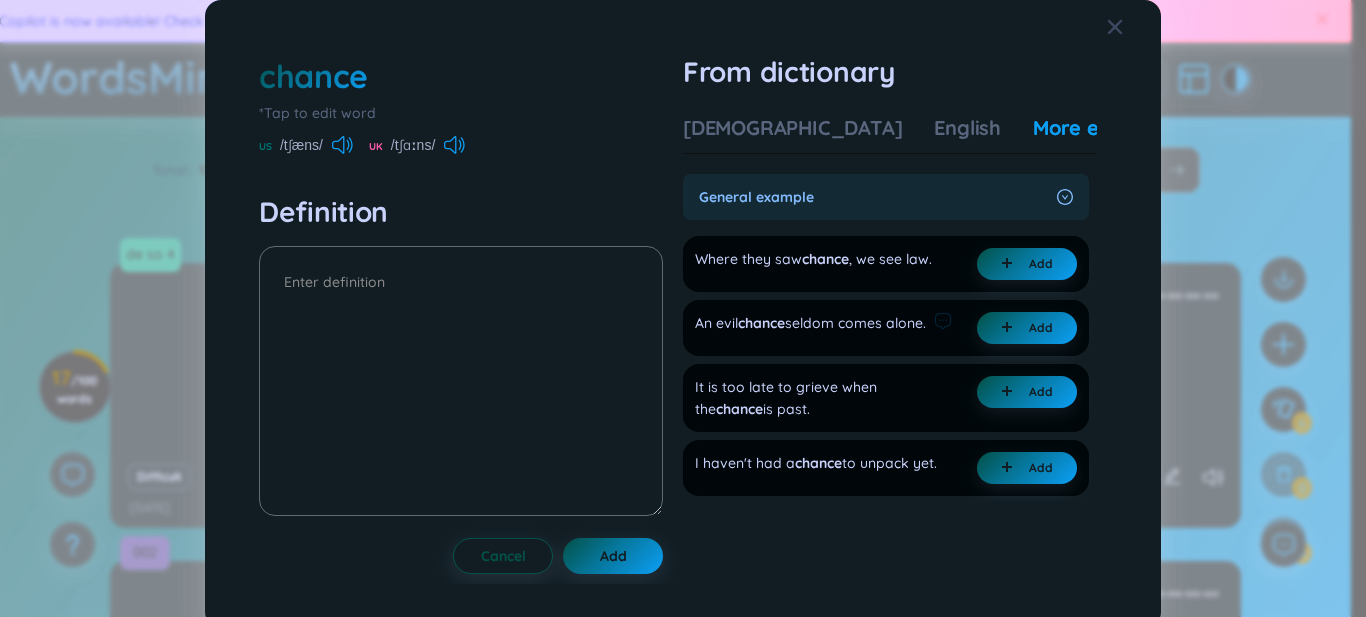 click on "An evil  chance  seldom comes alone." at bounding box center [810, 328] 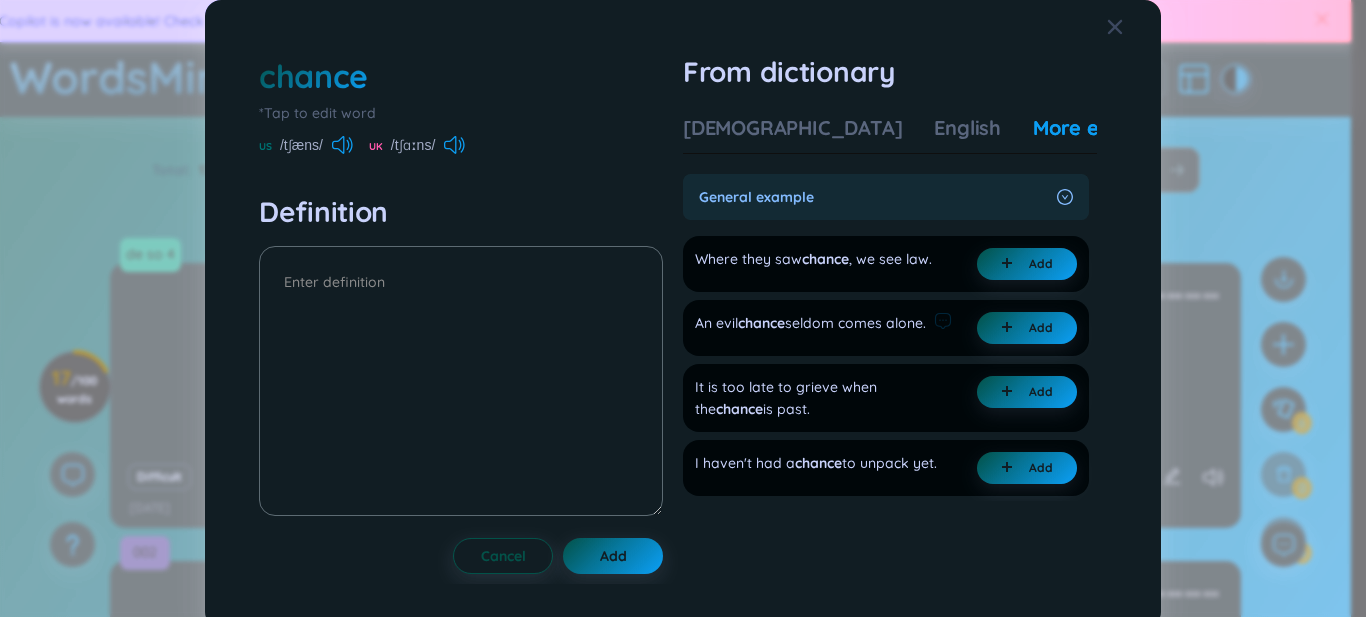 copy on "An evil  chance  seldom comes alone." 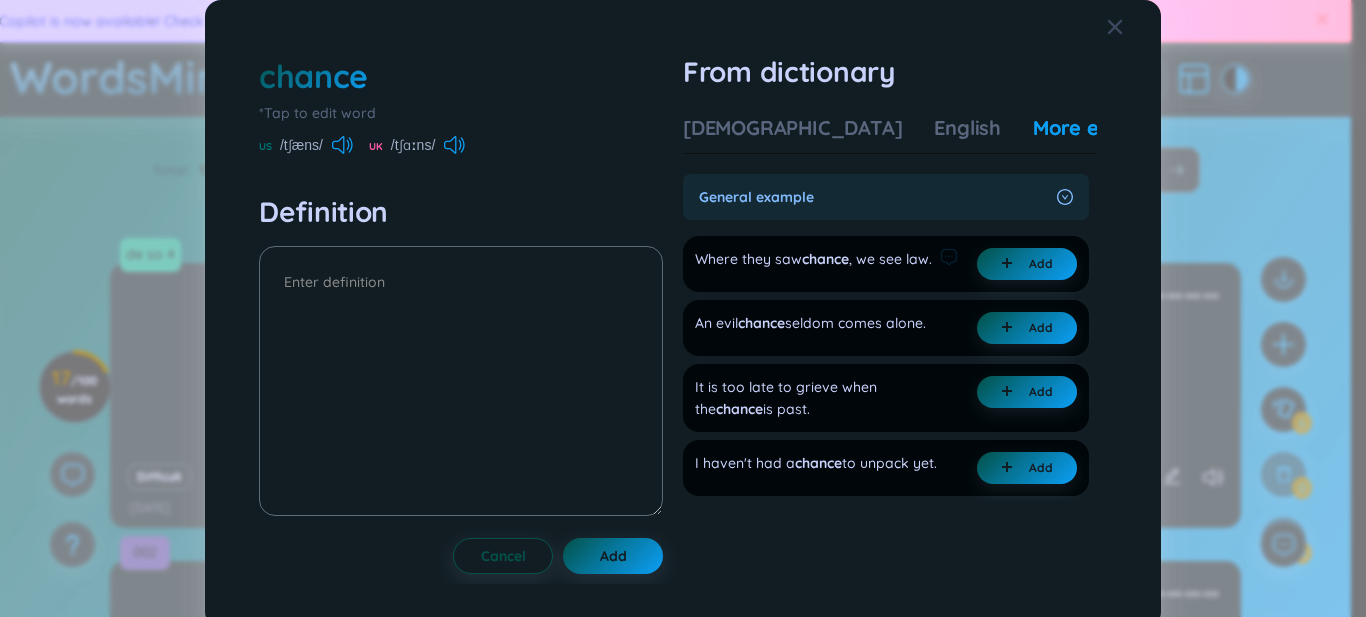scroll, scrollTop: 167, scrollLeft: 0, axis: vertical 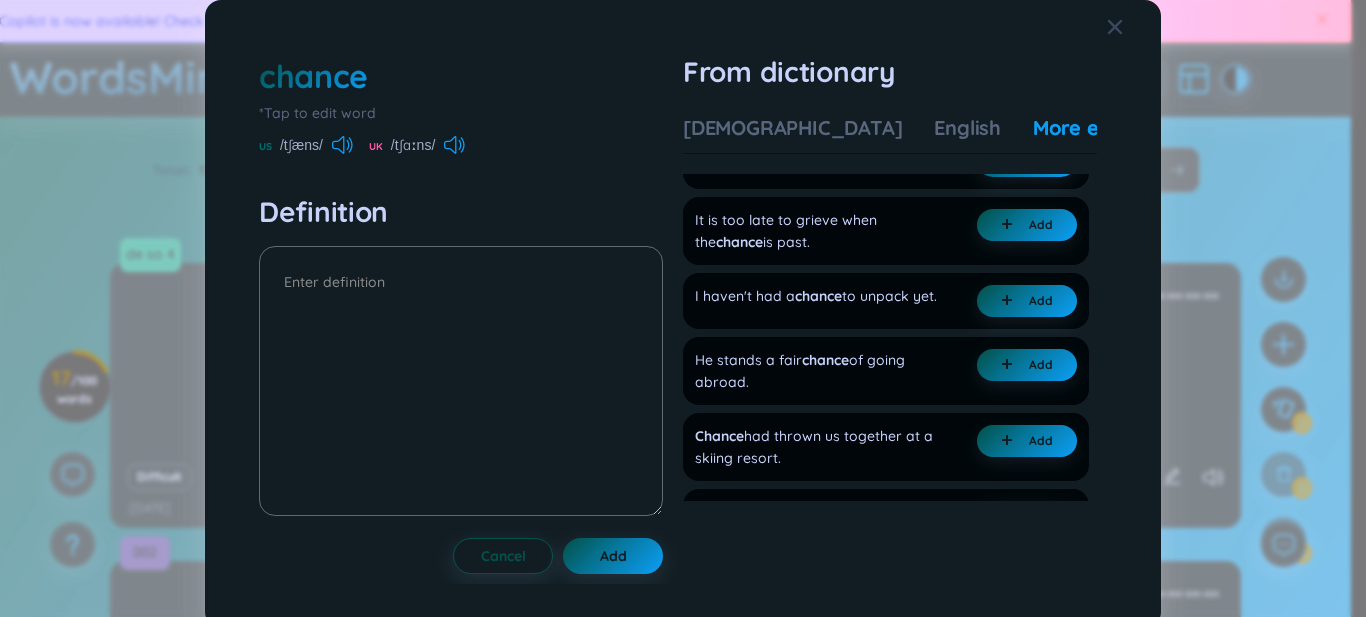 click on "Vietnamese English More examples" at bounding box center [930, 134] 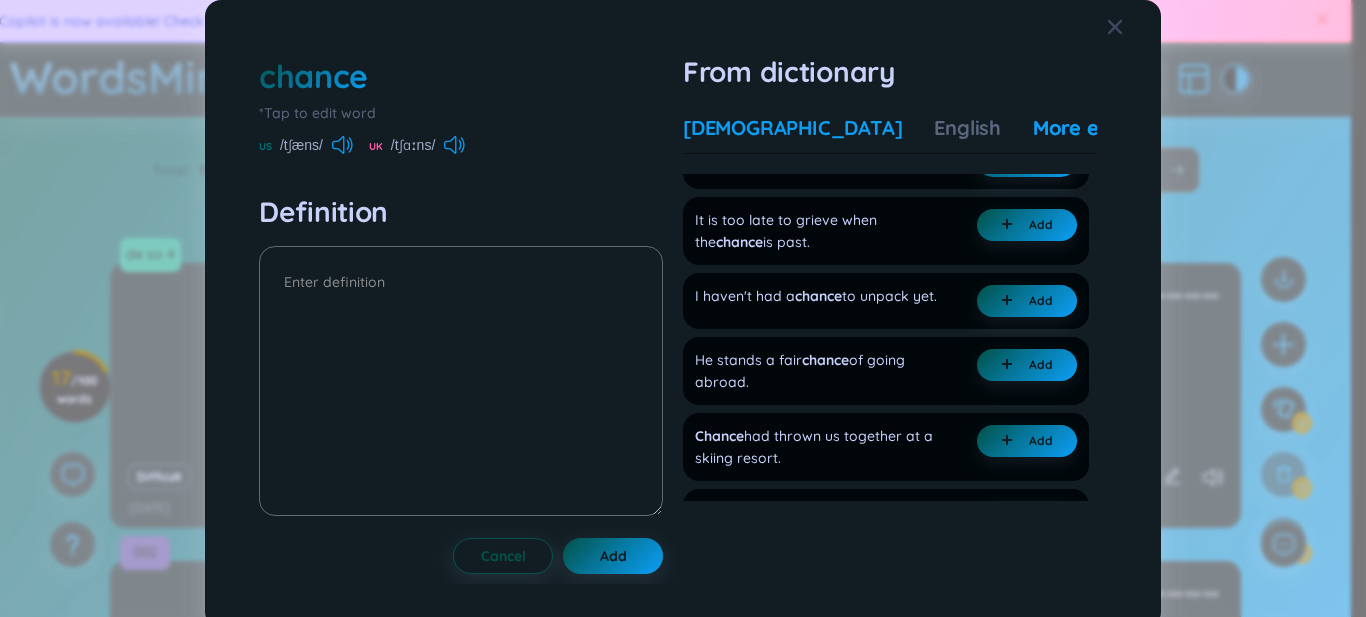 click on "[DEMOGRAPHIC_DATA]" at bounding box center (792, 128) 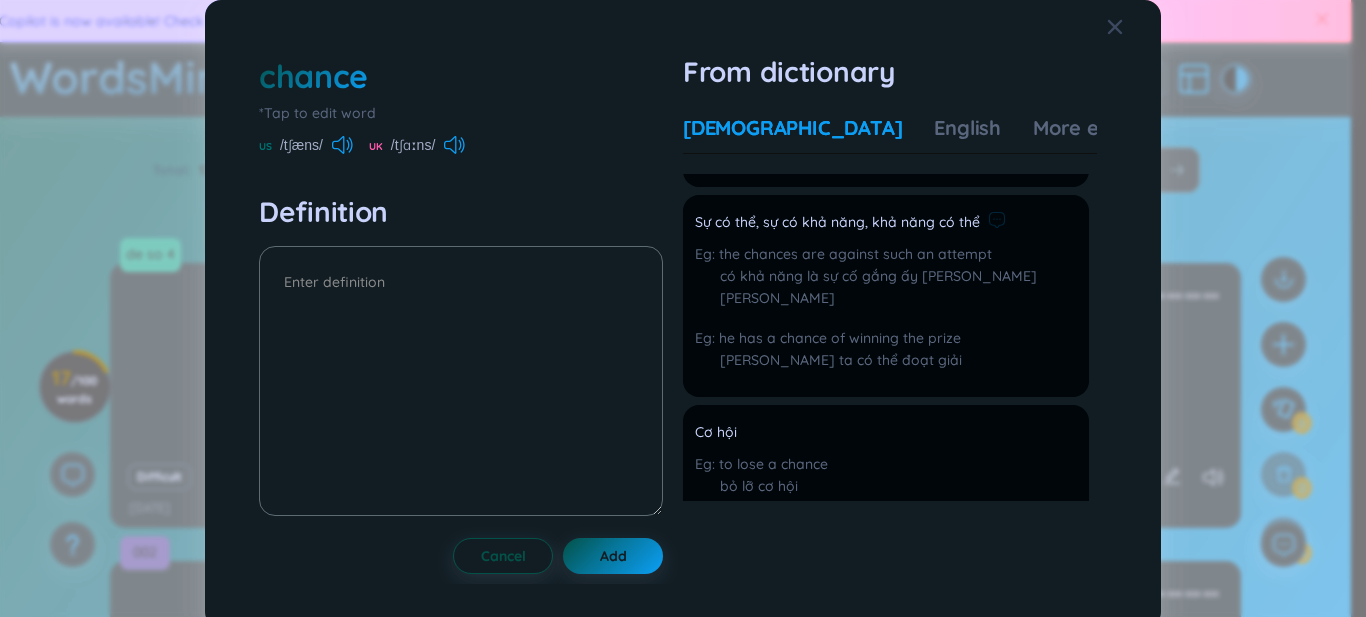 scroll, scrollTop: 333, scrollLeft: 0, axis: vertical 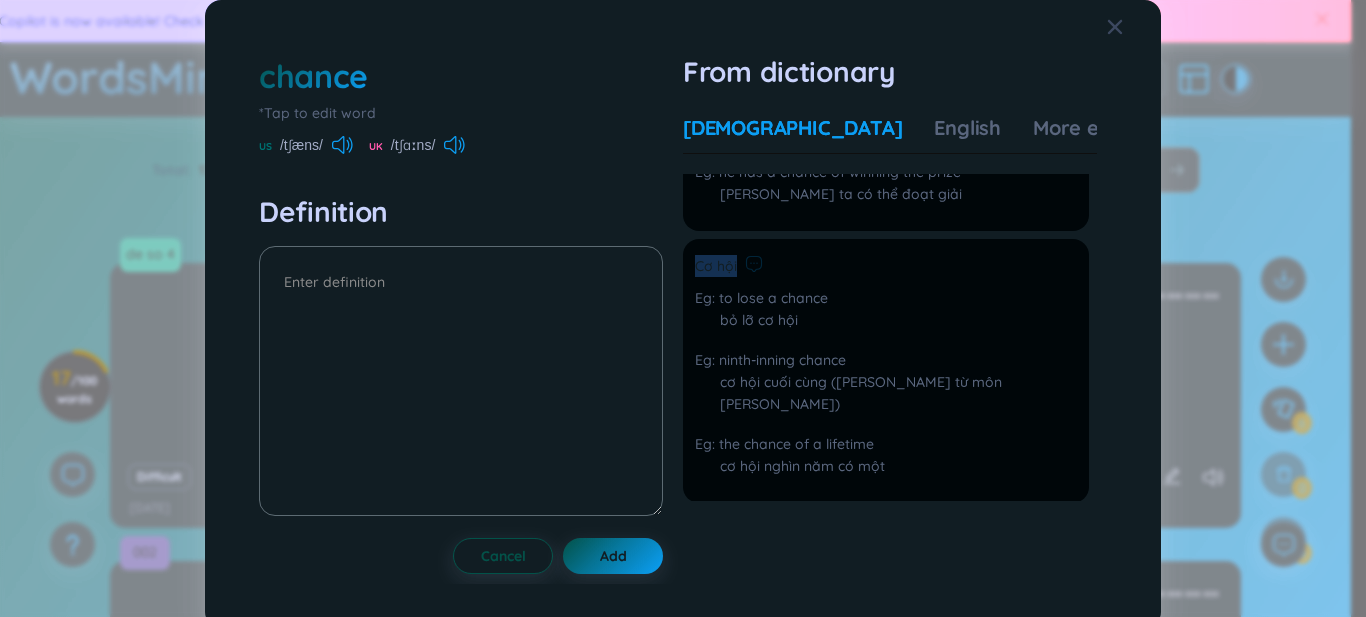 drag, startPoint x: 692, startPoint y: 266, endPoint x: 853, endPoint y: 250, distance: 161.79308 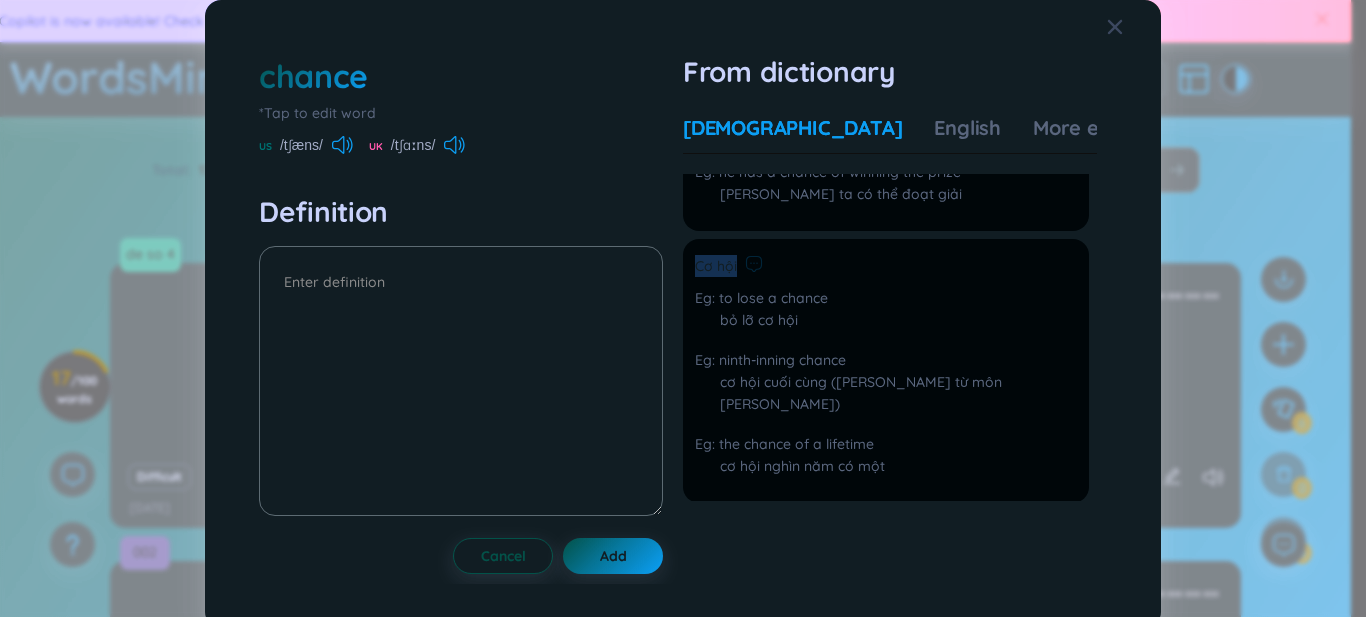click on "Cơ hội to lose a chance bỏ lỡ cơ hội ninth-inning chance cơ hội cuối cùng ([PERSON_NAME] từ môn [PERSON_NAME]) the chance of a lifetime cơ hội nghìn năm có một Add" at bounding box center (886, 371) 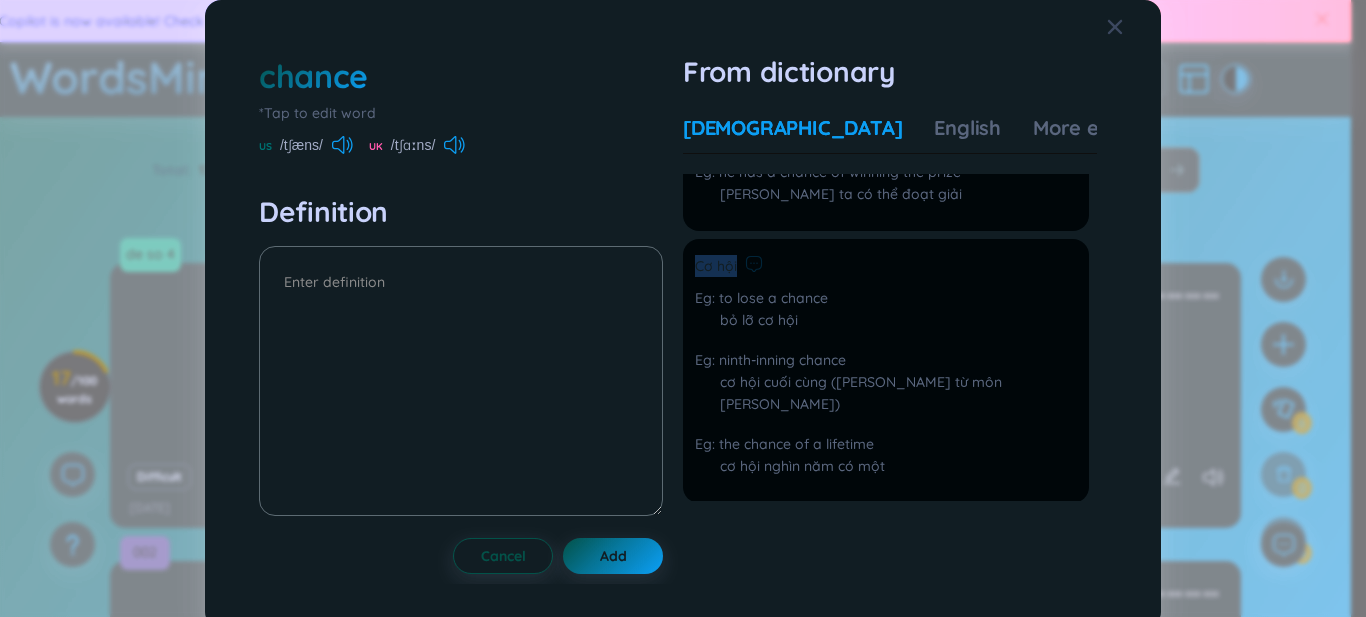 copy on "Cơ hội" 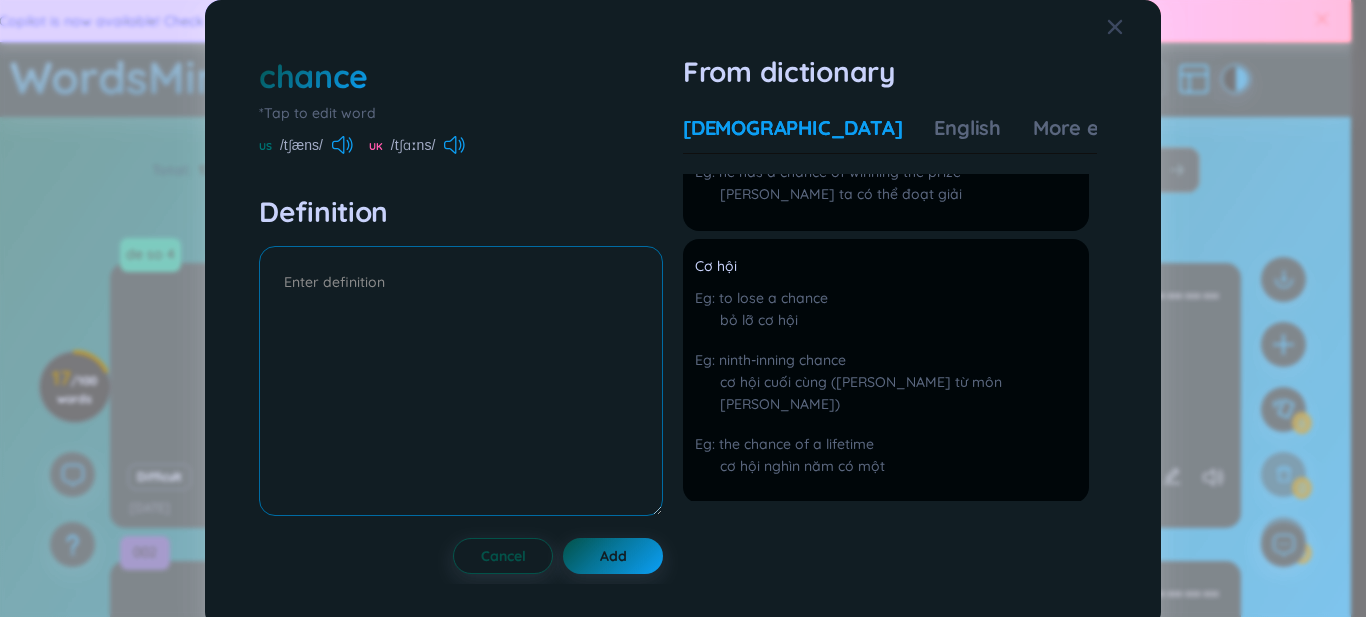 click at bounding box center (461, 381) 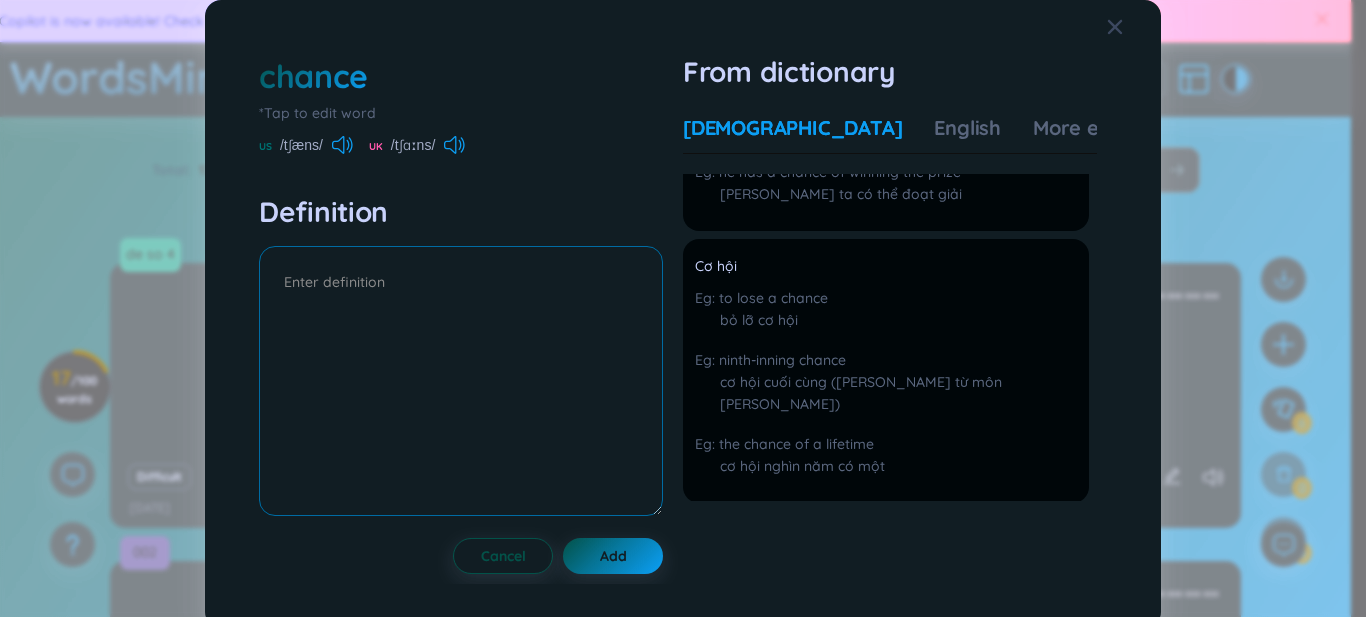 paste on "Cơ hội" 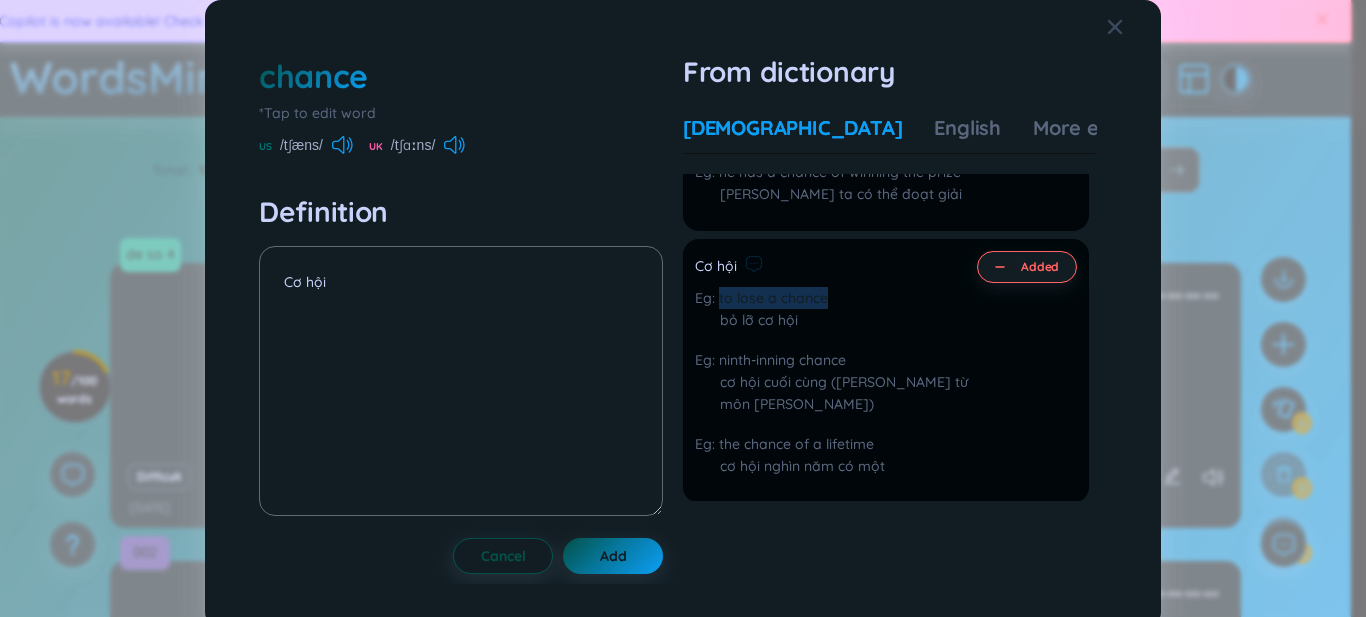 drag, startPoint x: 717, startPoint y: 295, endPoint x: 824, endPoint y: 295, distance: 107 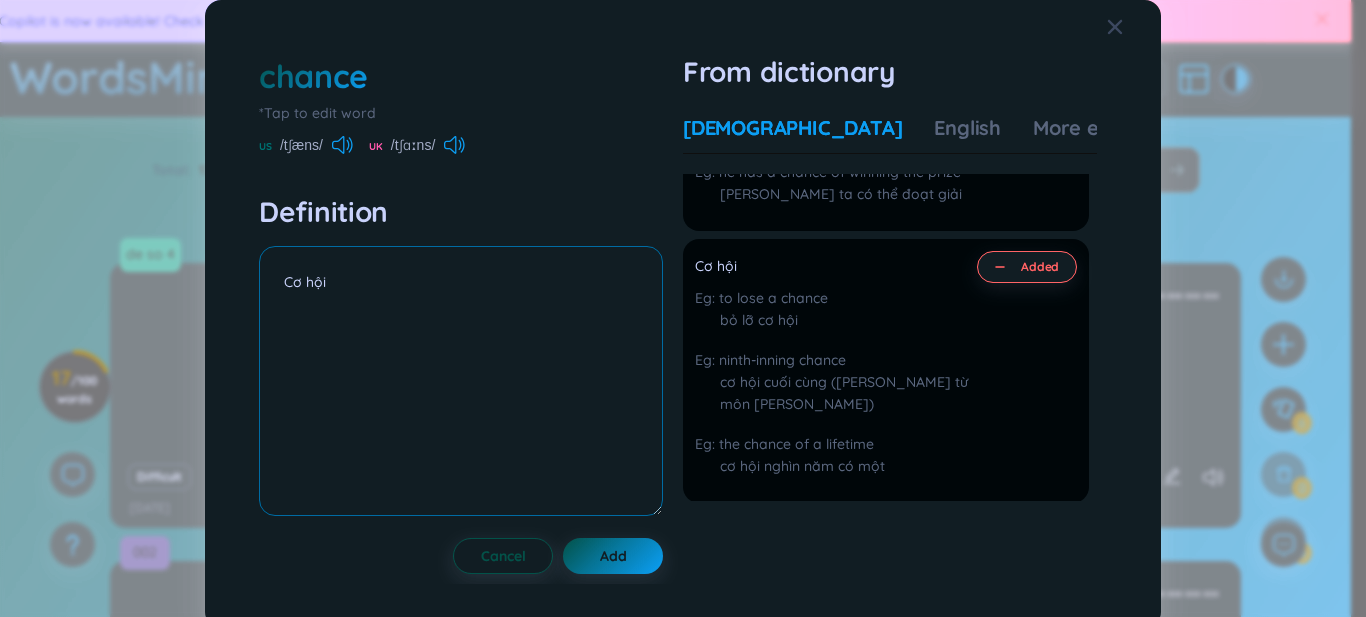 paste on "to lose a chance" 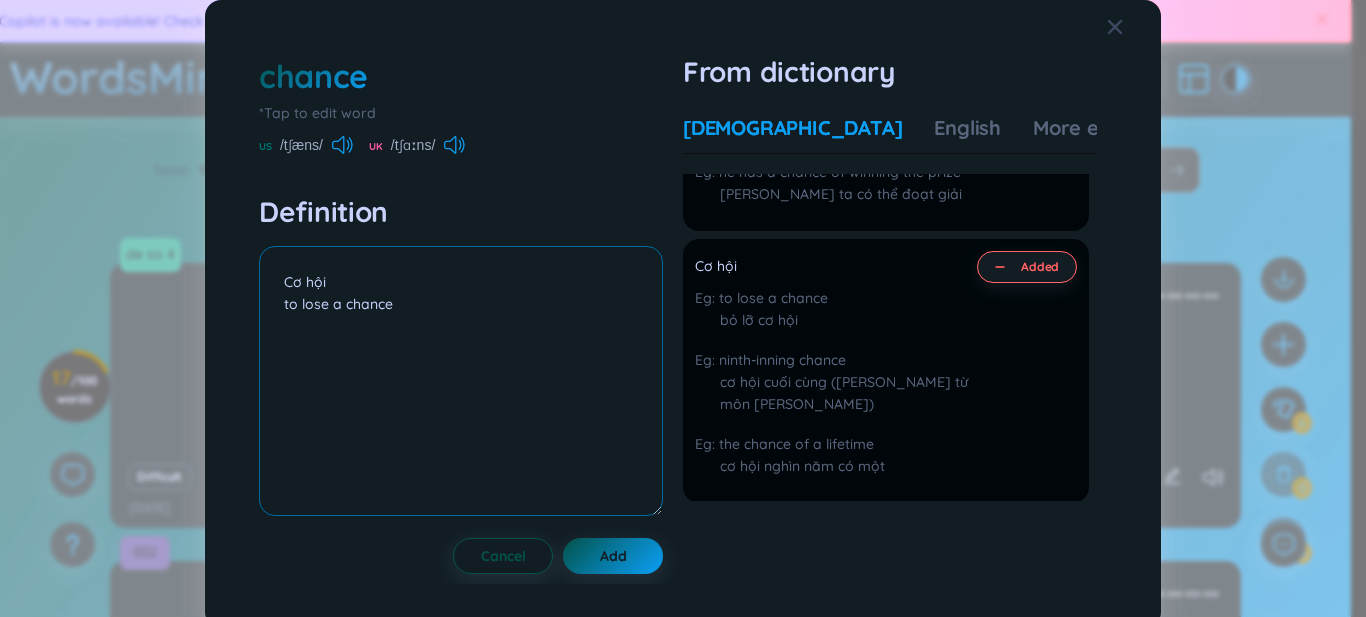 click on "Cơ hội
to lose a chance" at bounding box center [461, 381] 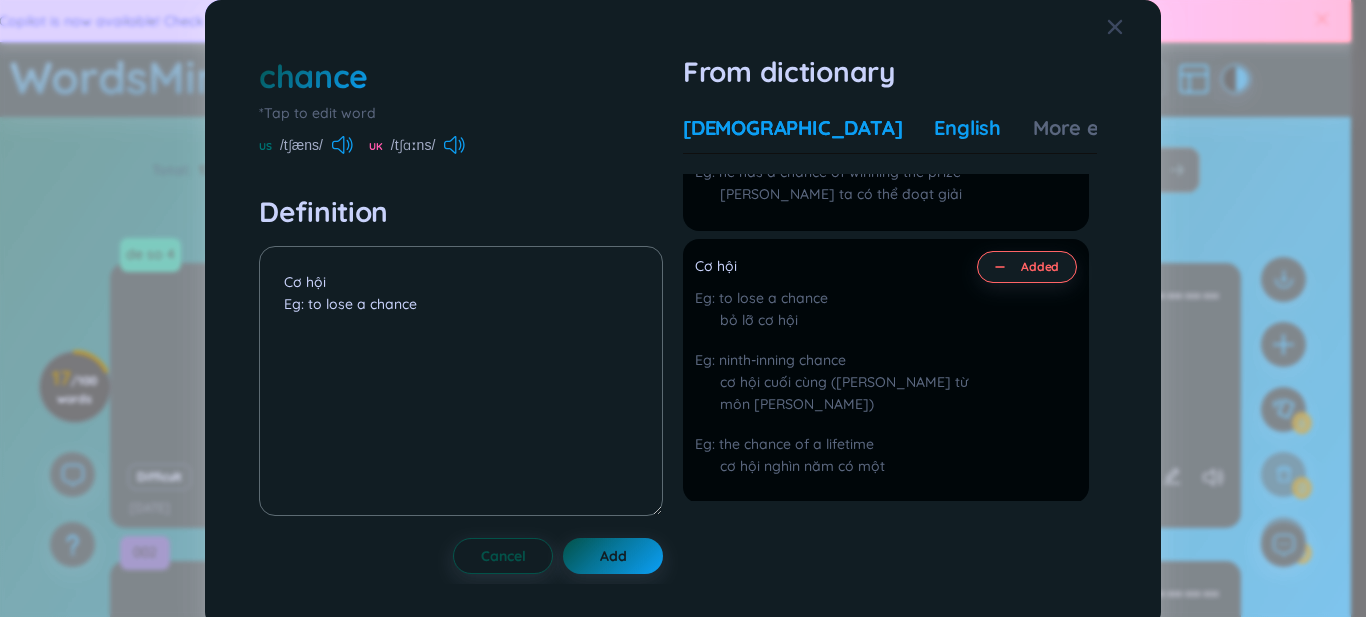 click on "English" at bounding box center (967, 128) 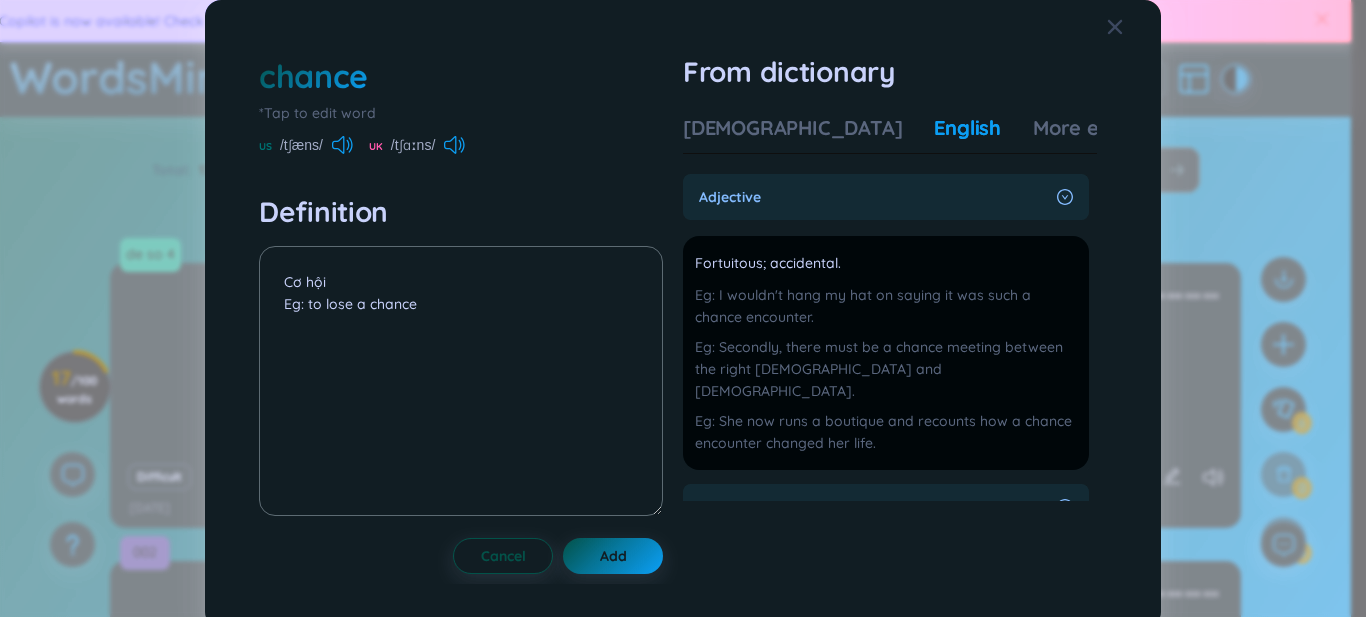 click on "Vietnamese English More examples" at bounding box center [930, 134] 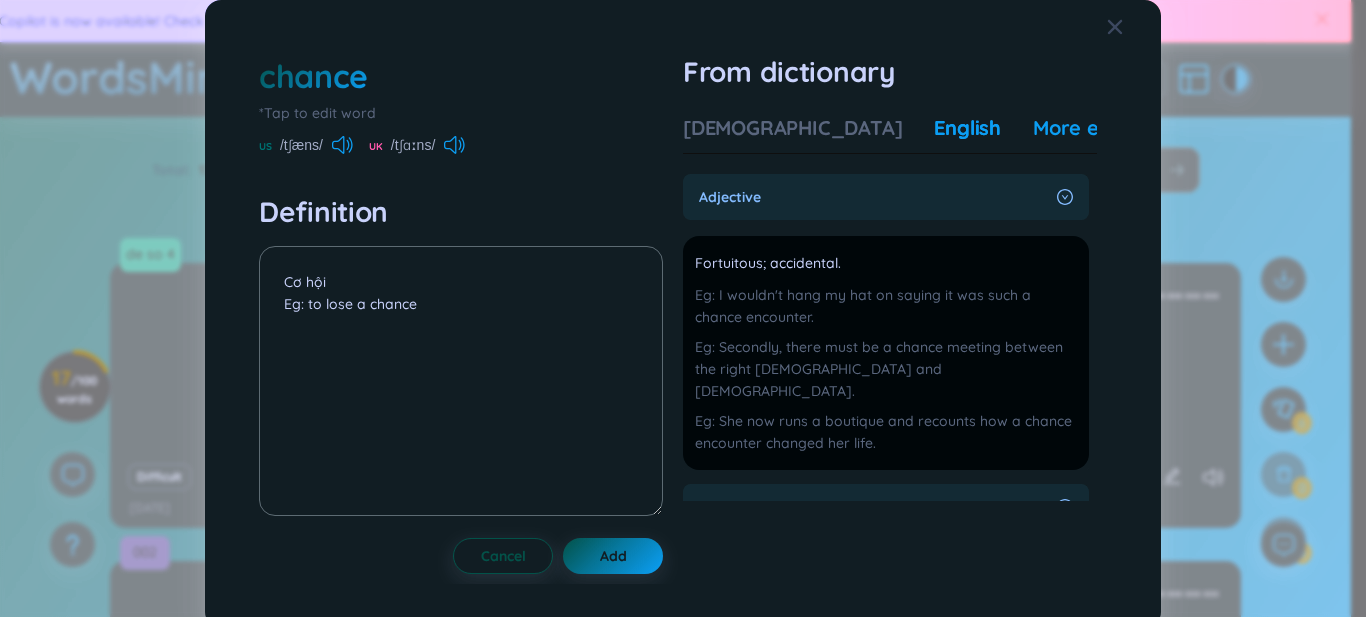 click on "More examples" at bounding box center [1105, 128] 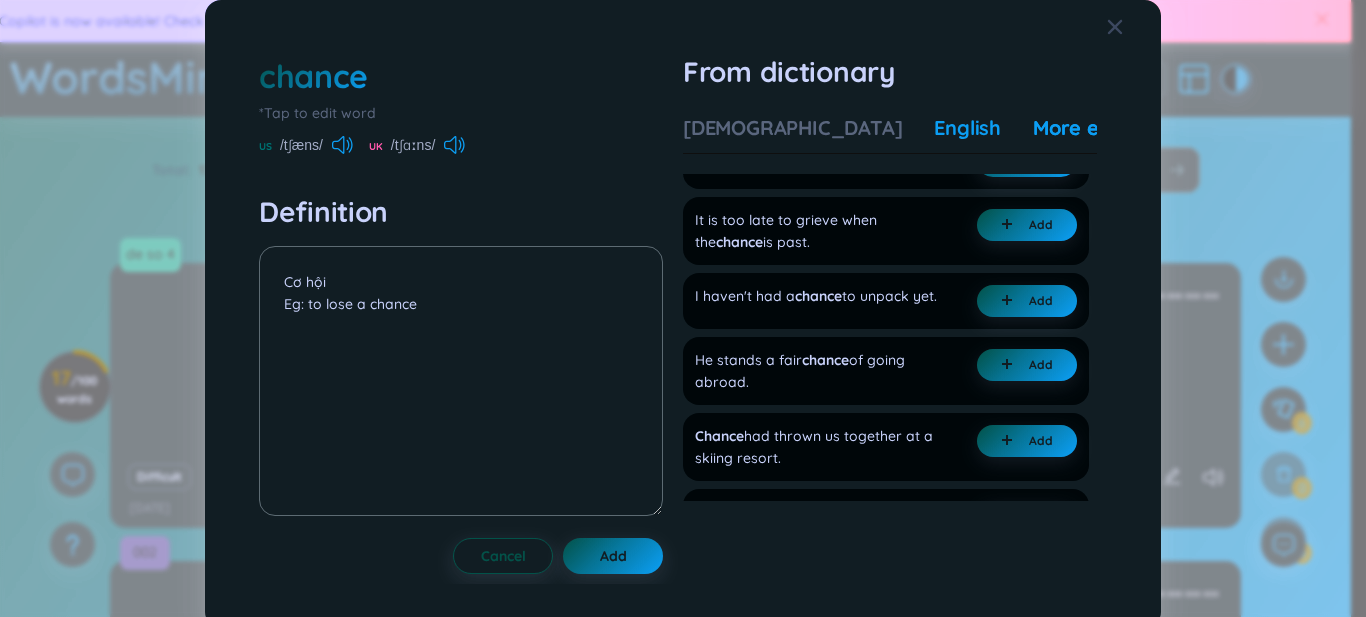 click on "English" at bounding box center [967, 128] 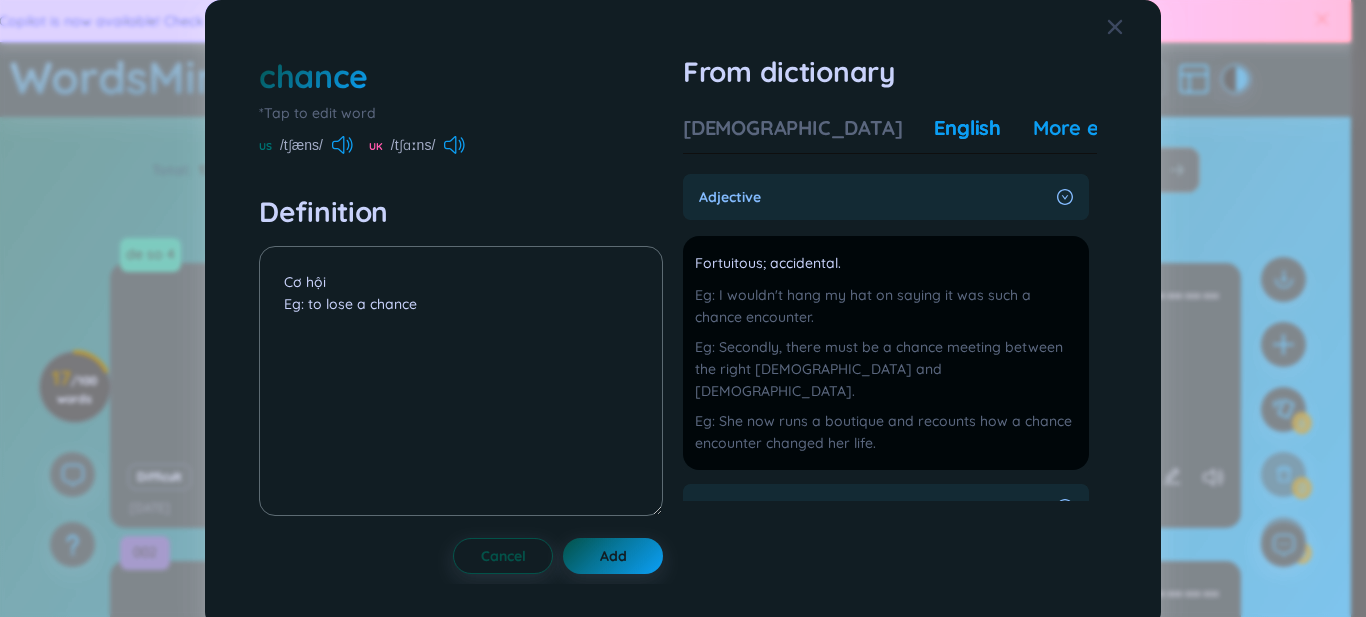 click on "More examples" at bounding box center [1105, 128] 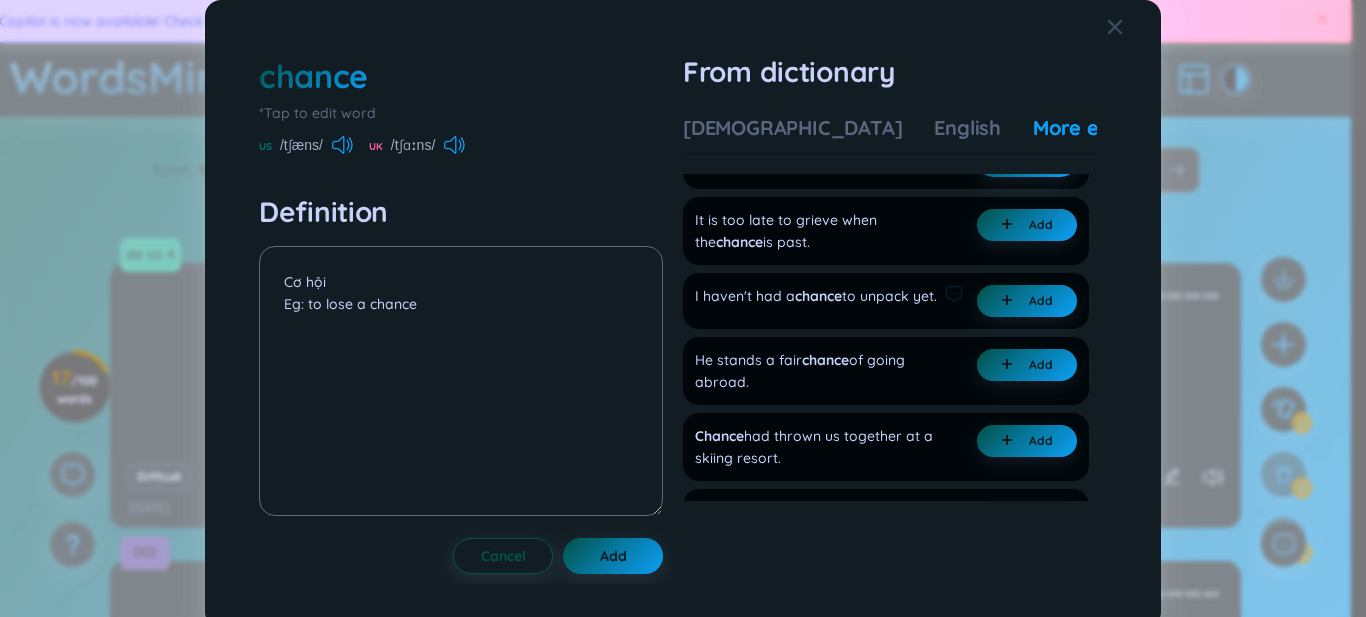 scroll, scrollTop: 334, scrollLeft: 0, axis: vertical 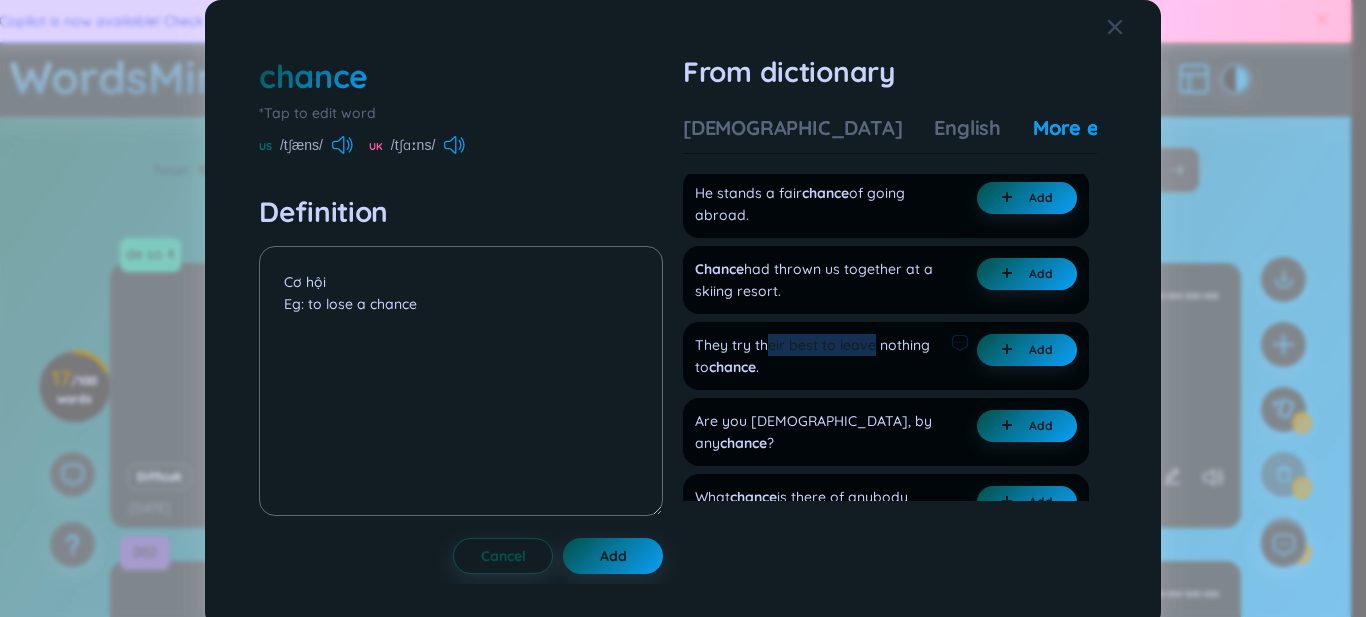 drag, startPoint x: 763, startPoint y: 385, endPoint x: 886, endPoint y: 382, distance: 123.03658 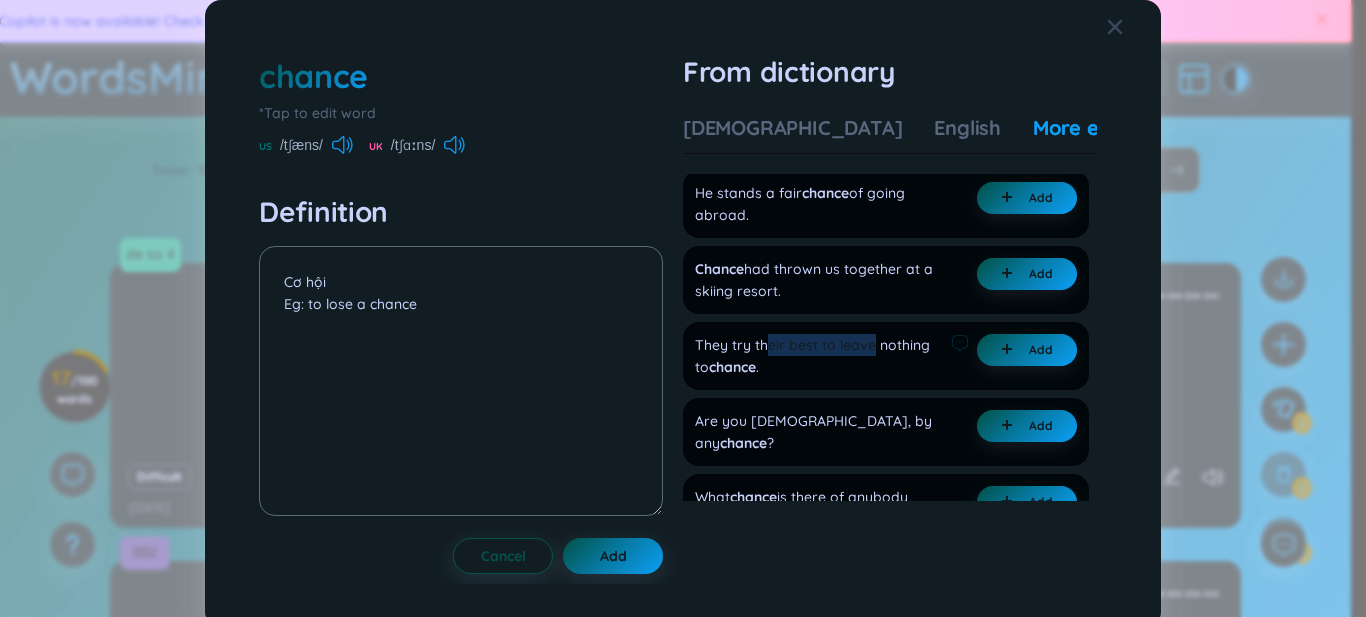 click on "They try their best to leave nothing to  chance ." at bounding box center [819, 356] 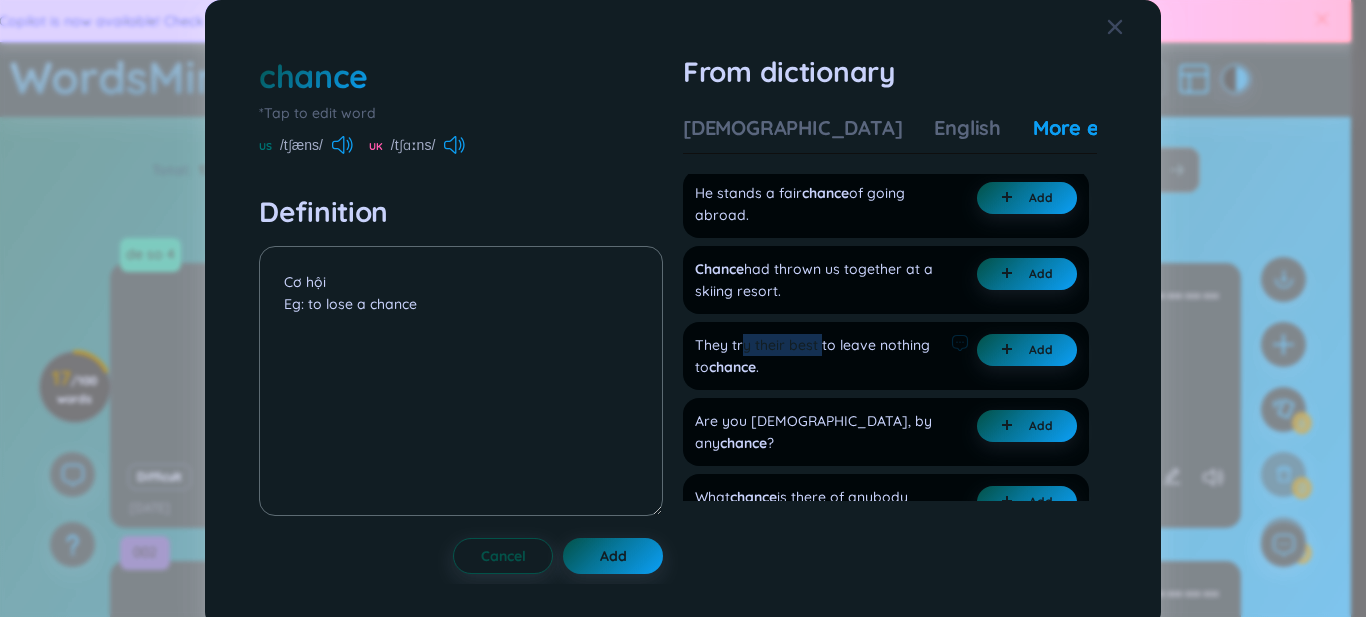 drag, startPoint x: 821, startPoint y: 385, endPoint x: 743, endPoint y: 383, distance: 78.025635 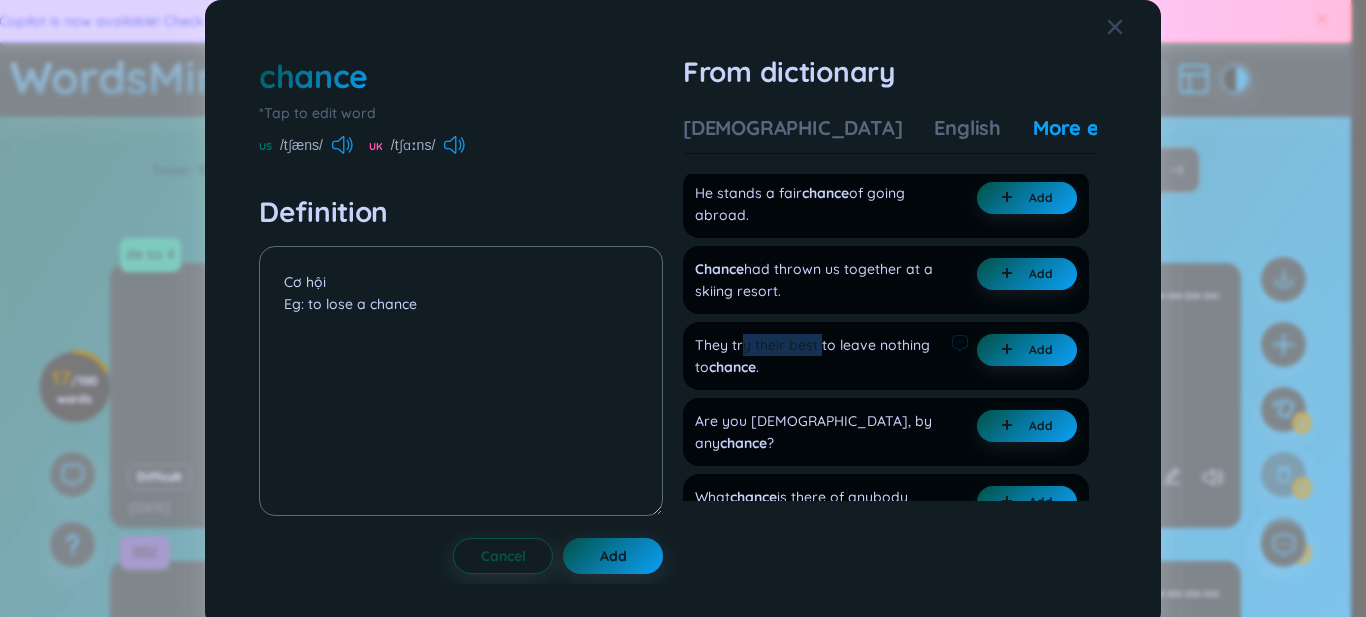 click on "They try their best to leave nothing to  chance ." at bounding box center [819, 356] 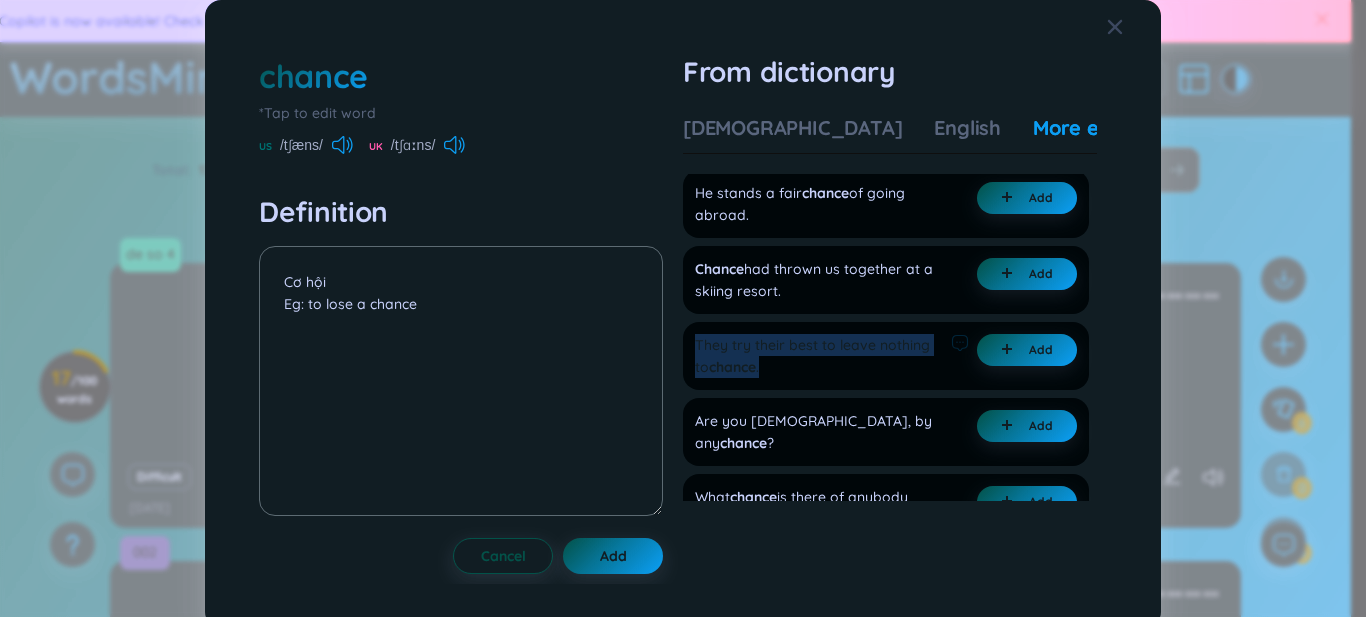 drag, startPoint x: 842, startPoint y: 413, endPoint x: 693, endPoint y: 385, distance: 151.60805 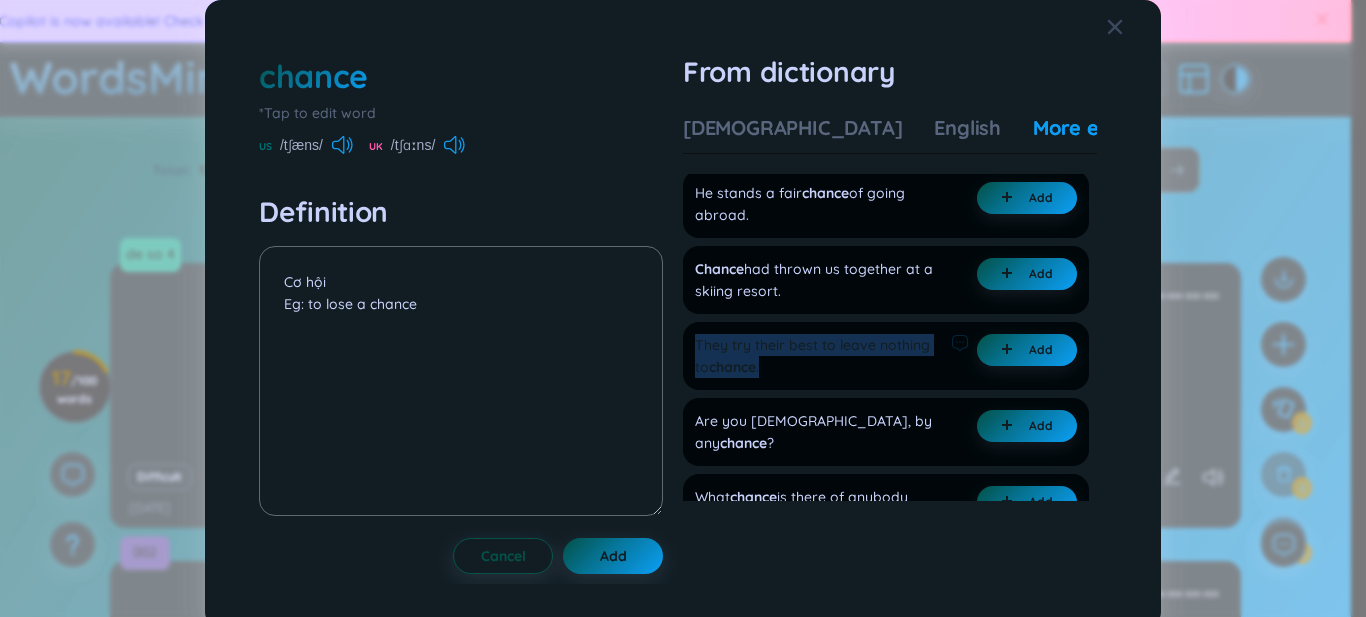 click on "They try their best to leave nothing to  chance ." at bounding box center (819, 356) 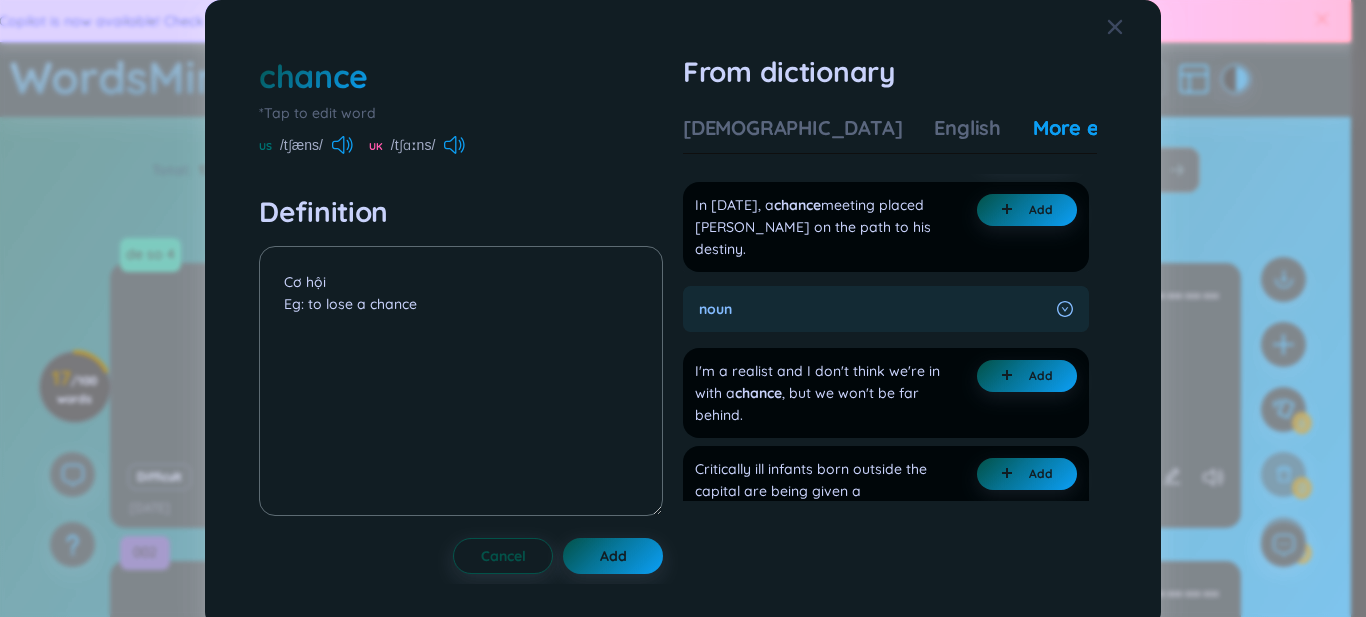 scroll, scrollTop: 1000, scrollLeft: 0, axis: vertical 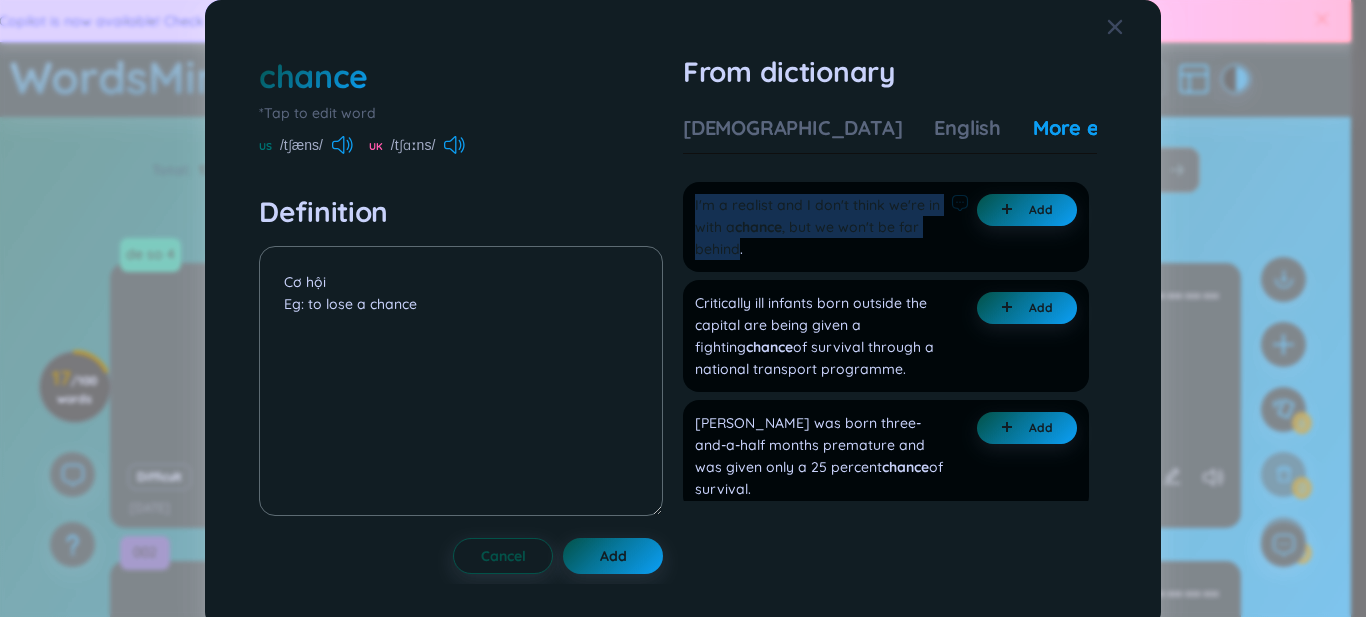 drag, startPoint x: 762, startPoint y: 292, endPoint x: 693, endPoint y: 236, distance: 88.86507 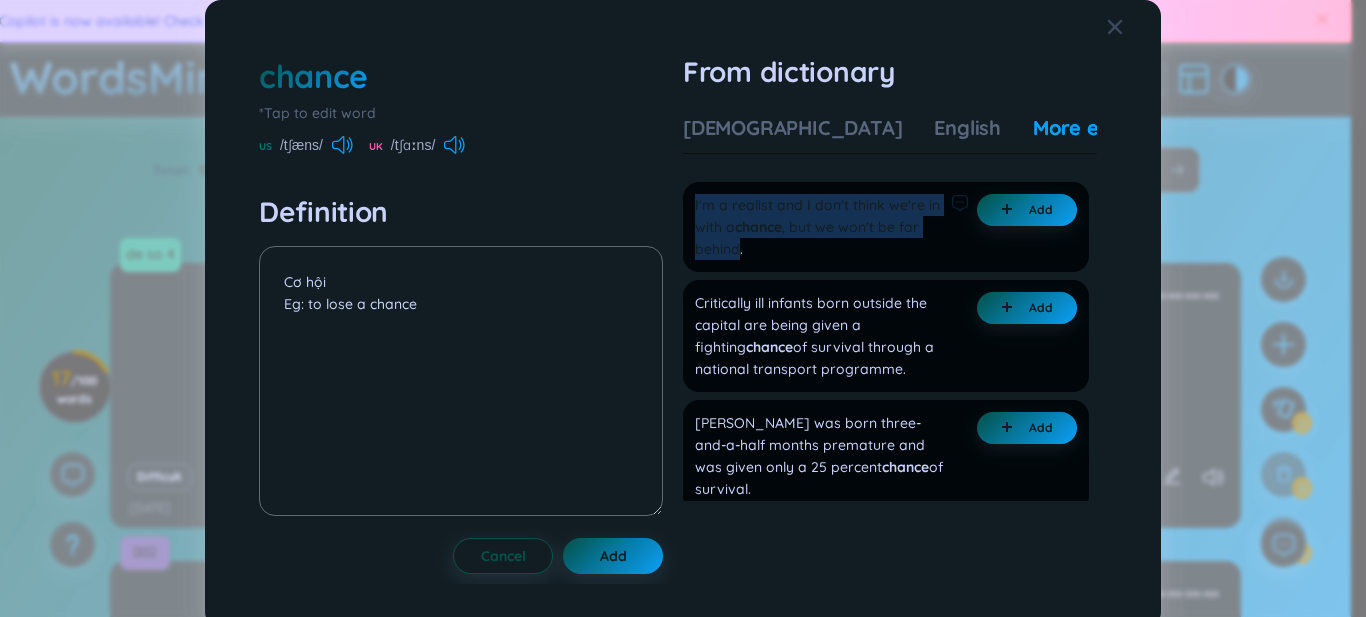 click on "I'm a realist and I don't think we're in with a  chance , but we won't be far behind." at bounding box center [819, 227] 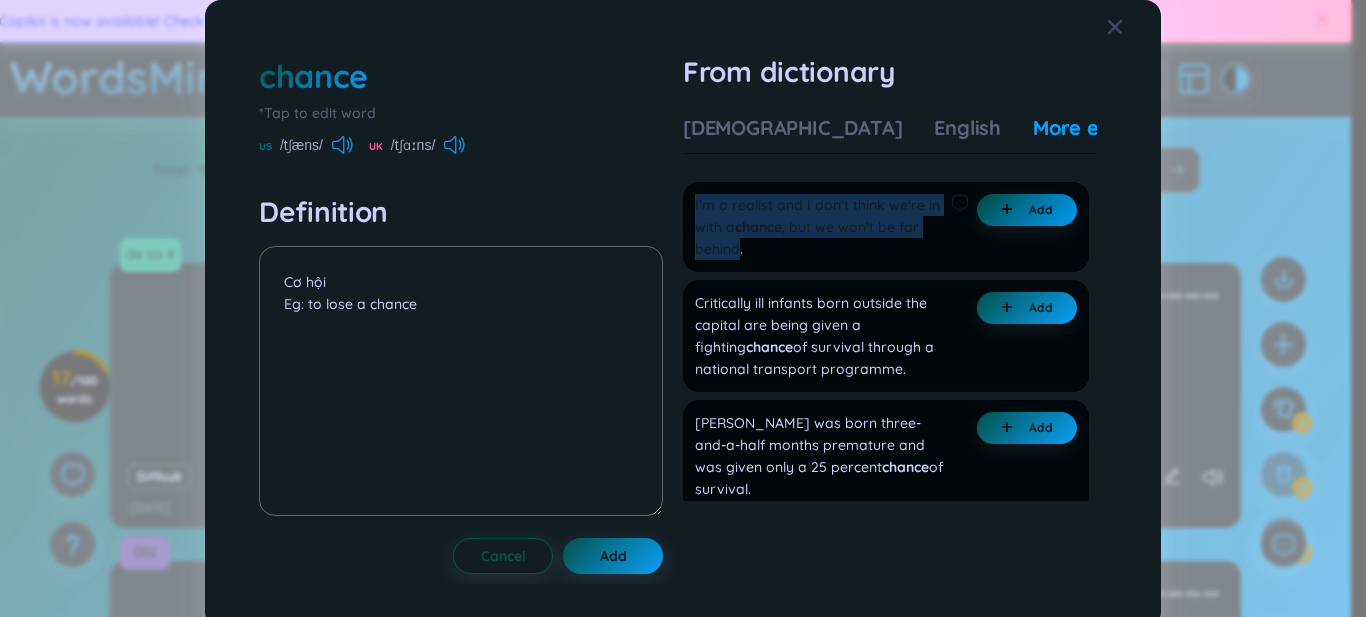 click on "Add" at bounding box center (1041, 210) 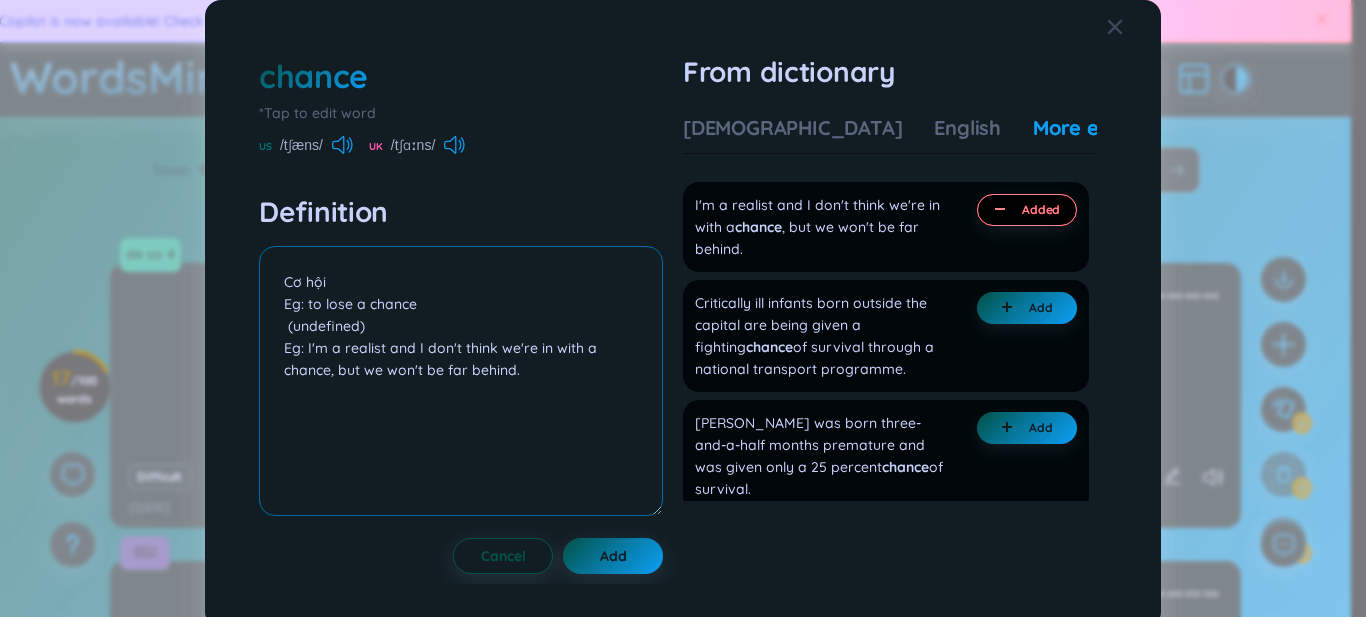 drag, startPoint x: 412, startPoint y: 317, endPoint x: 172, endPoint y: 326, distance: 240.16869 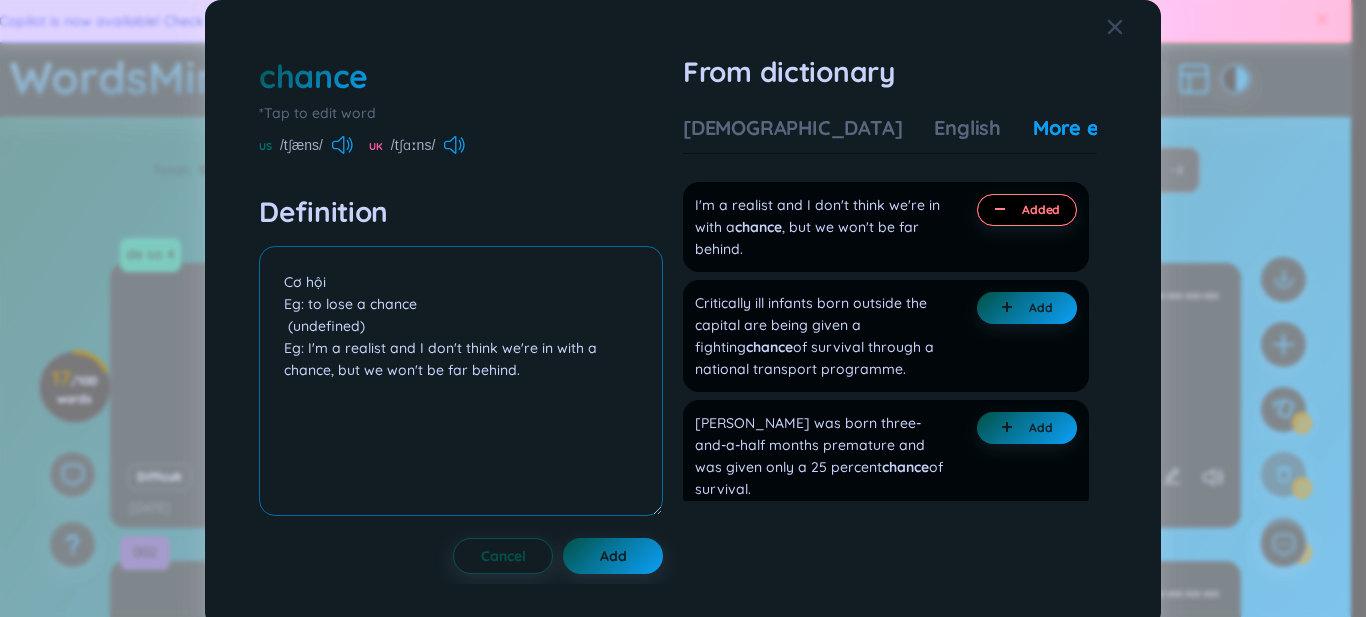 click on "chance *Tap to edit word US /tʃæns/ UK /tʃɑːns/ Definition Cơ hội
Eg: to lose a chance
(undefined)
Eg: I'm a realist and I don't think we're in with a chance, but we won't be far behind.
Cancel Add From dictionary Vietnamese English More examples [PERSON_NAME] từ Sự may rủi, sự tình cờ by chance tình cờ, [PERSON_NAME] Add Sự có thể, sự có khả năng, khả năng có thể the chances are against such an attempt có khả năng là sự cố gắng ấy [PERSON_NAME] [PERSON_NAME] he has a chance of winning the prize [PERSON_NAME] ta có thể đoạt giải Add Cơ hội to lose a chance bỏ lỡ cơ hội ninth-inning chance cơ hội cuối cùng ([PERSON_NAME] từ môn [PERSON_NAME]) the chance of a lifetime cơ hội nghìn năm có một Added Số [PERSON_NAME] to take one's chance phó mặc số [PERSON_NAME], đành liều xem sao Add Tính từ Tình cờ, [PERSON_NAME] there is a chance likeness between the two boys, but they are not brothers Add Động từ Tình cờ, [PERSON_NAME], may mà Add" at bounding box center (683, 308) 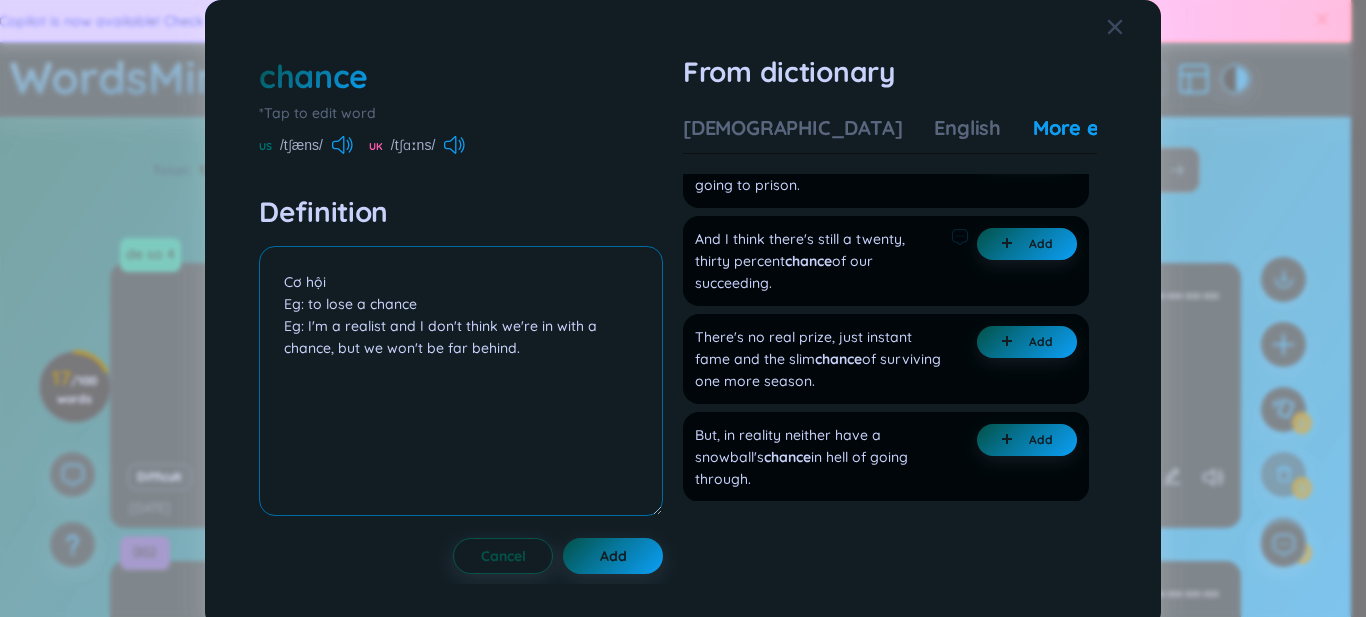 scroll, scrollTop: 1667, scrollLeft: 0, axis: vertical 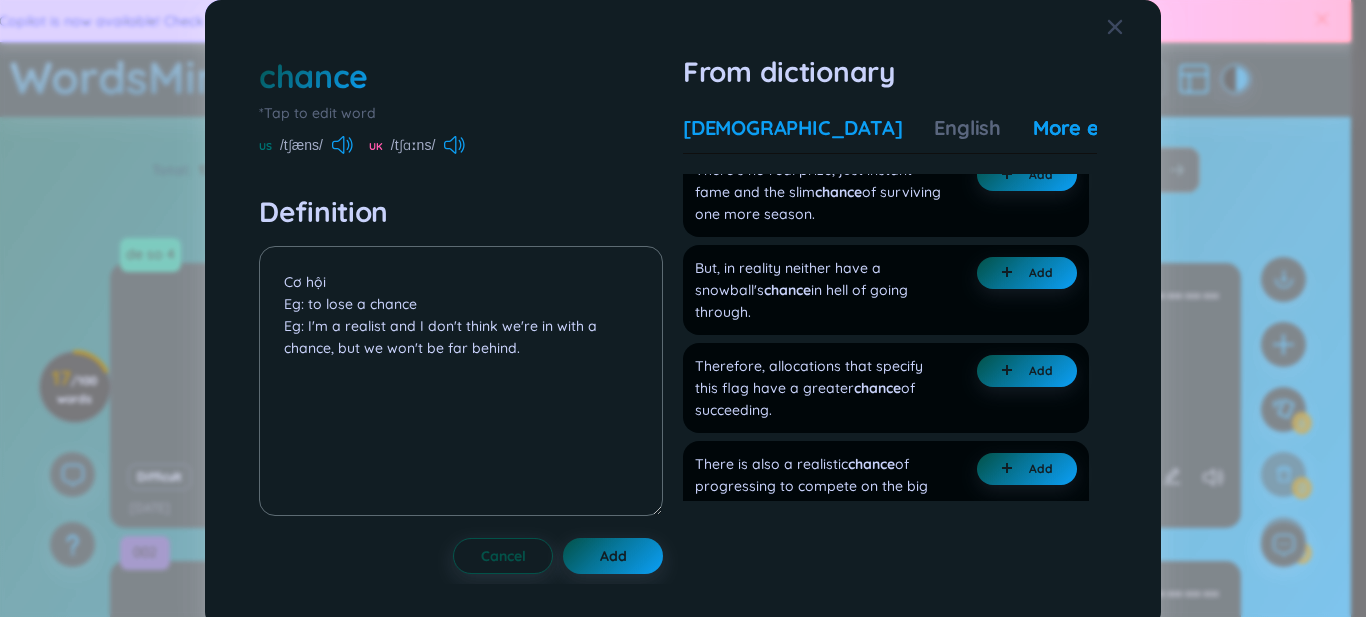 click on "[DEMOGRAPHIC_DATA]" at bounding box center [792, 128] 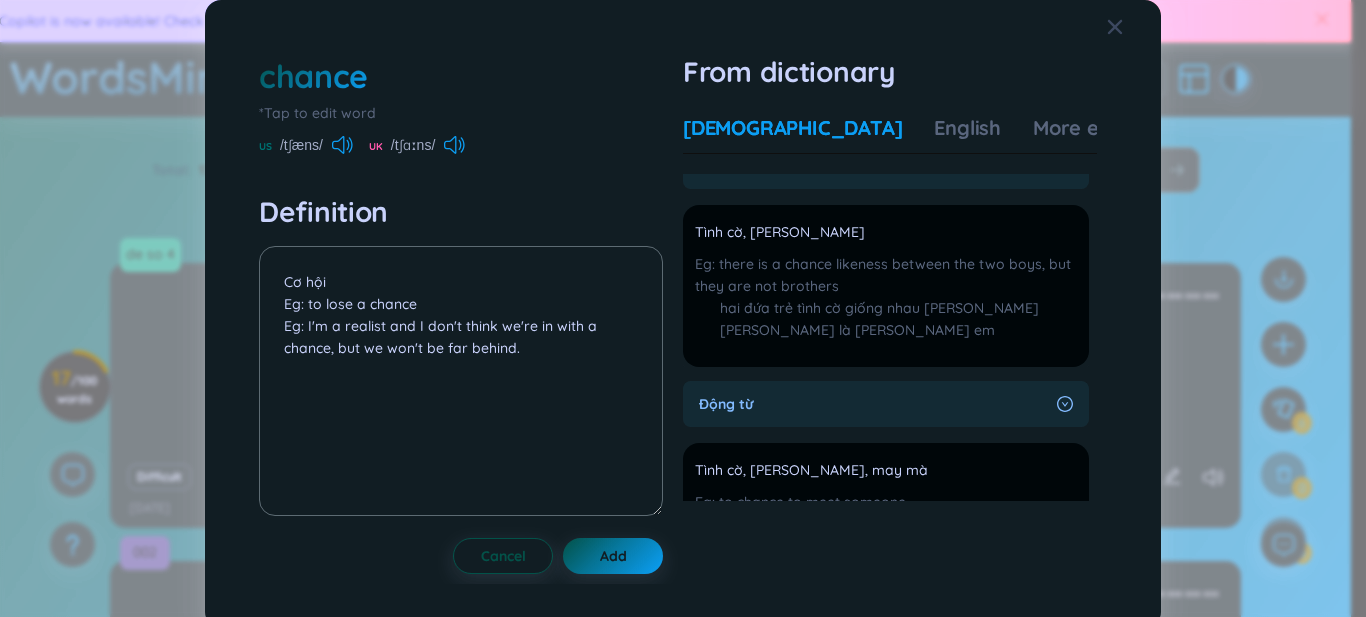 scroll, scrollTop: 666, scrollLeft: 0, axis: vertical 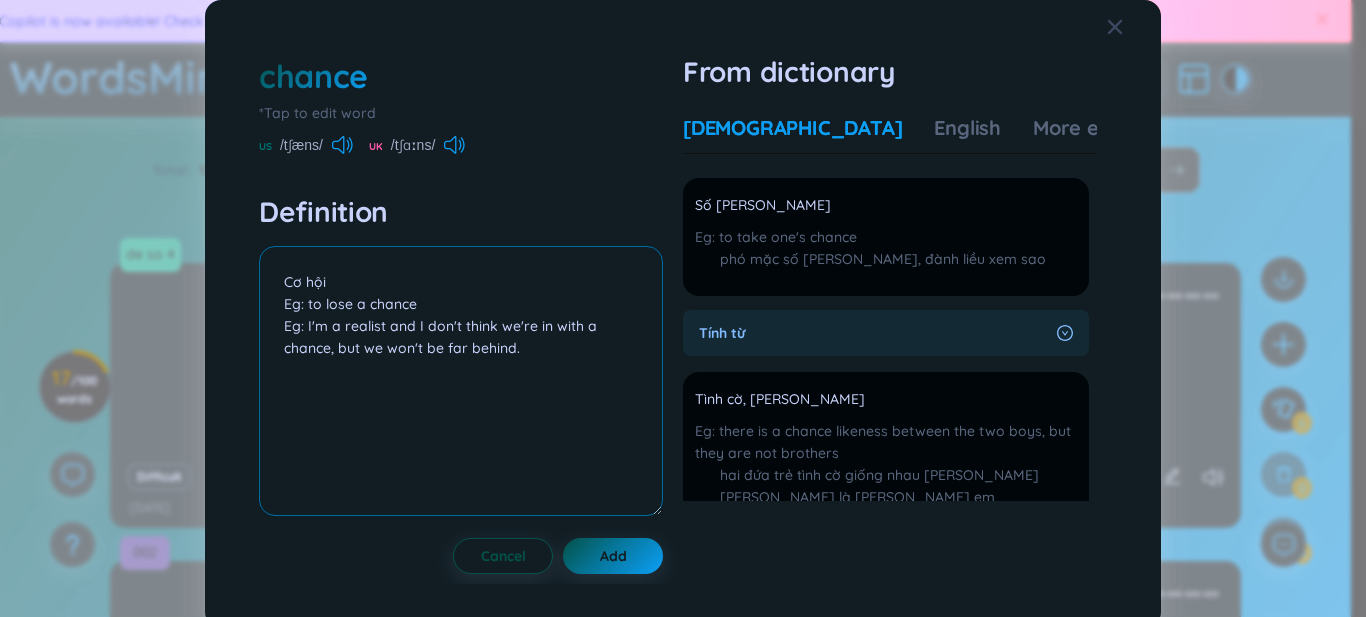 click on "Cơ hội
Eg: to lose a chance
Eg: I'm a realist and I don't think we're in with a chance, but we won't be far behind." at bounding box center [461, 381] 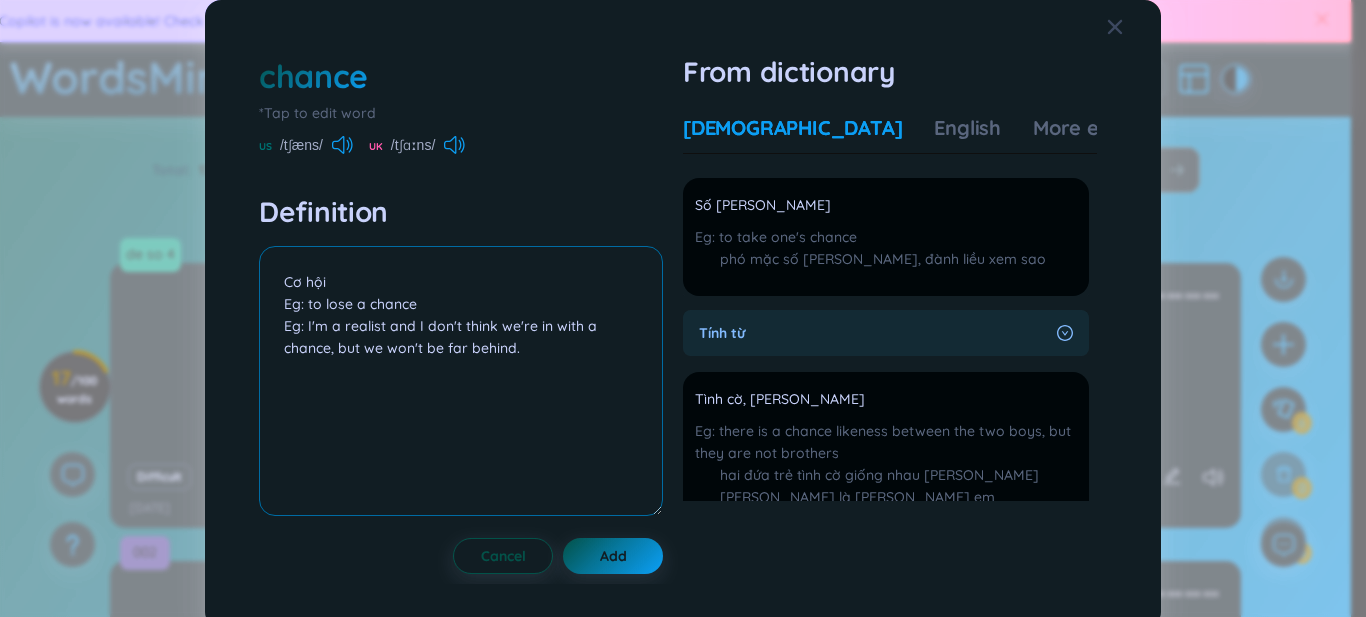 click on "Cơ hội
Eg: to lose a chance
Eg: I'm a realist and I don't think we're in with a chance, but we won't be far behind." at bounding box center [461, 381] 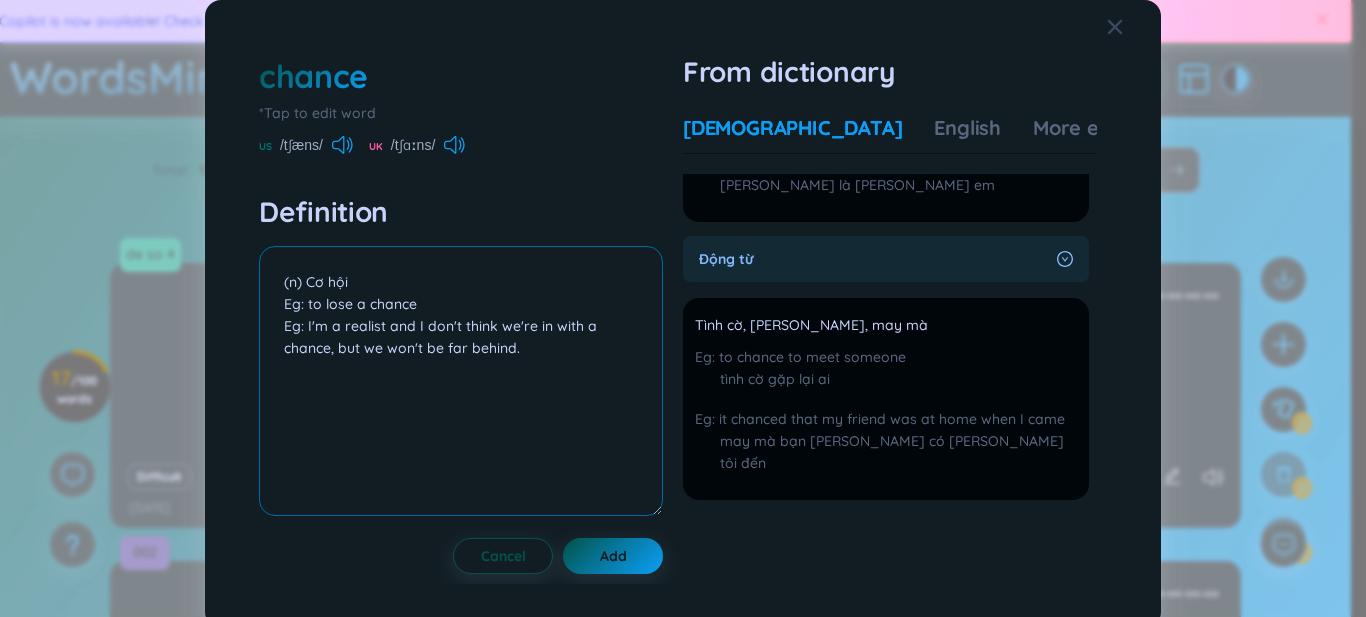 scroll, scrollTop: 1311, scrollLeft: 0, axis: vertical 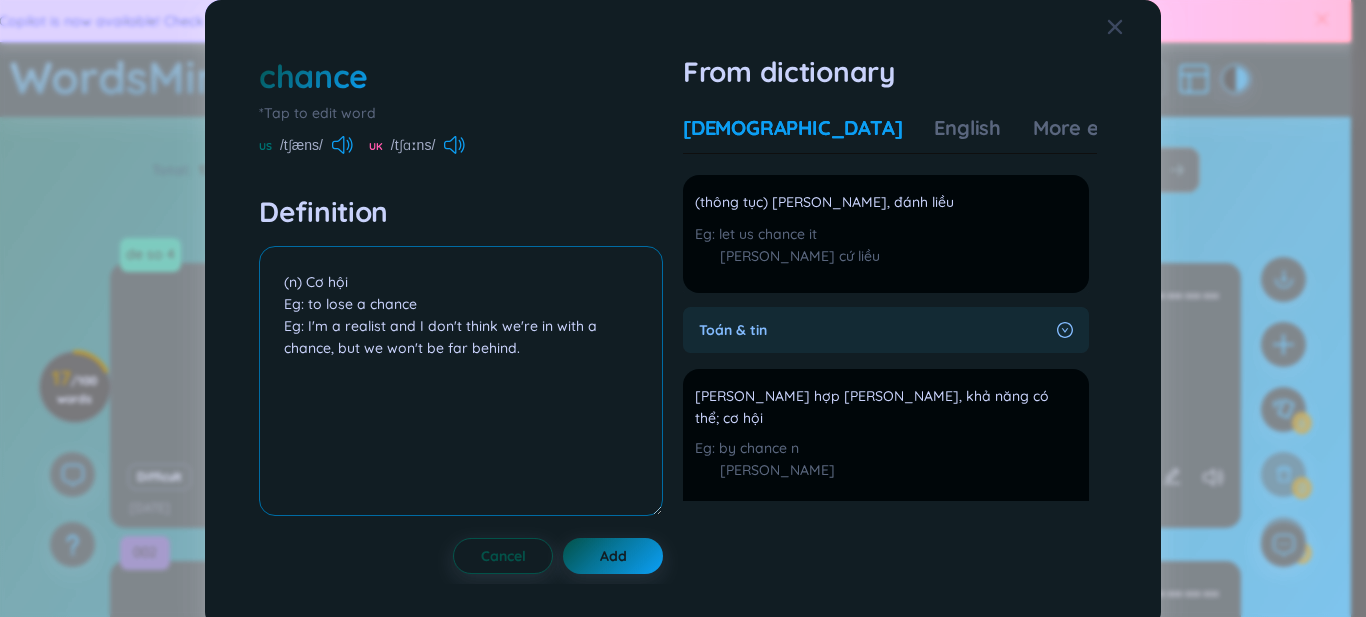 click on "(n) Cơ hội
Eg: to lose a chance
Eg: I'm a realist and I don't think we're in with a chance, but we won't be far behind." at bounding box center (461, 381) 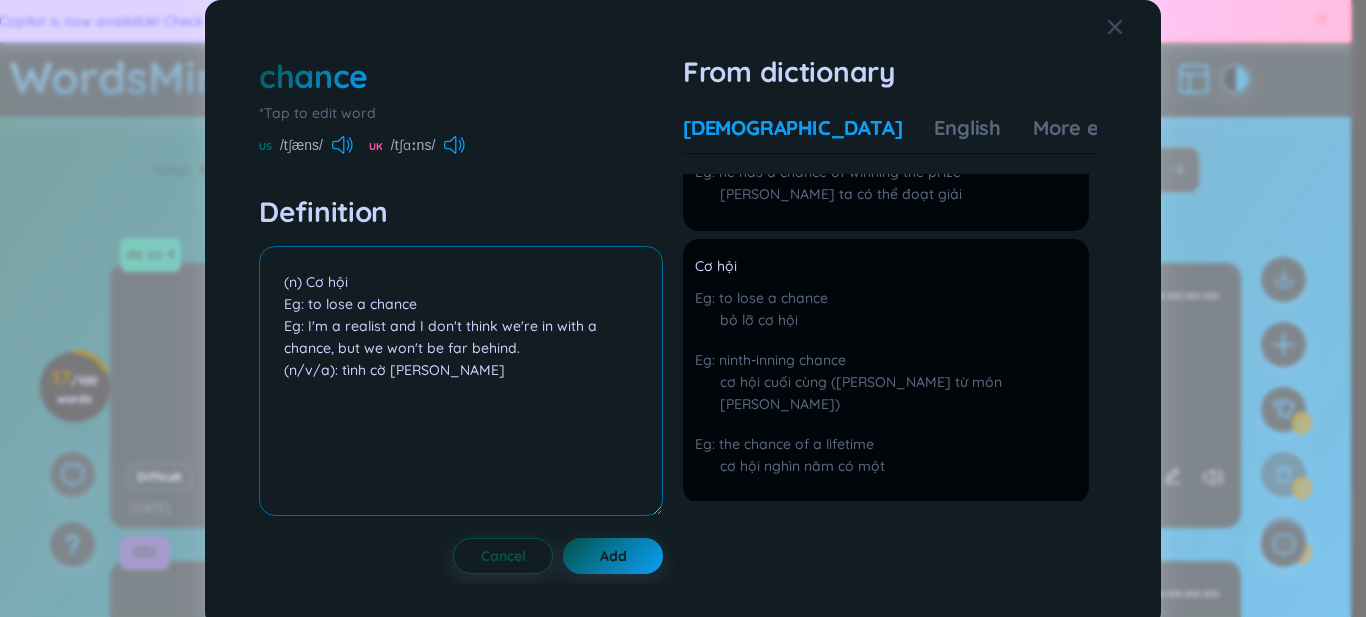 scroll, scrollTop: 833, scrollLeft: 0, axis: vertical 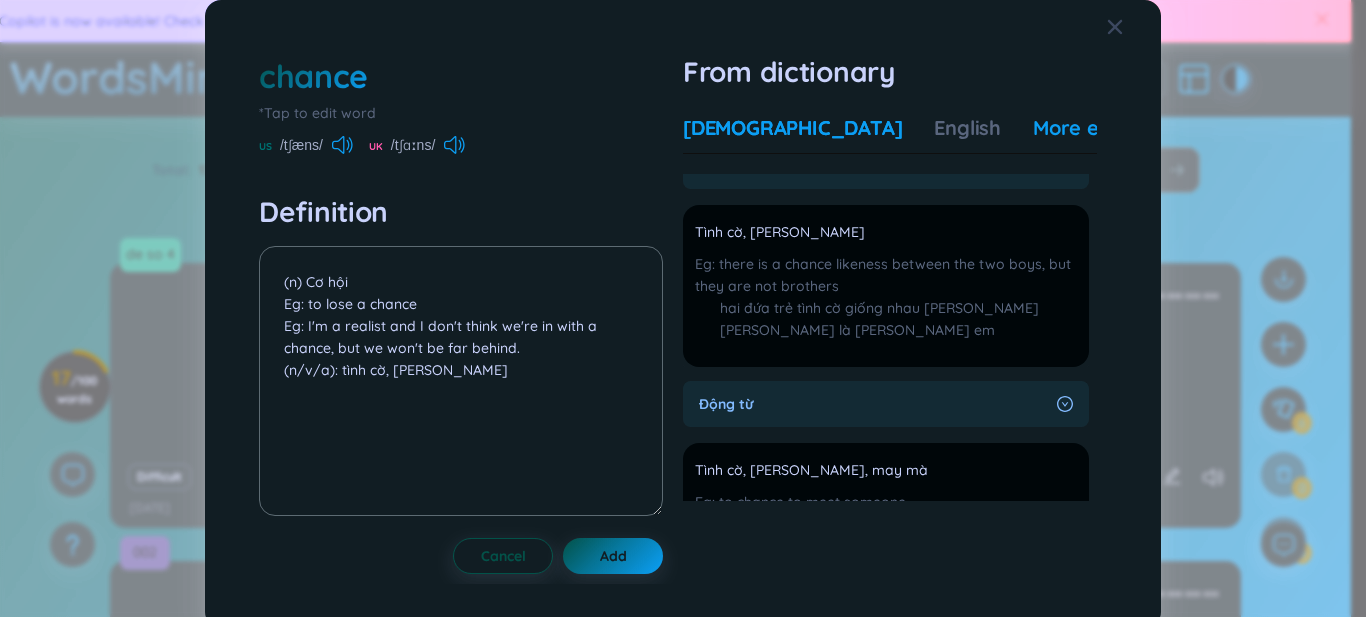 click on "More examples" at bounding box center (1105, 128) 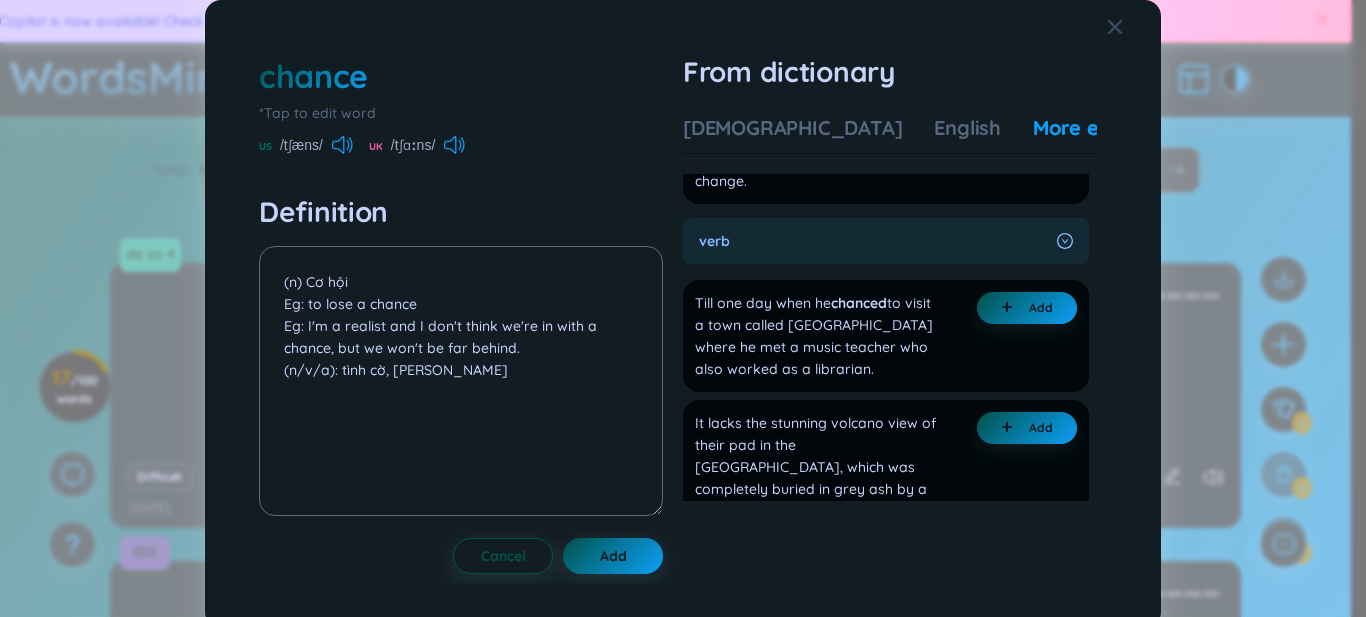 scroll, scrollTop: 5167, scrollLeft: 0, axis: vertical 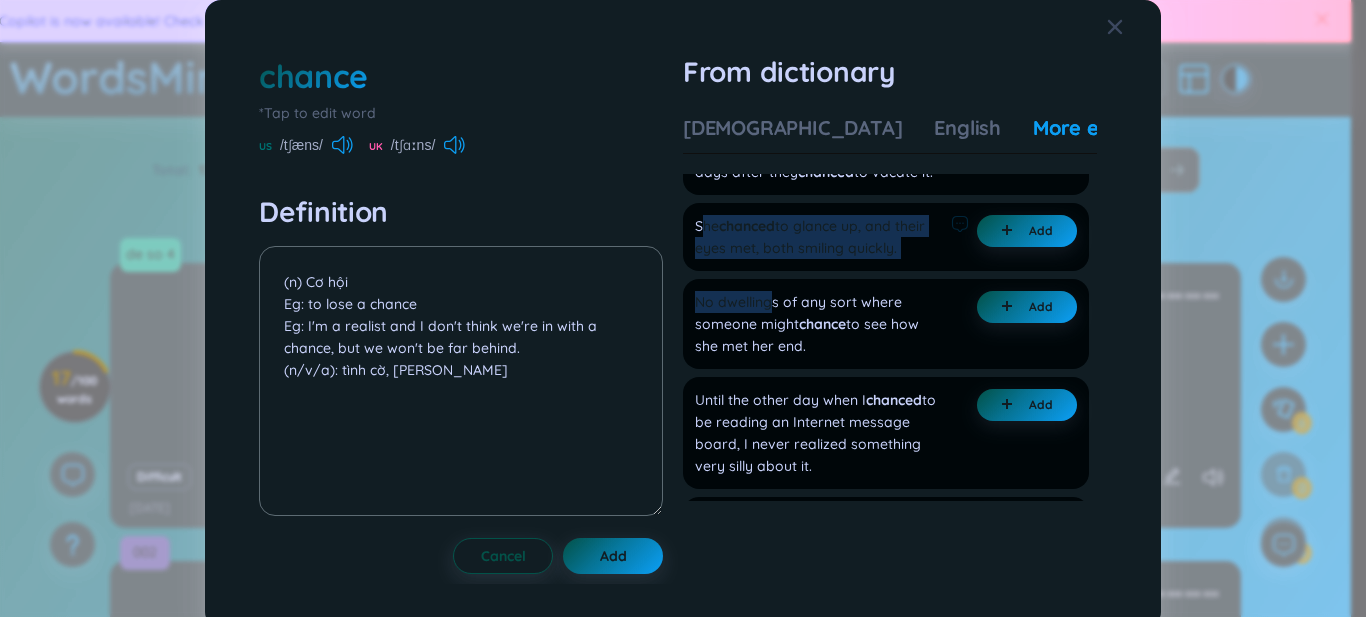 drag, startPoint x: 697, startPoint y: 432, endPoint x: 766, endPoint y: 484, distance: 86.40023 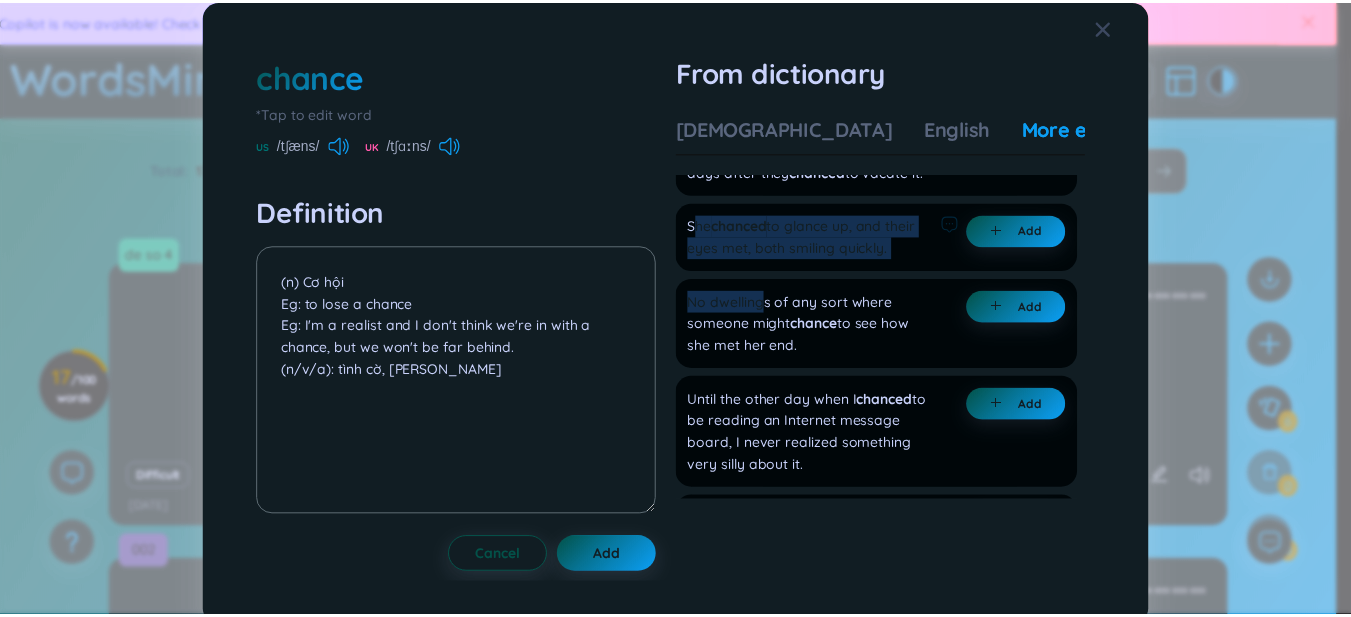 scroll, scrollTop: 5199, scrollLeft: 0, axis: vertical 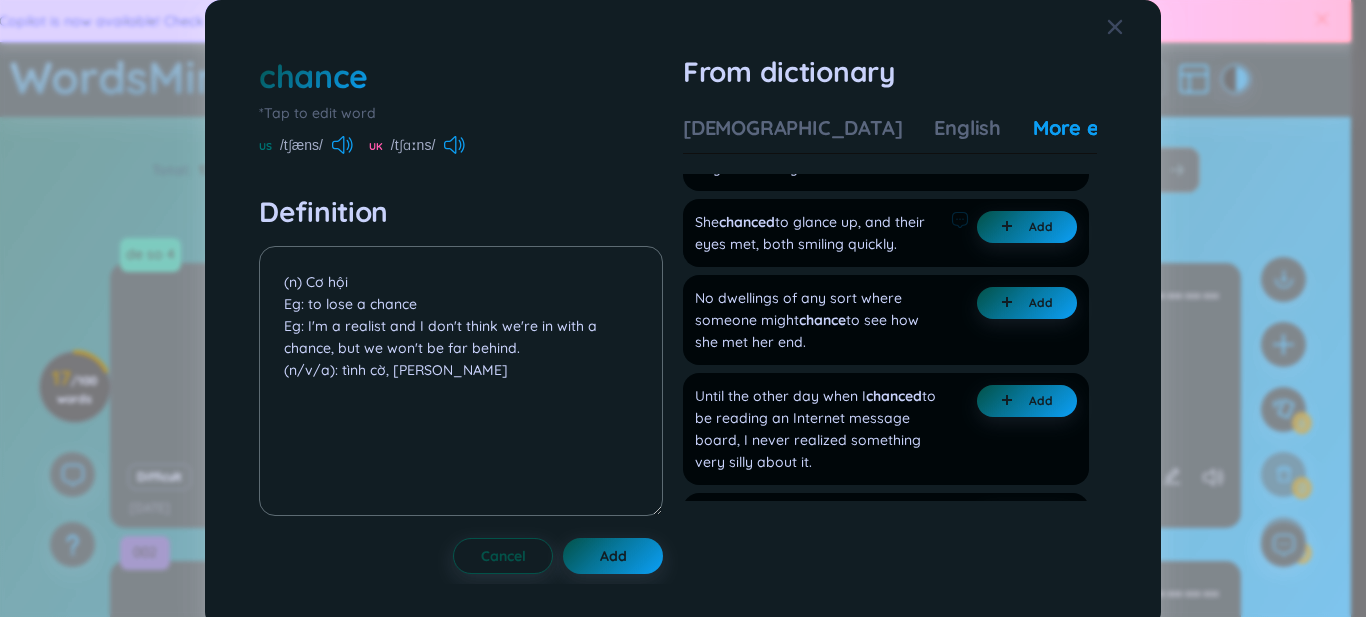 click on "She  chanced  to glance up, and their eyes met, both smiling quickly." at bounding box center [819, 233] 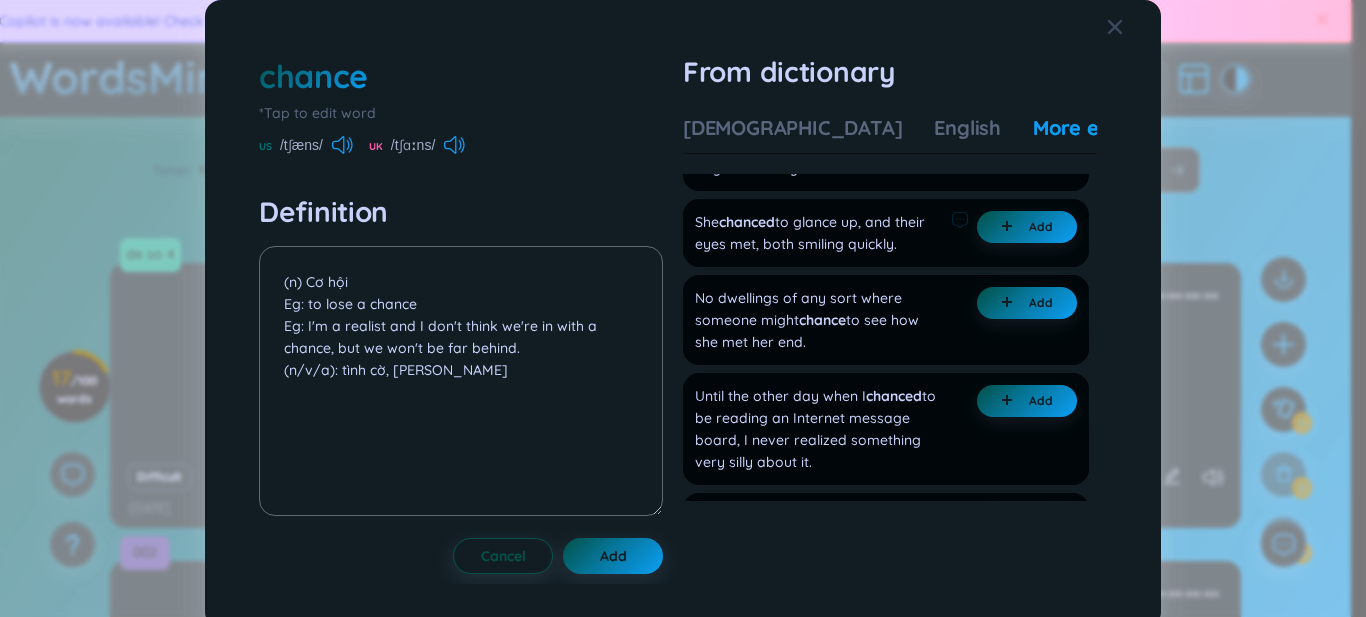 drag, startPoint x: 694, startPoint y: 399, endPoint x: 769, endPoint y: 446, distance: 88.50989 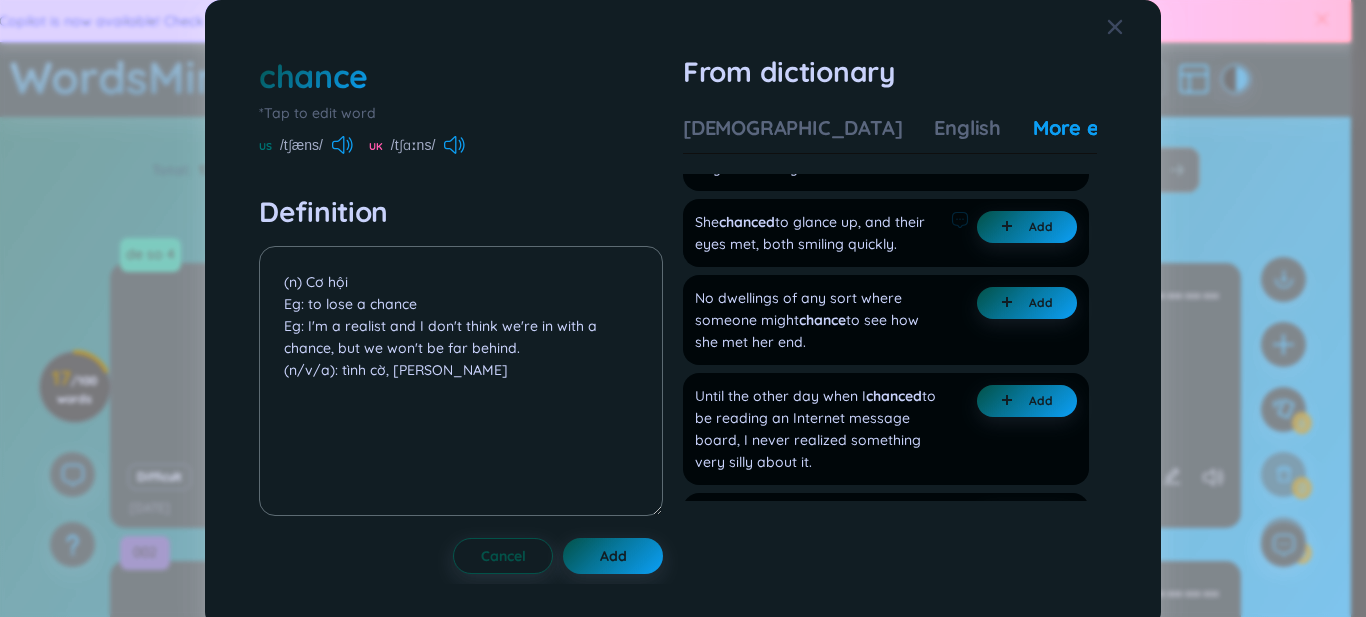 click on "She  chanced  to glance up, and their eyes met, both smiling quickly." at bounding box center (819, 233) 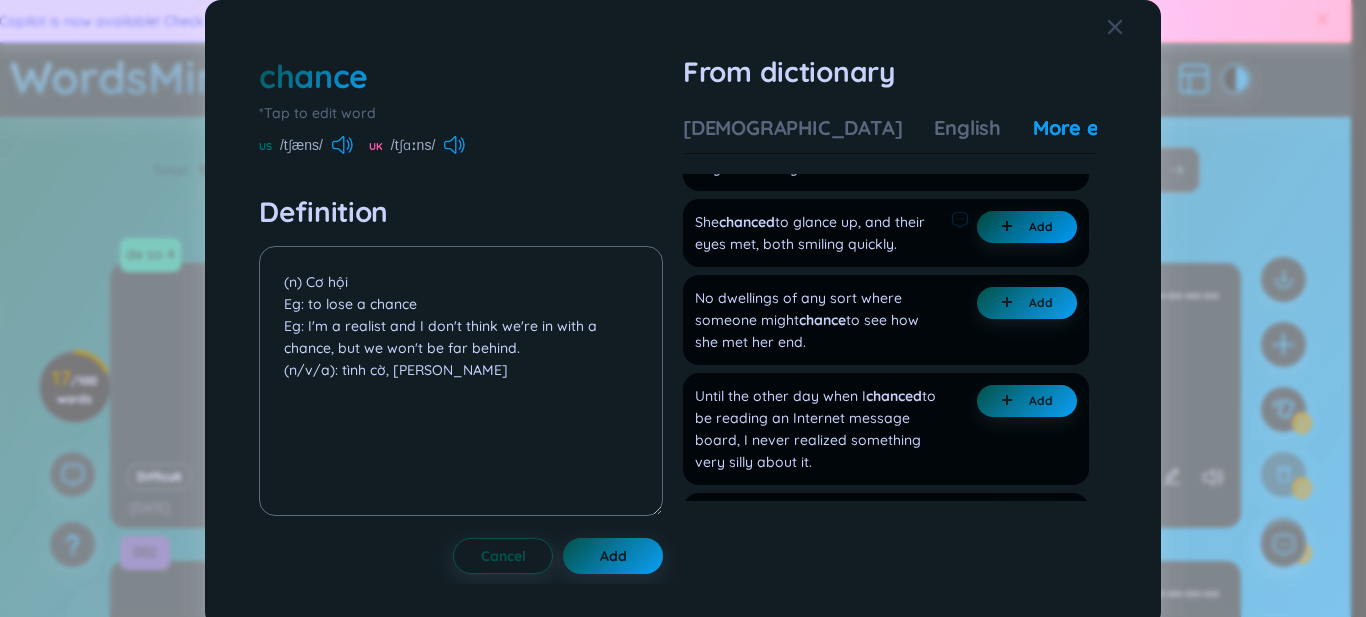 click on "Add" at bounding box center [1027, 227] 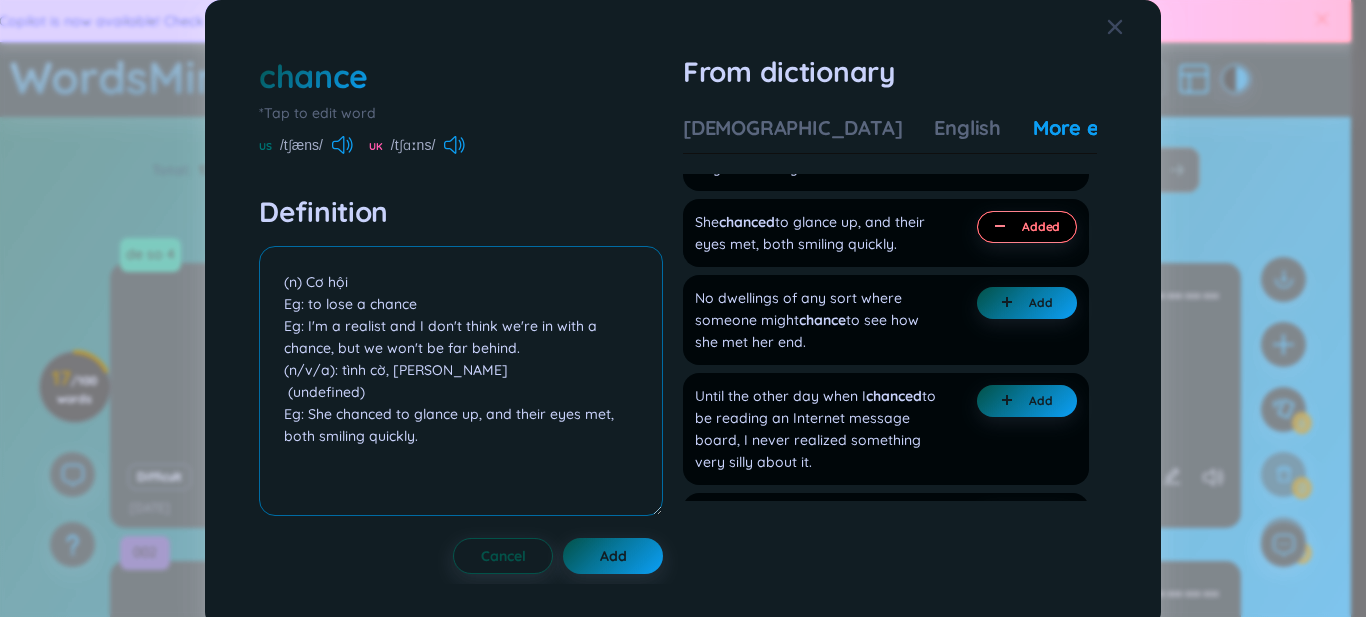 drag, startPoint x: 383, startPoint y: 397, endPoint x: 147, endPoint y: 392, distance: 236.05296 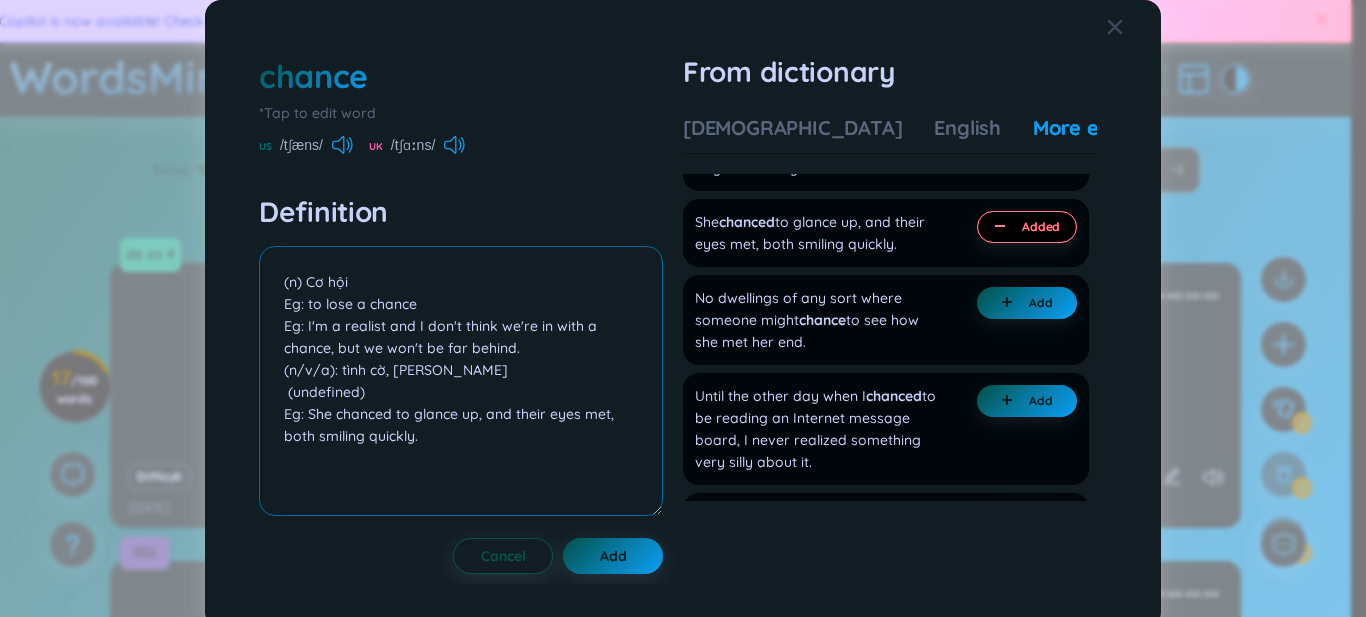 click on "chance *Tap to edit word US /tʃæns/ UK /tʃɑːns/ Definition (n) Cơ hội
Eg: to lose a chance
Eg: I'm a realist and I don't think we're in with a chance, but we won't be far behind.
(n/v/a): tình cờ, [PERSON_NAME]
(undefined)
Eg: She chanced to glance up, and their eyes met, both smiling quickly.
Cancel Add From dictionary Vietnamese English More examples [PERSON_NAME] từ Sự may rủi, sự tình cờ by chance tình cờ, [PERSON_NAME] Add Sự có thể, sự có khả năng, khả năng có thể the chances are against such an attempt có khả năng là sự cố gắng ấy [PERSON_NAME] [PERSON_NAME] he has a chance of winning the prize [PERSON_NAME] ta có thể đoạt giải Add Cơ hội to lose a chance bỏ lỡ cơ hội ninth-inning chance cơ hội cuối cùng ([PERSON_NAME] từ môn [PERSON_NAME]) the chance of a lifetime cơ hội nghìn năm có một Add Số [PERSON_NAME] to take one's chance phó mặc số [PERSON_NAME], đành liều xem sao Add Tính từ Tình cờ, [PERSON_NAME] Add Động từ ." at bounding box center (683, 308) 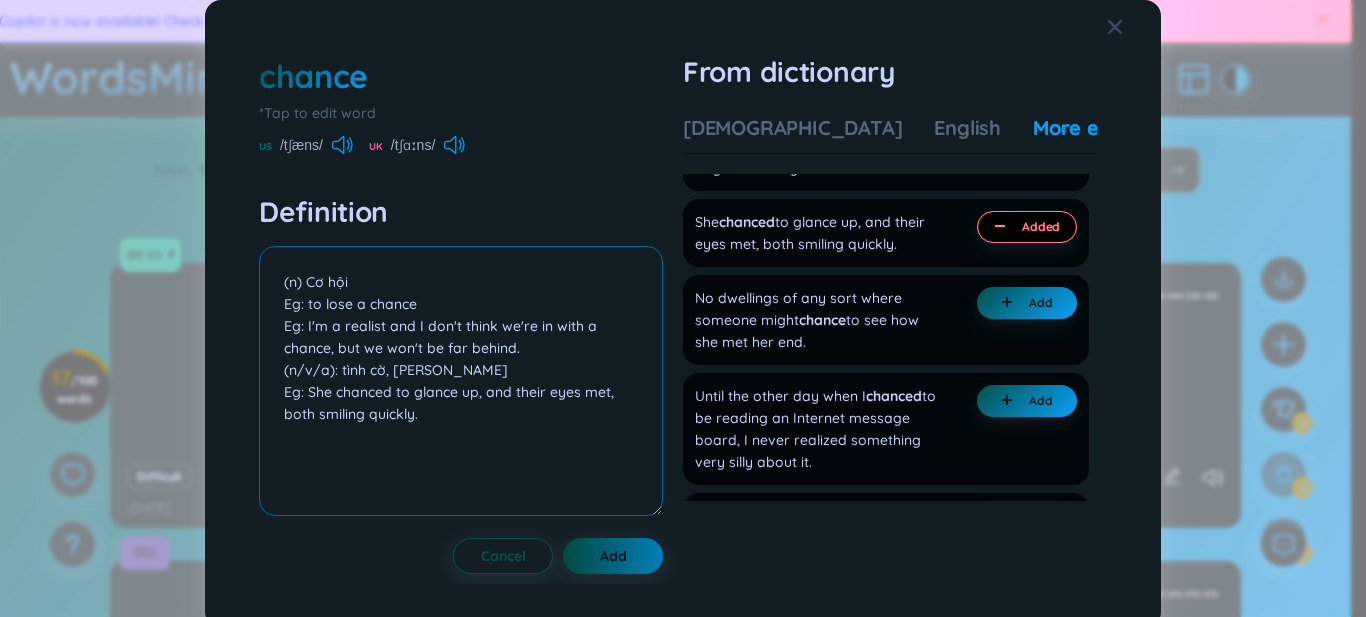 type on "(n) Cơ hội
Eg: to lose a chance
Eg: I'm a realist and I don't think we're in with a chance, but we won't be far behind.
(n/v/a): tình cờ, [PERSON_NAME]
Eg: She chanced to glance up, and their eyes met, both smiling quickly." 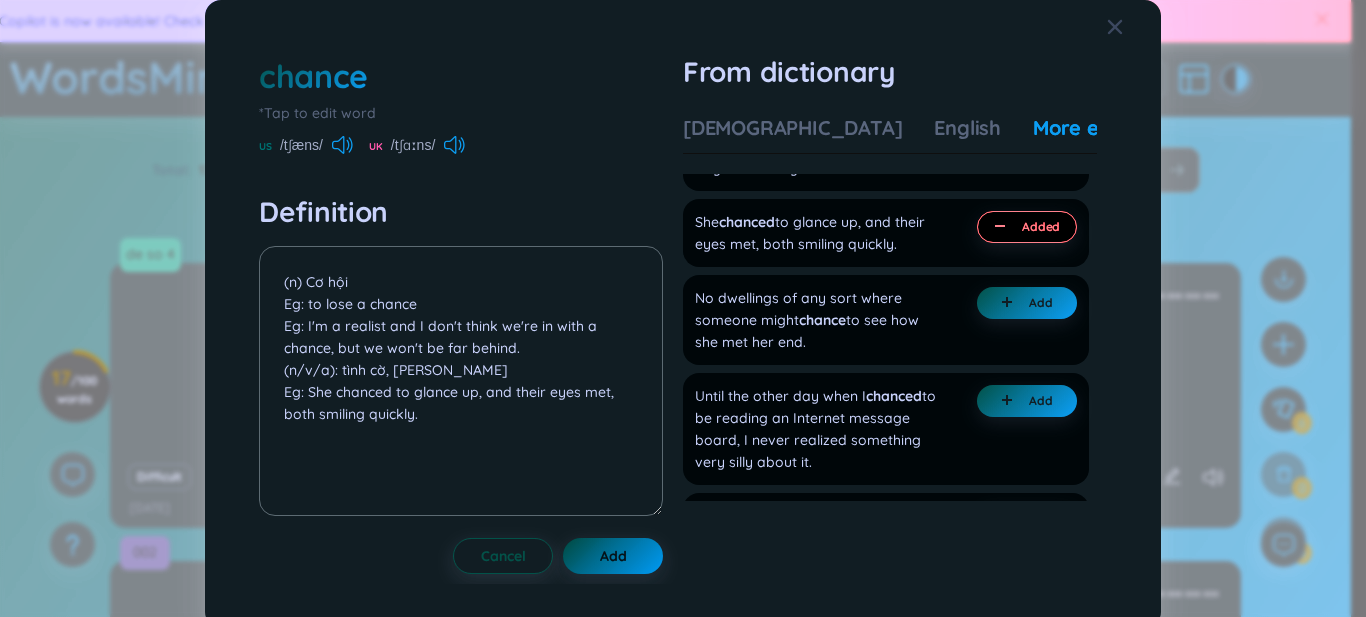 click on "Add" at bounding box center [613, 556] 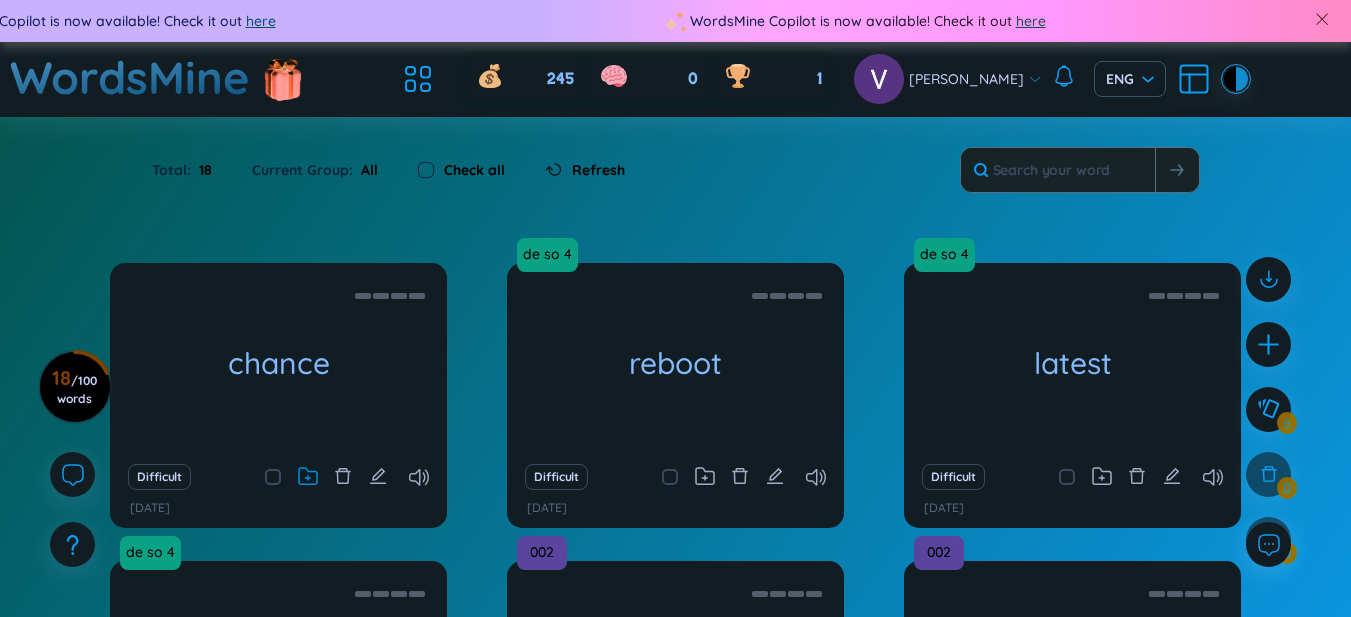 click 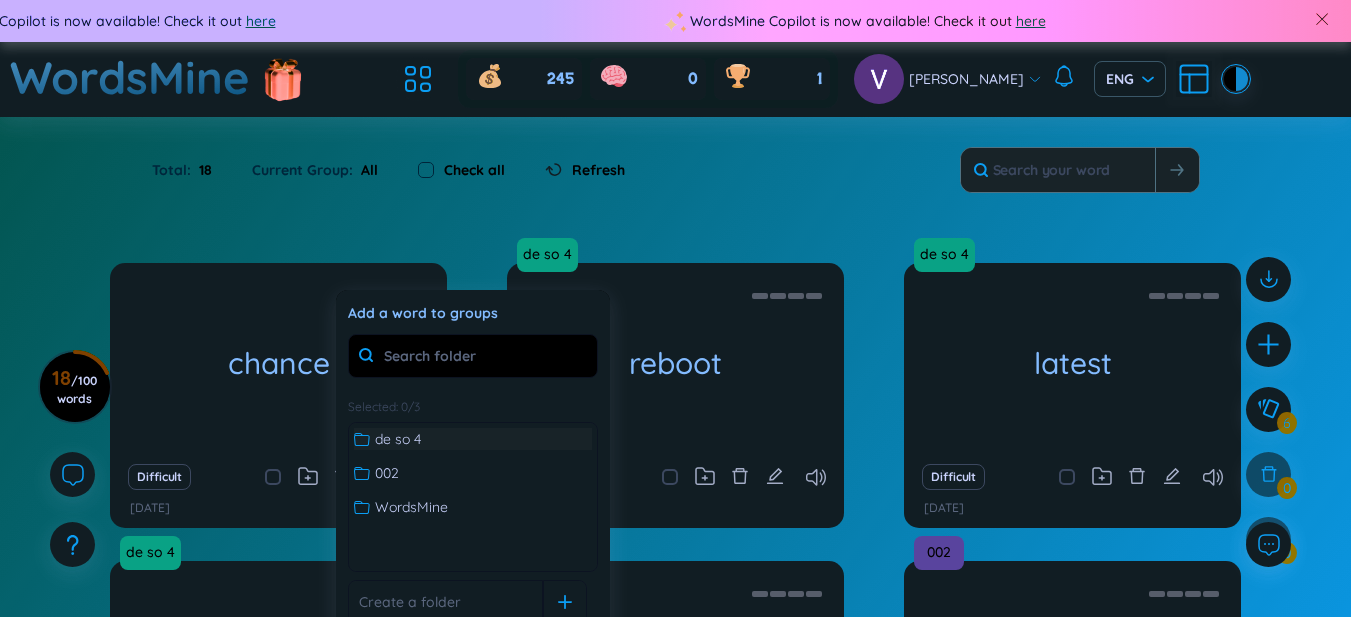 click on "de so 4" at bounding box center (398, 439) 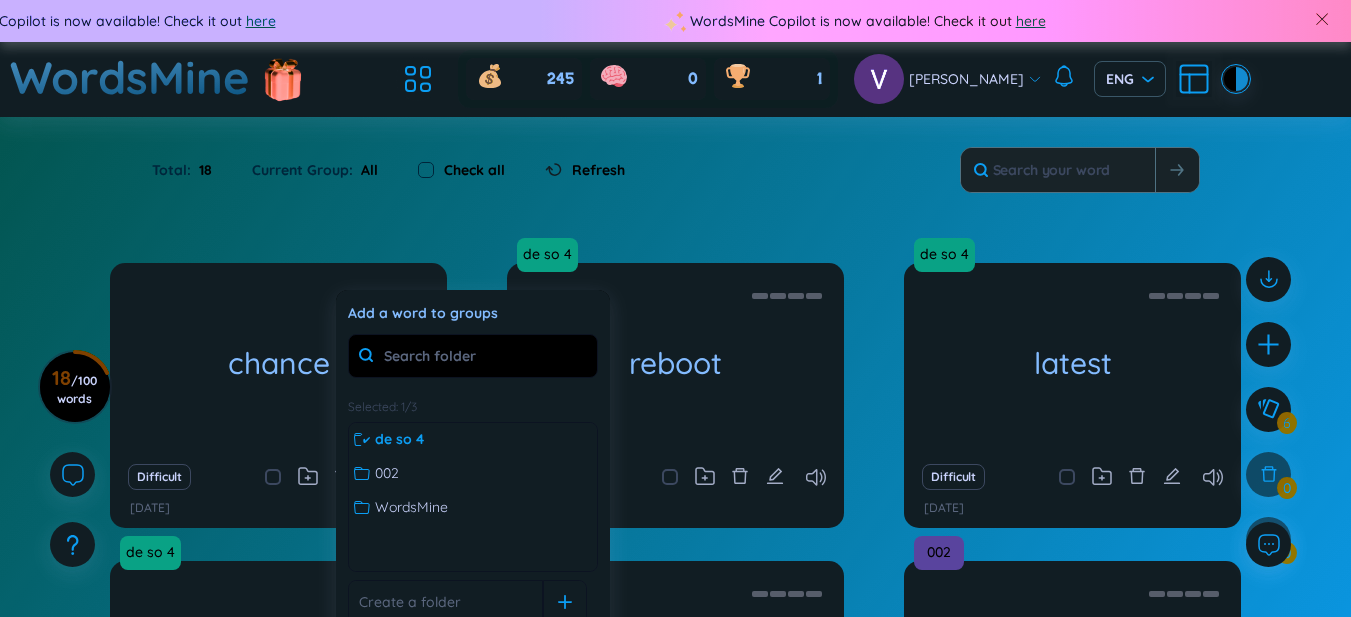 scroll, scrollTop: 333, scrollLeft: 0, axis: vertical 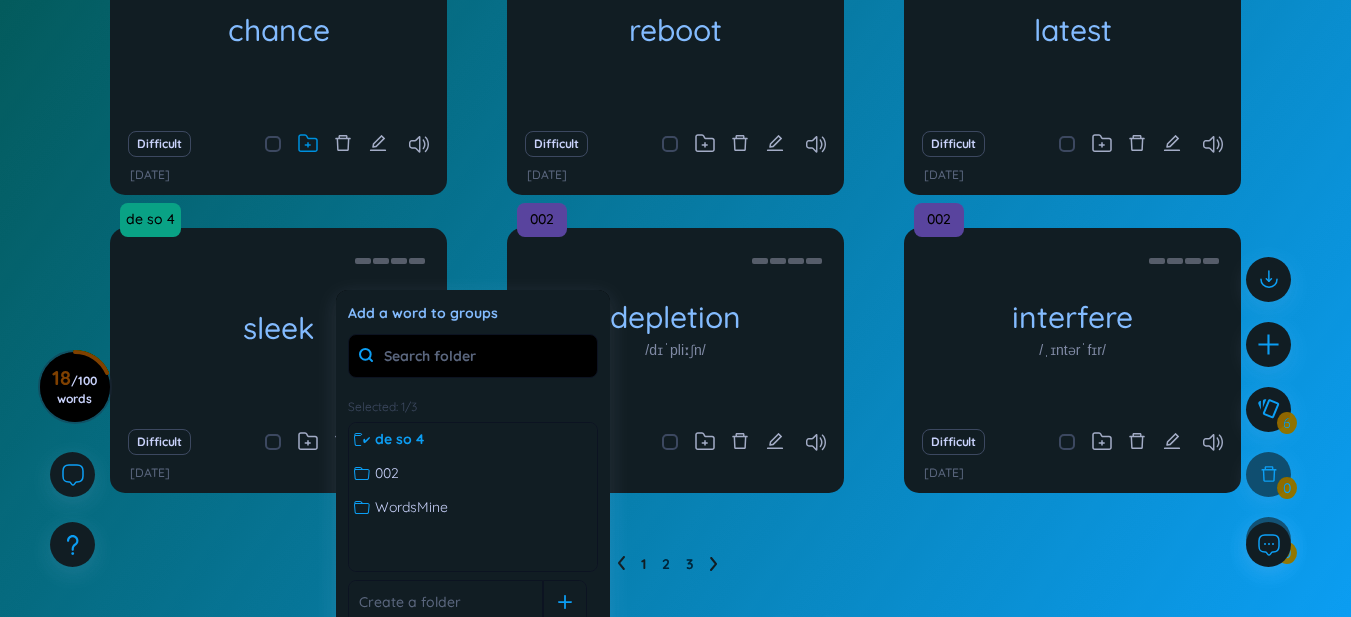 click 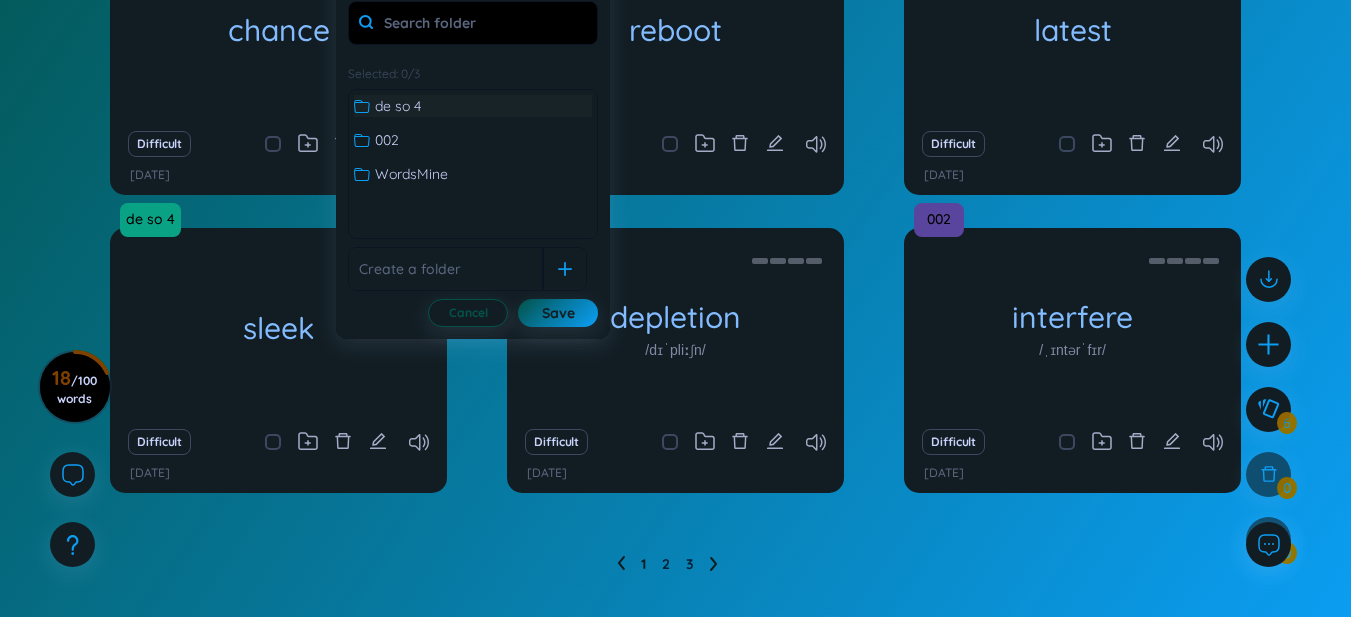click on "de so 4" at bounding box center [473, 106] 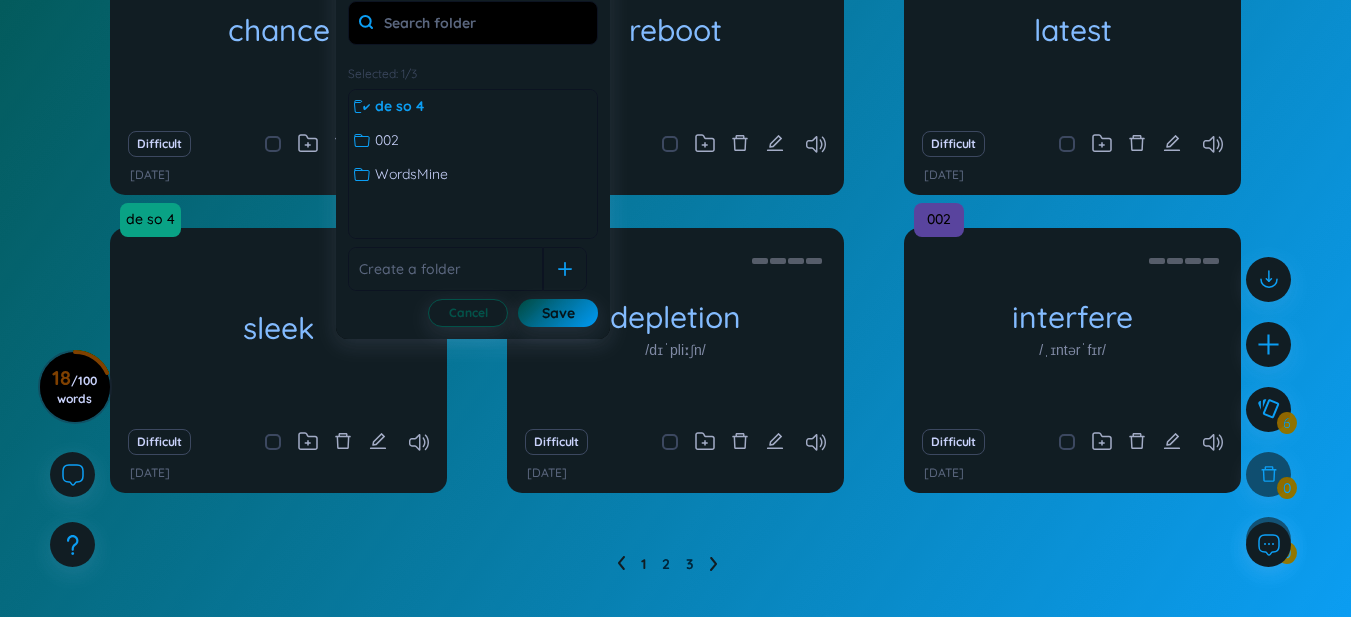 click on "Save" at bounding box center (558, 313) 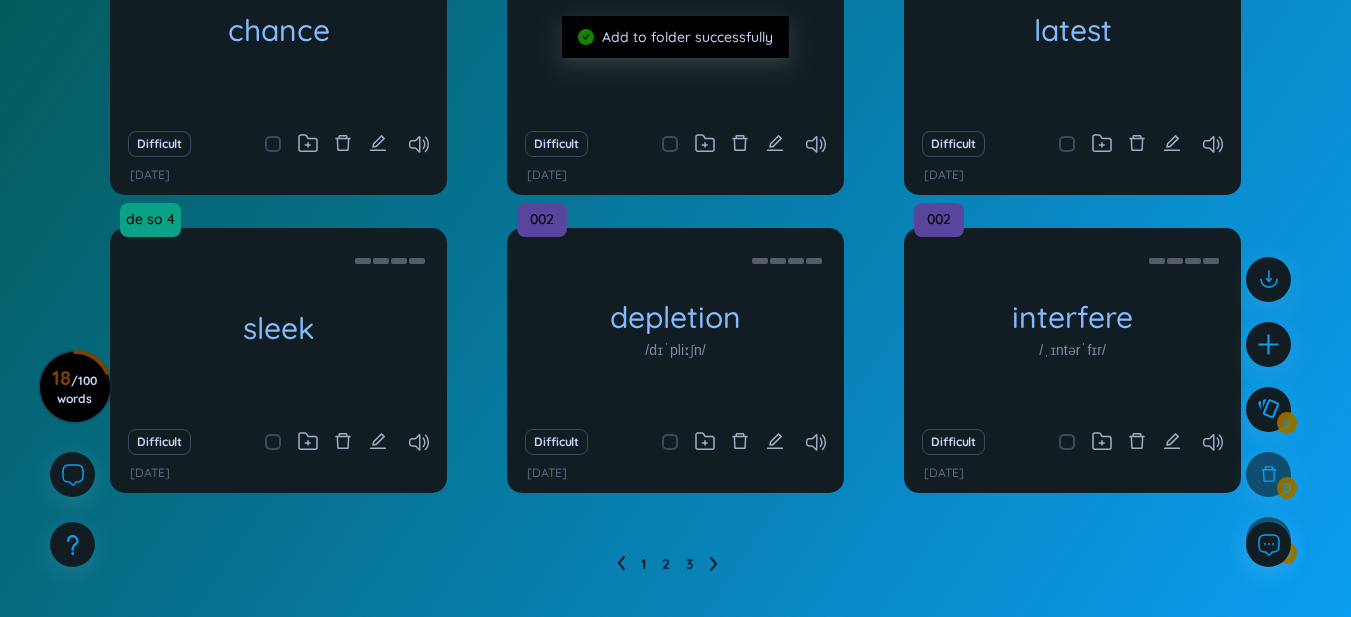 scroll, scrollTop: 167, scrollLeft: 0, axis: vertical 